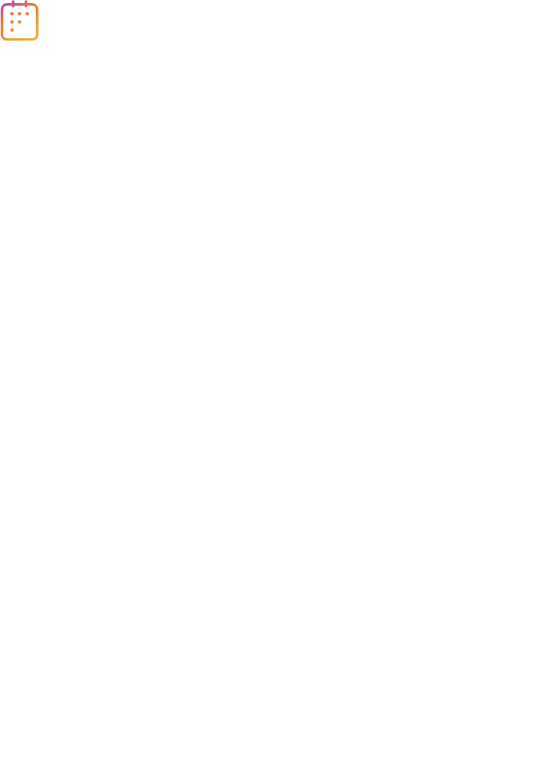 scroll, scrollTop: 0, scrollLeft: 0, axis: both 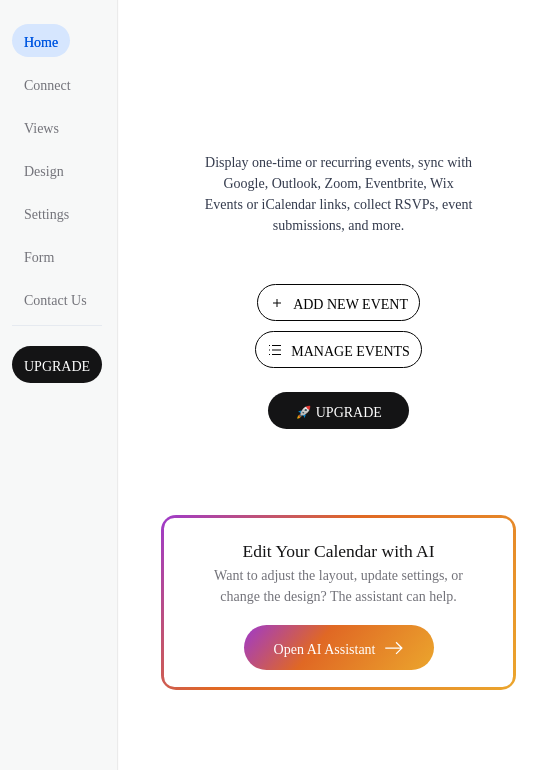 click on "Manage Events" at bounding box center [350, 351] 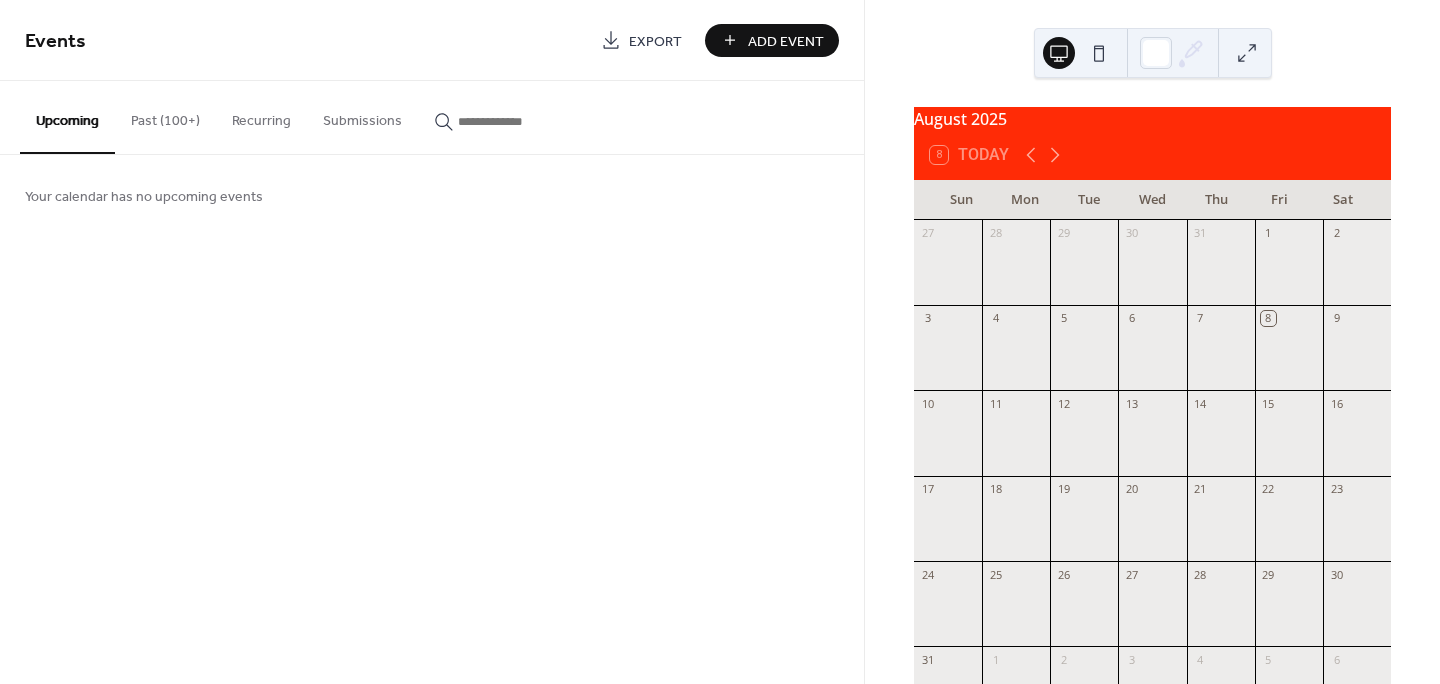 scroll, scrollTop: 0, scrollLeft: 0, axis: both 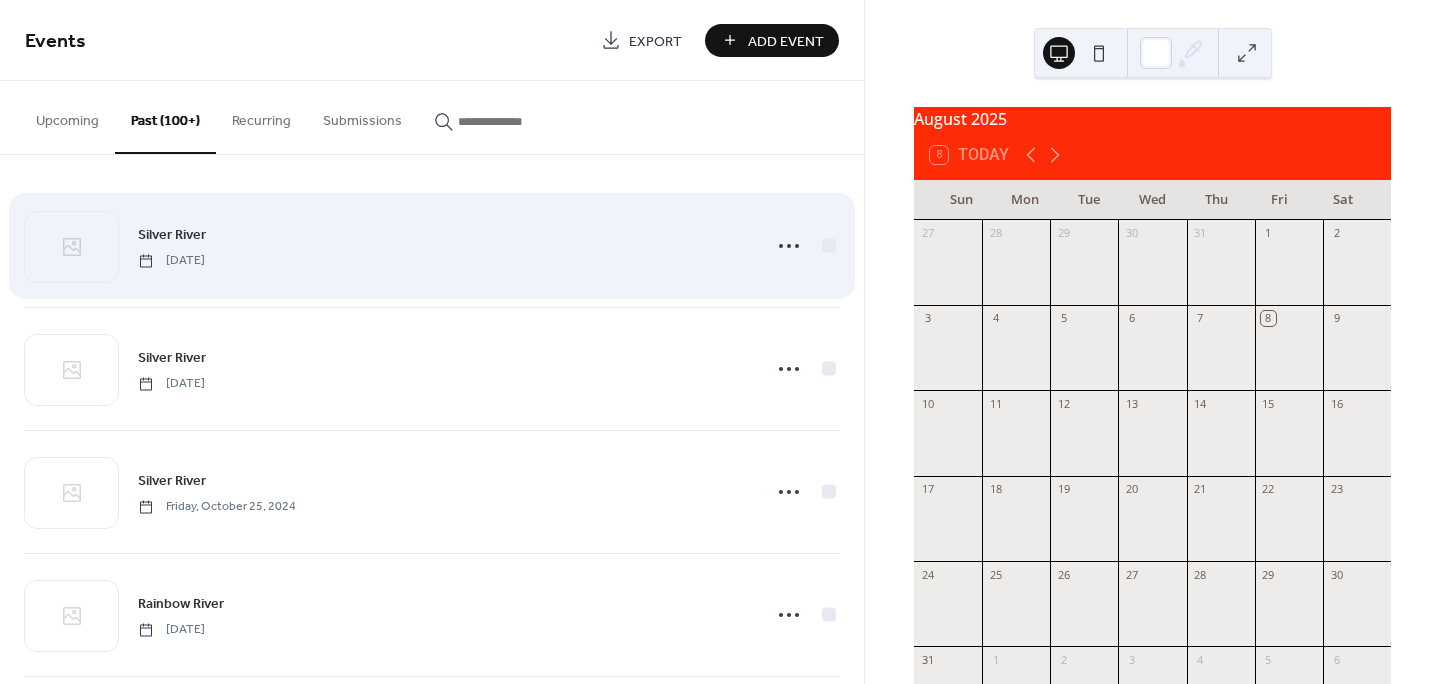 click on "Silver River [DATE]" at bounding box center [443, 245] 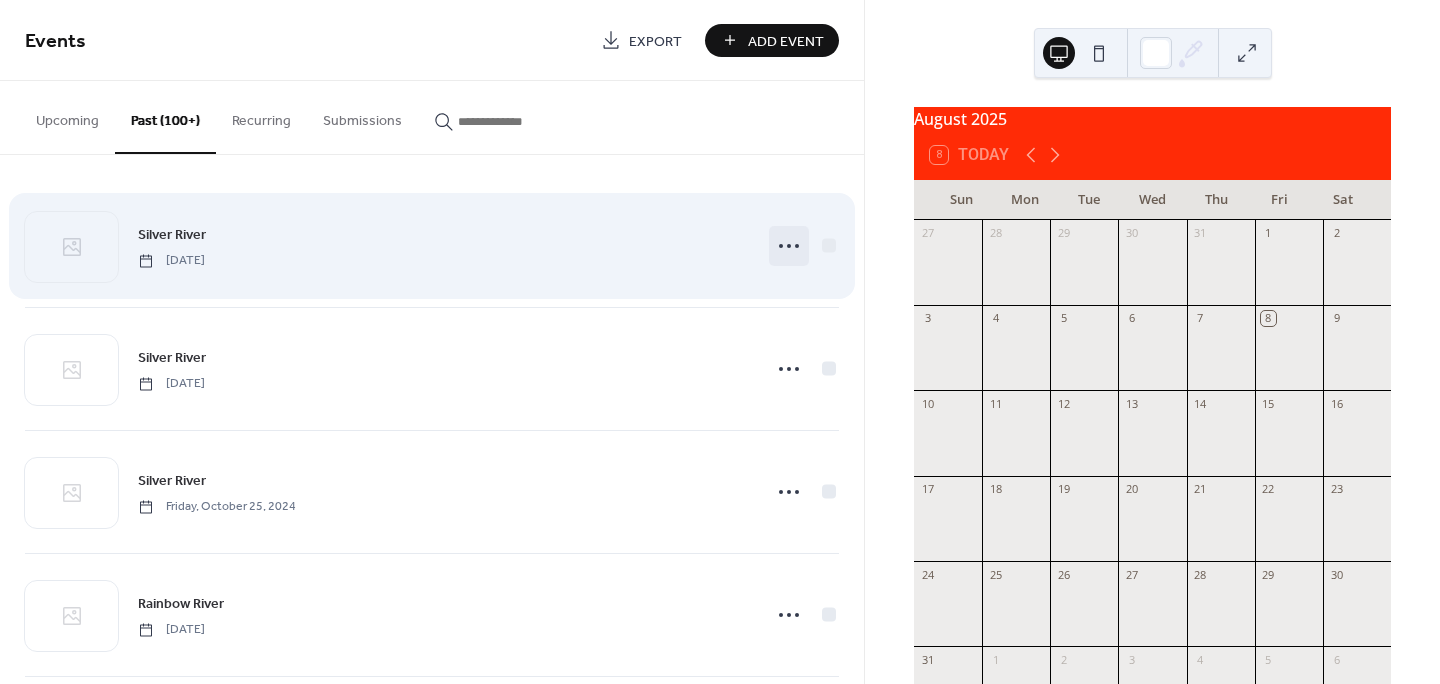 click 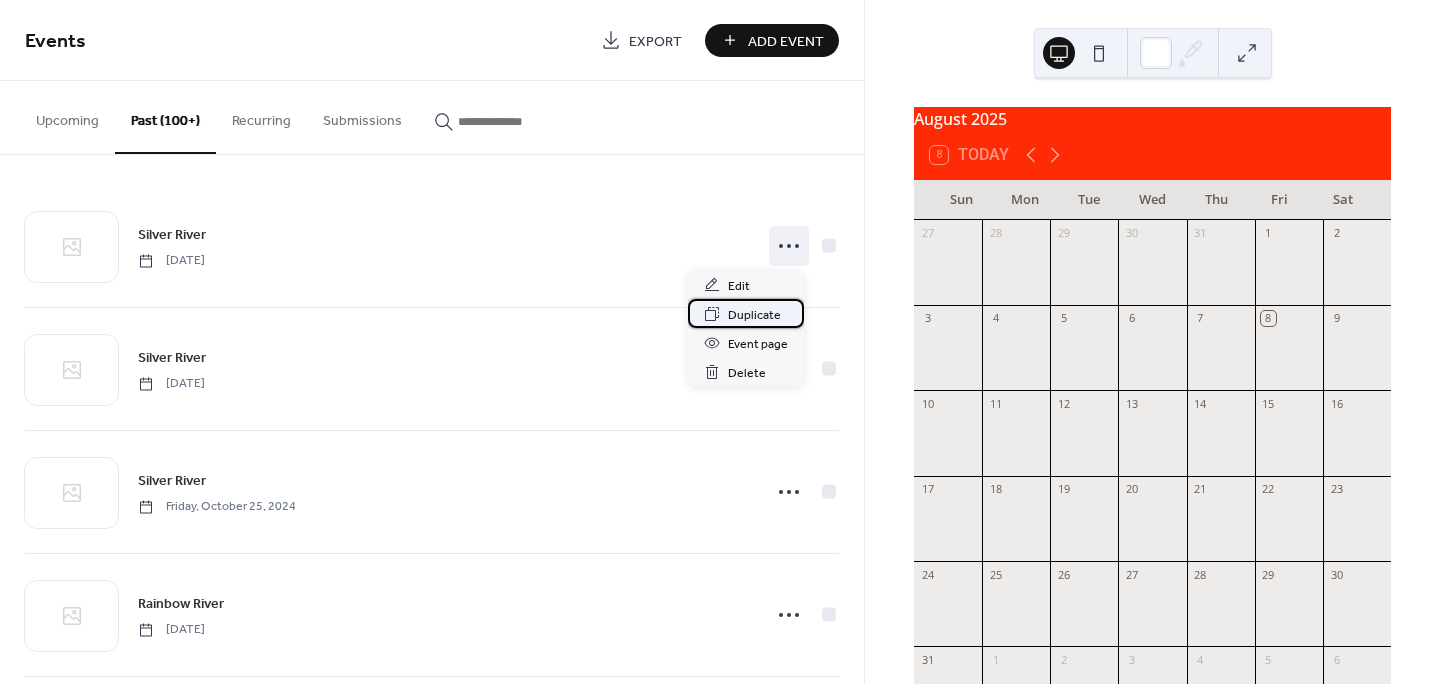 click on "Duplicate" at bounding box center [754, 315] 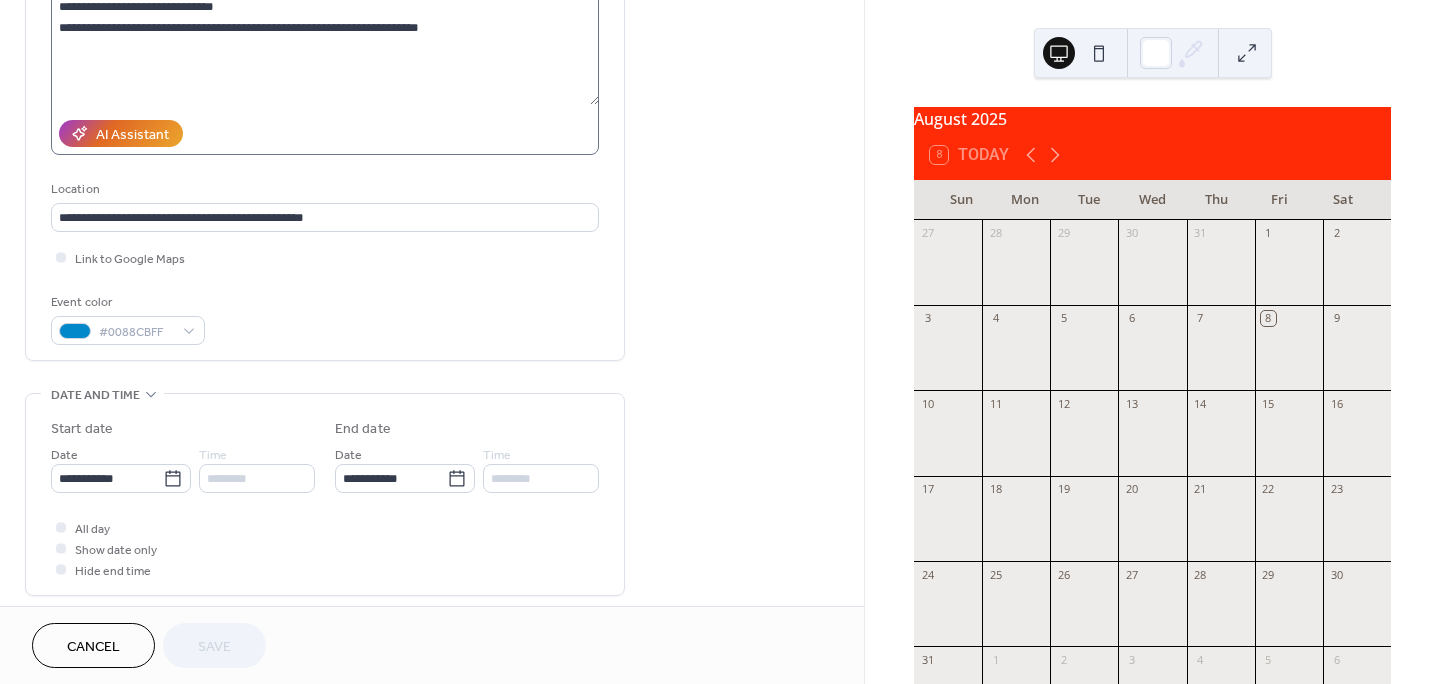 scroll, scrollTop: 268, scrollLeft: 0, axis: vertical 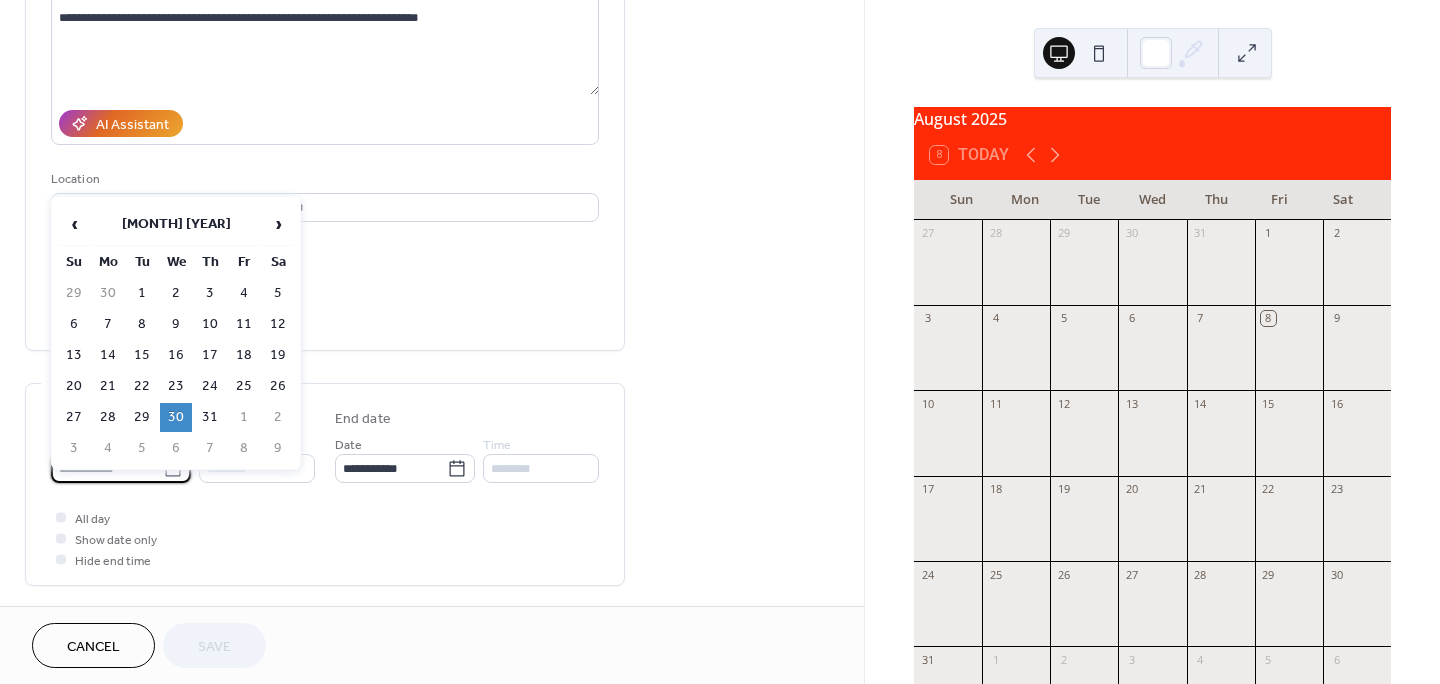 click on "**********" at bounding box center [107, 468] 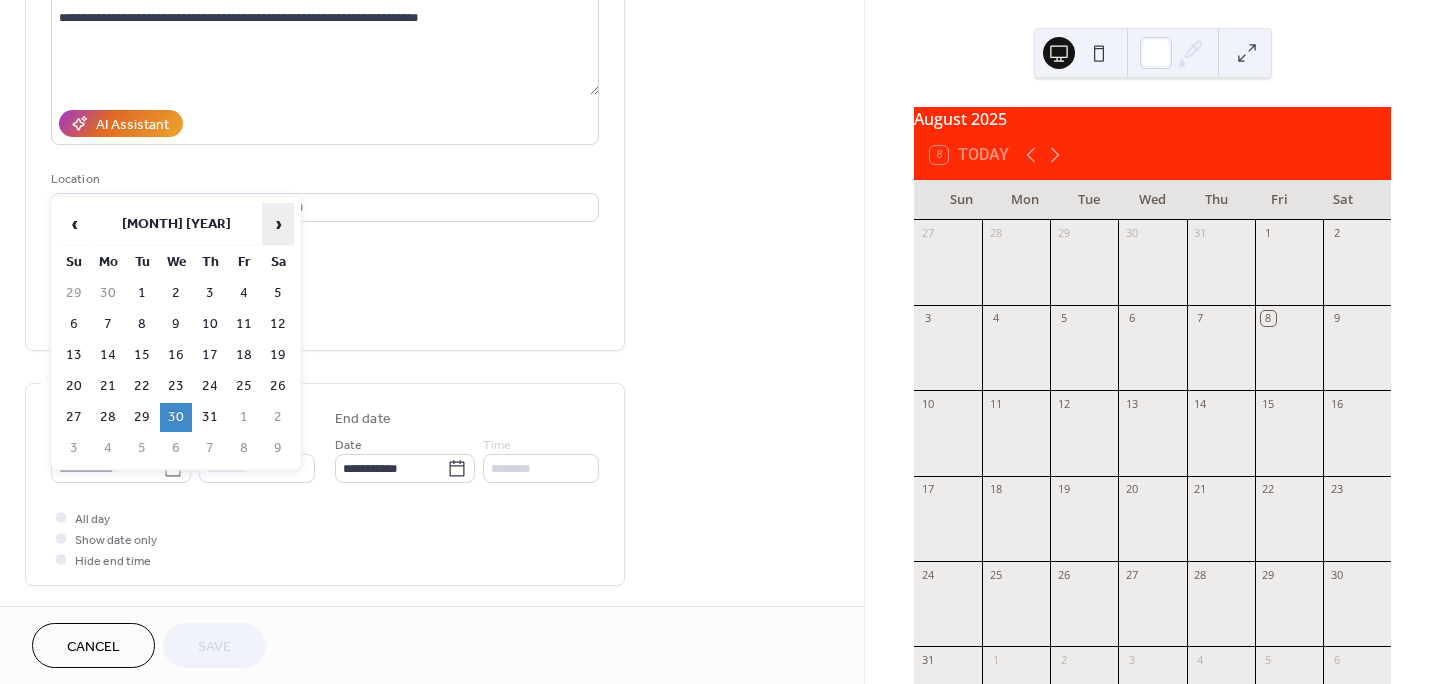 click on "›" at bounding box center (278, 224) 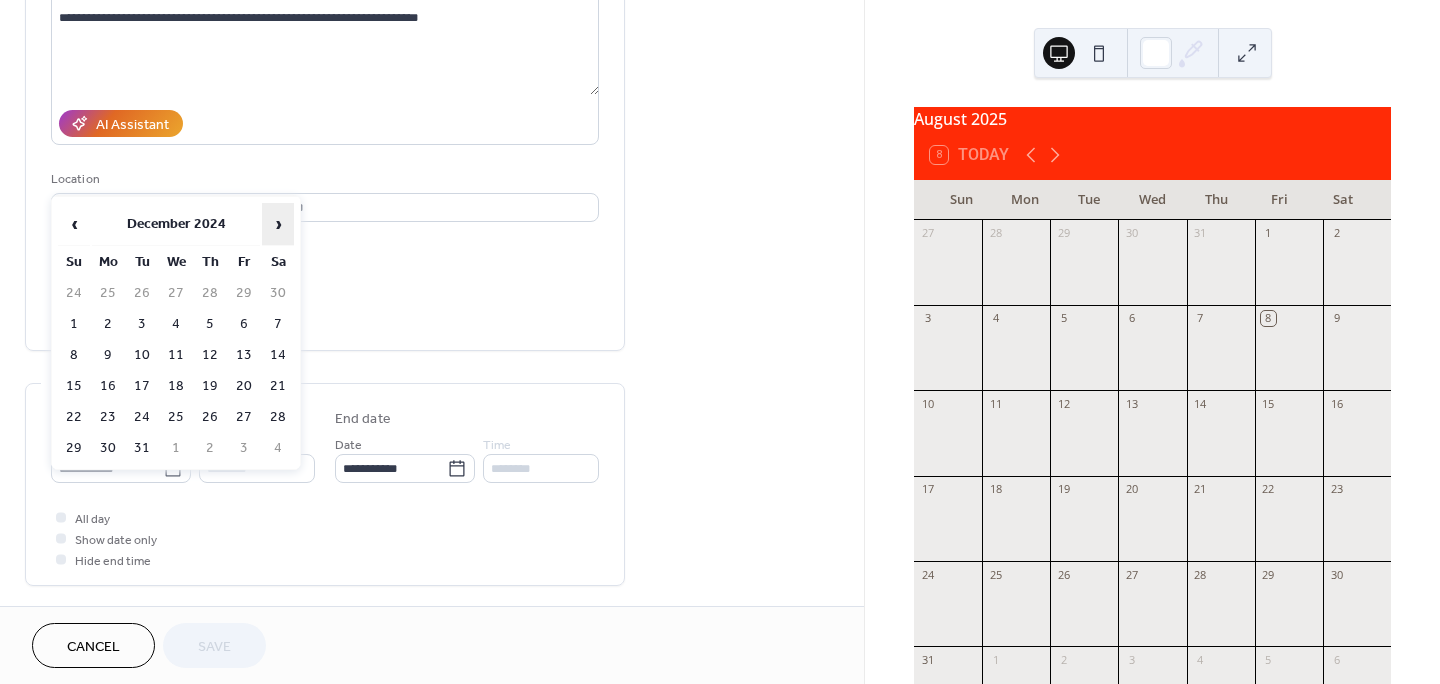 click on "›" at bounding box center [278, 224] 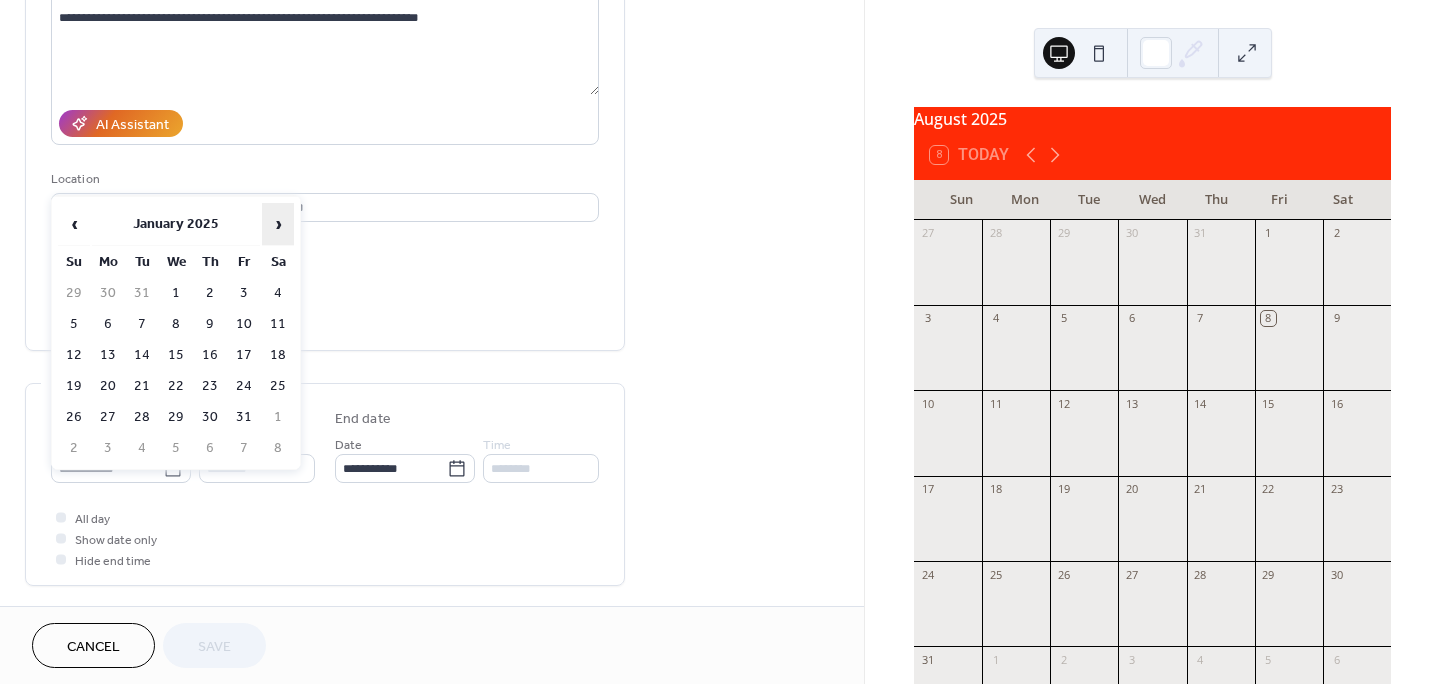 click on "›" at bounding box center [278, 224] 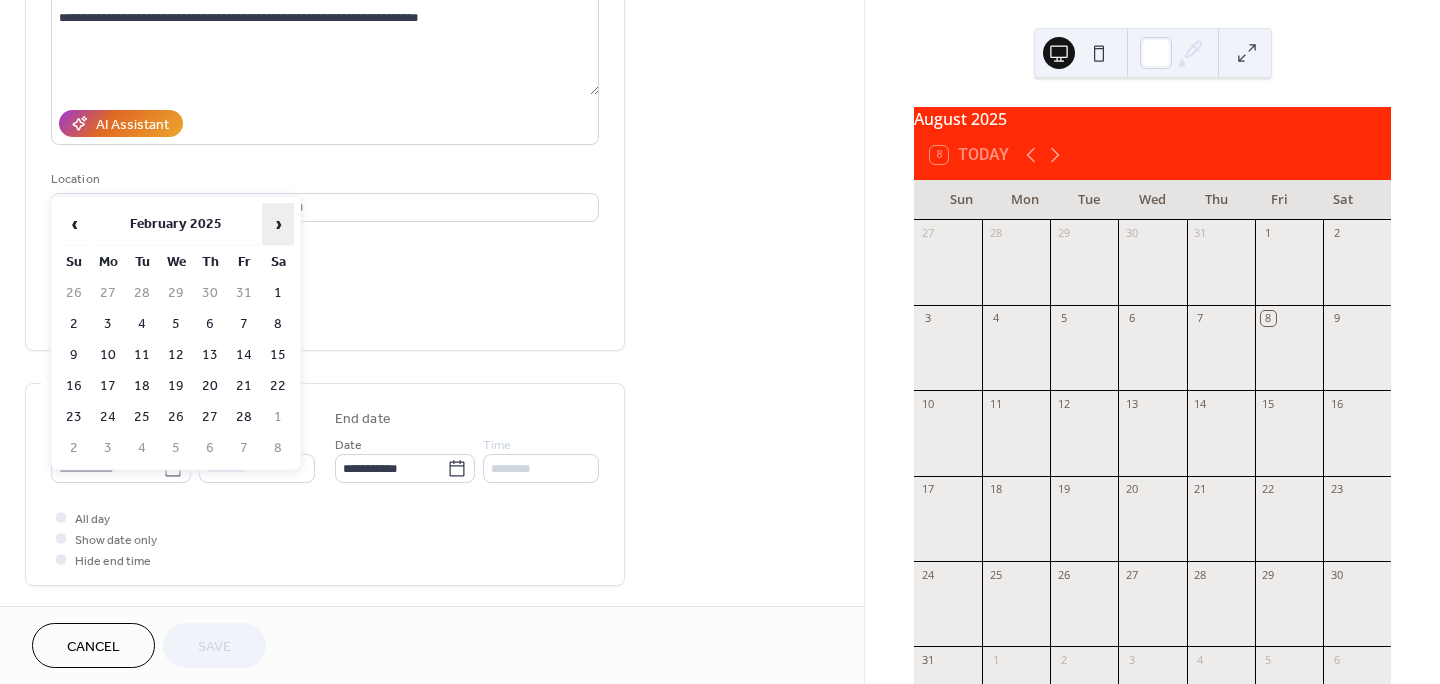 click on "›" at bounding box center (278, 224) 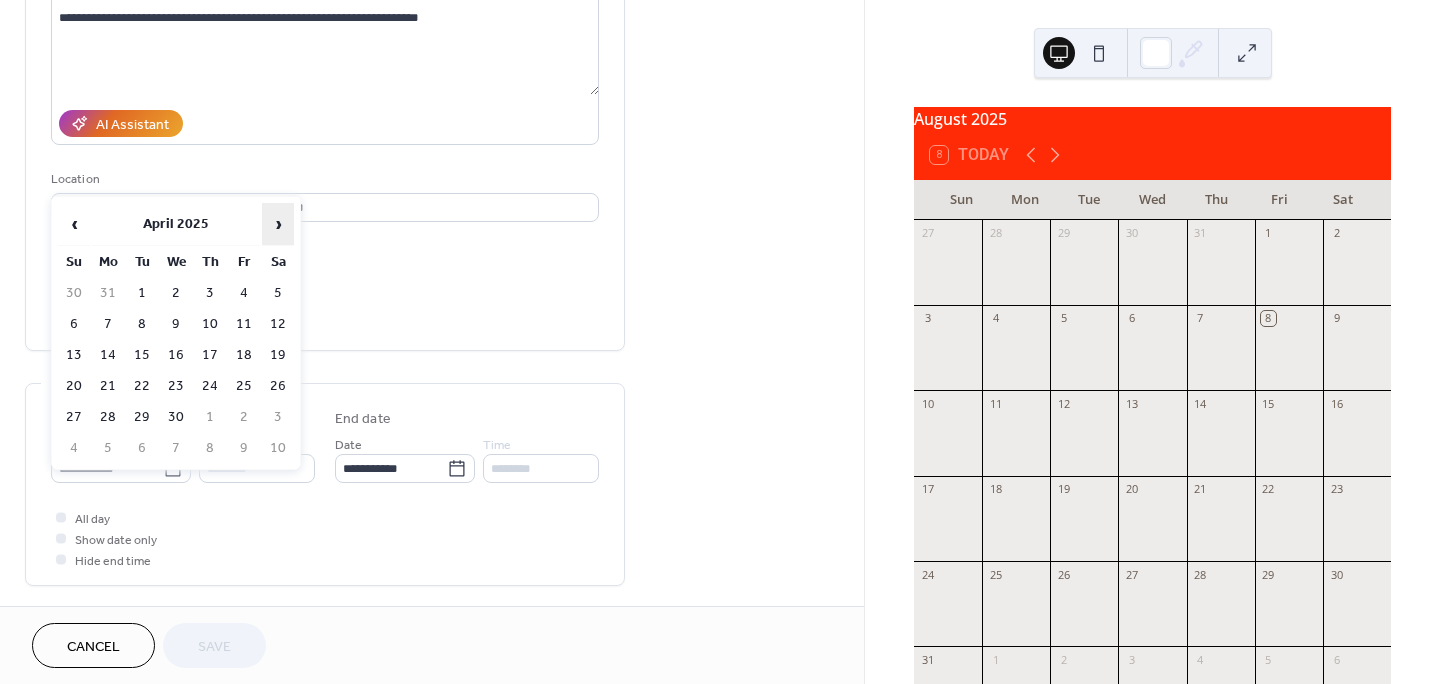 click on "›" at bounding box center (278, 224) 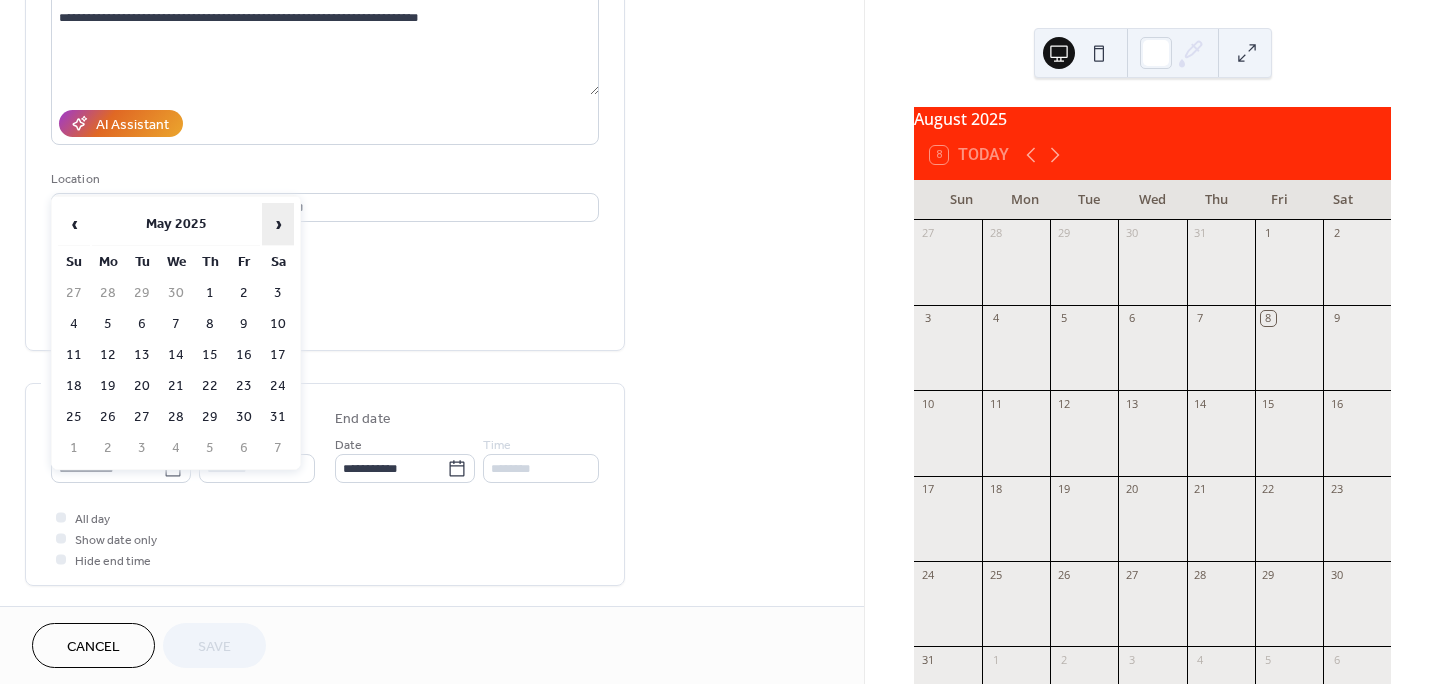 click on "›" at bounding box center (278, 224) 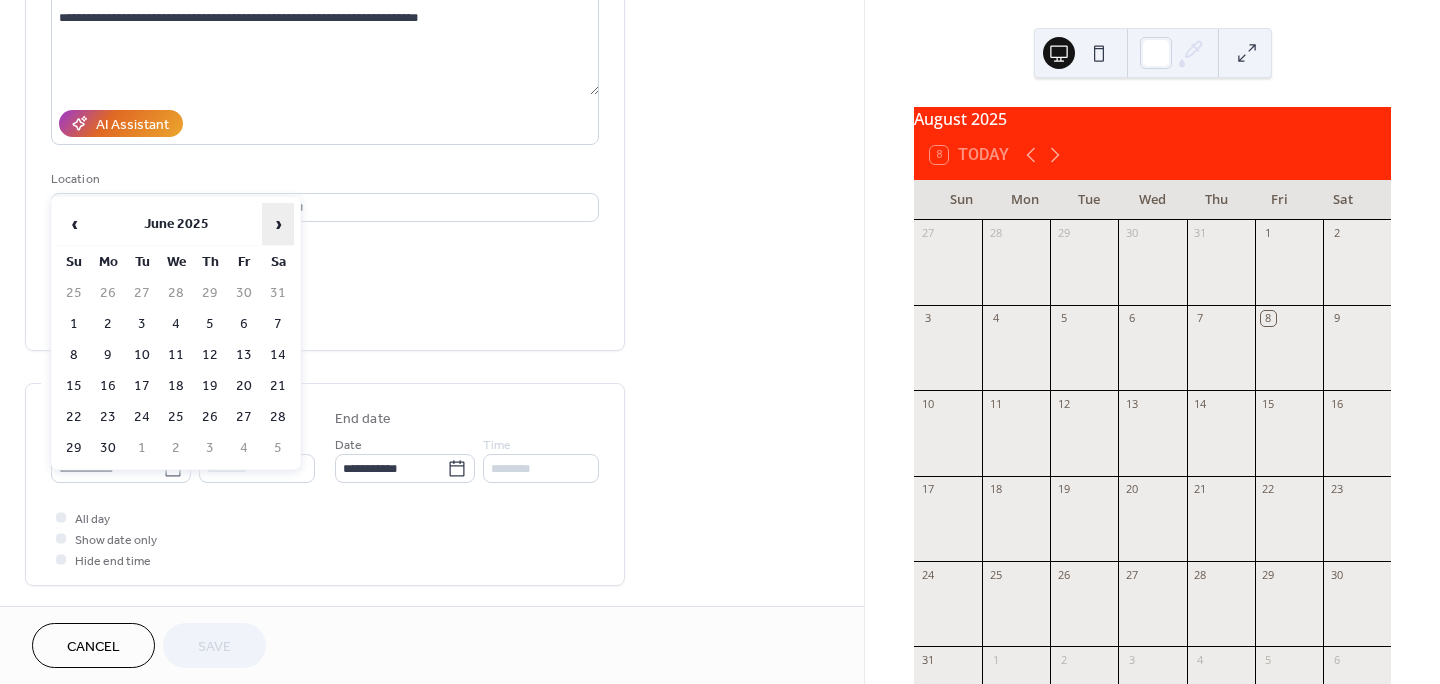 click on "›" at bounding box center [278, 224] 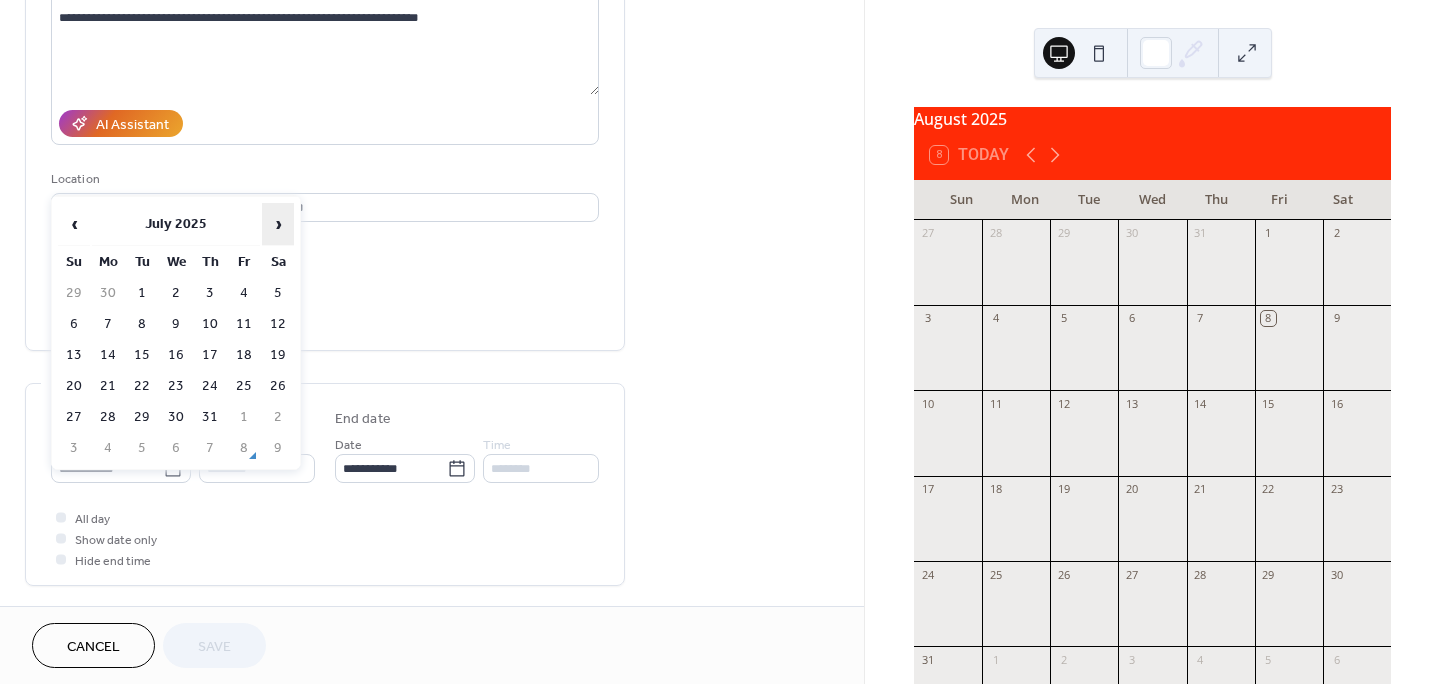click on "›" at bounding box center (278, 224) 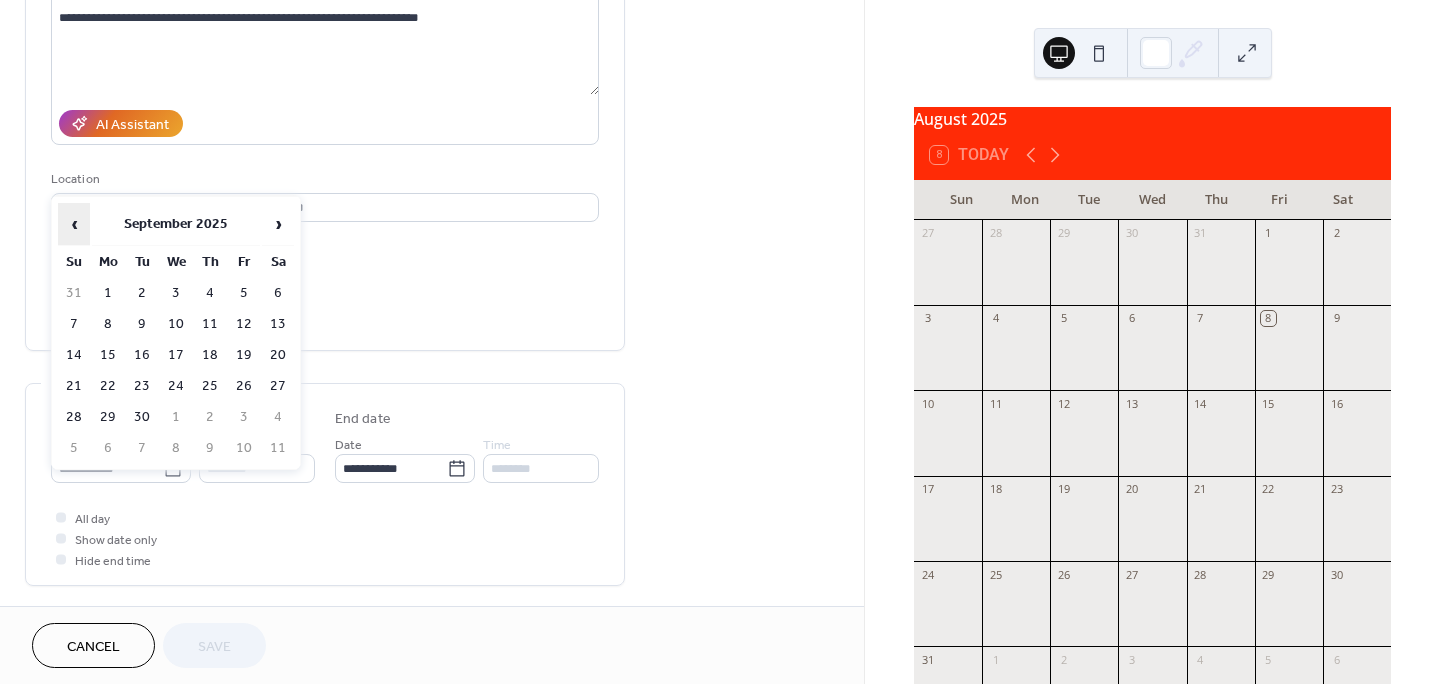 click on "‹" at bounding box center (74, 224) 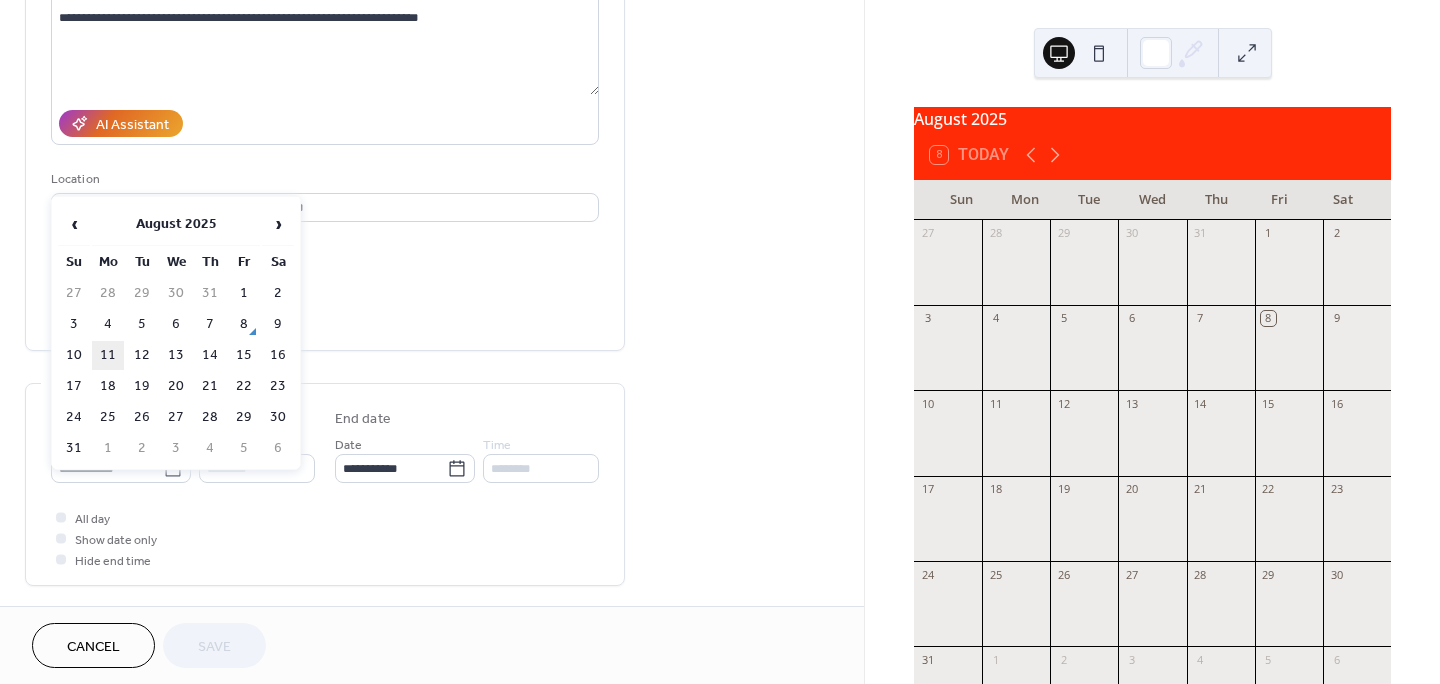 click on "11" at bounding box center (108, 355) 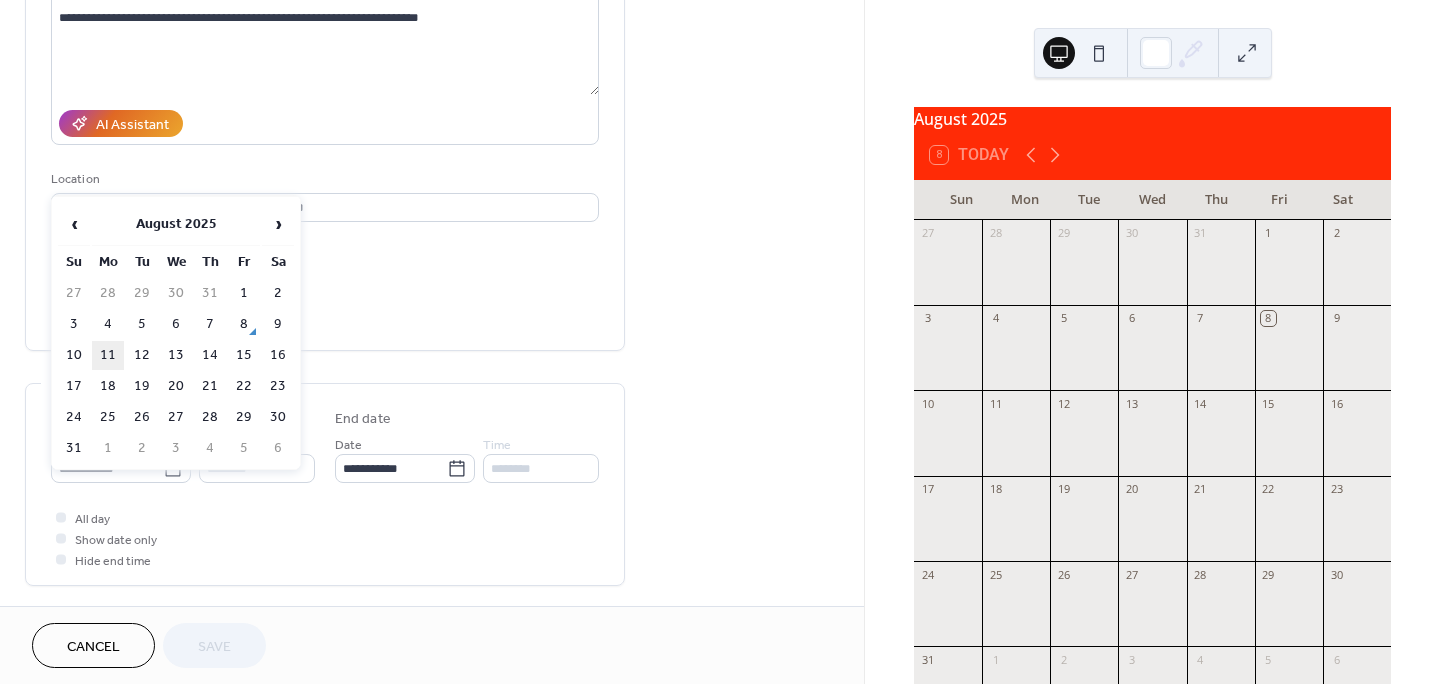 type on "**********" 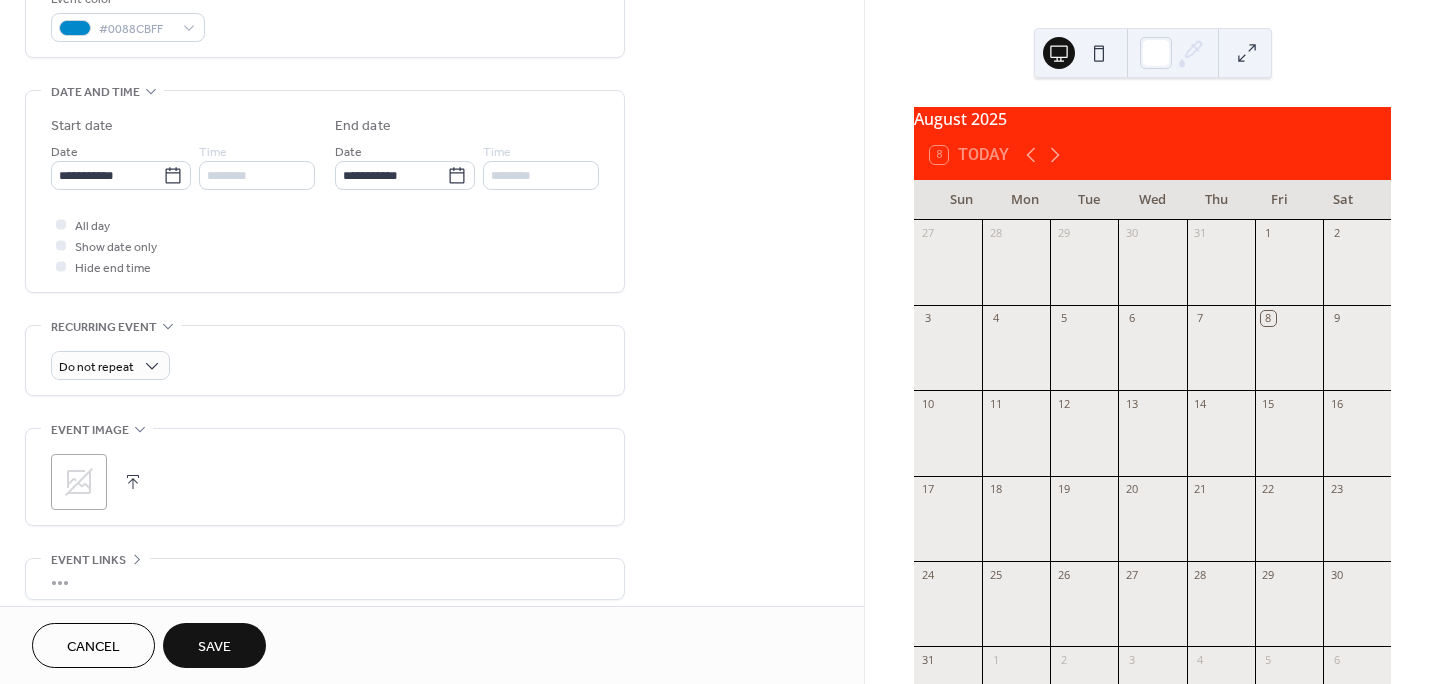scroll, scrollTop: 563, scrollLeft: 0, axis: vertical 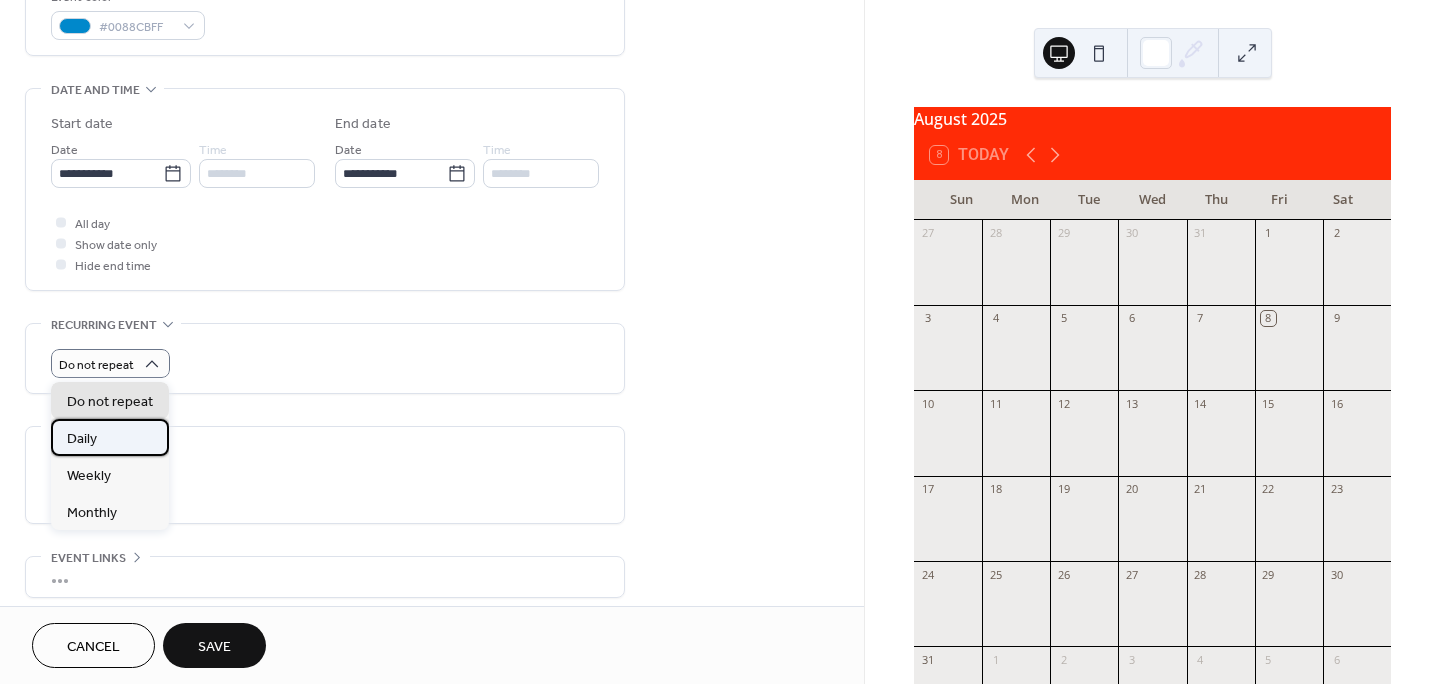 click on "Daily" at bounding box center (82, 439) 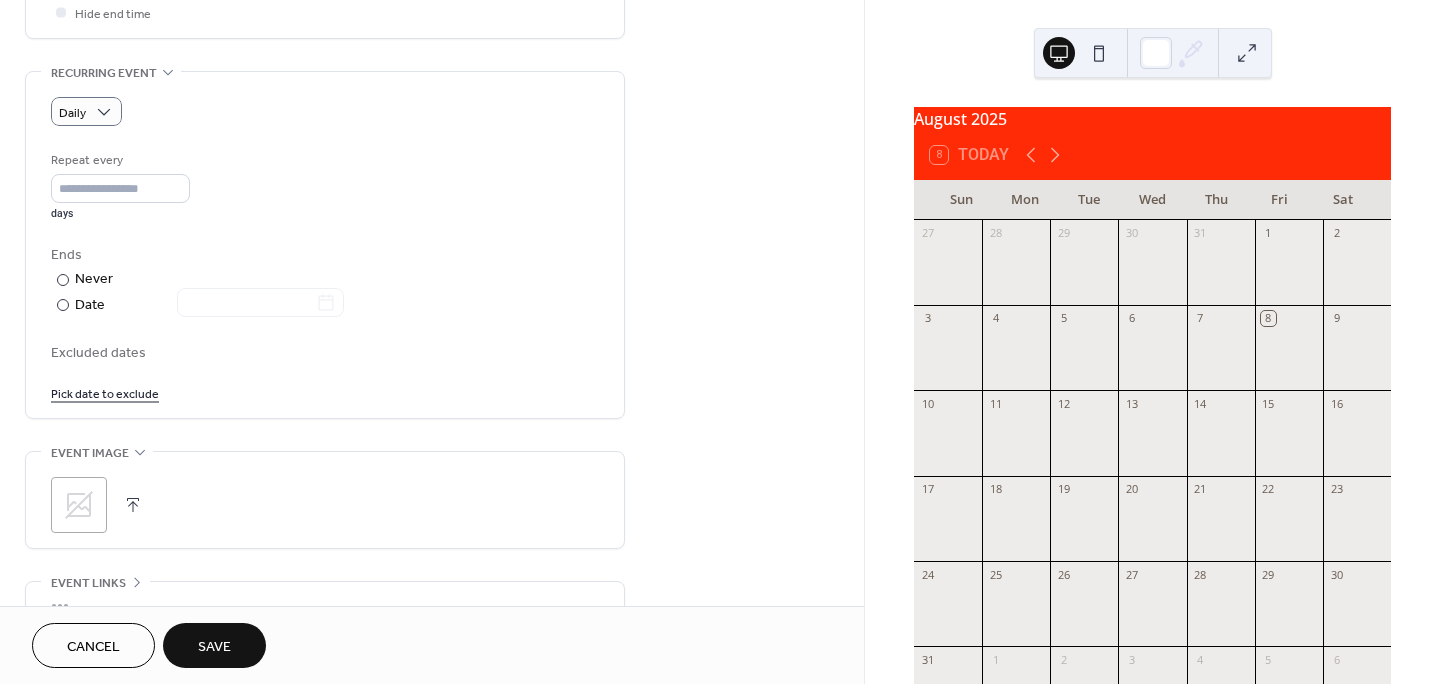 scroll, scrollTop: 822, scrollLeft: 0, axis: vertical 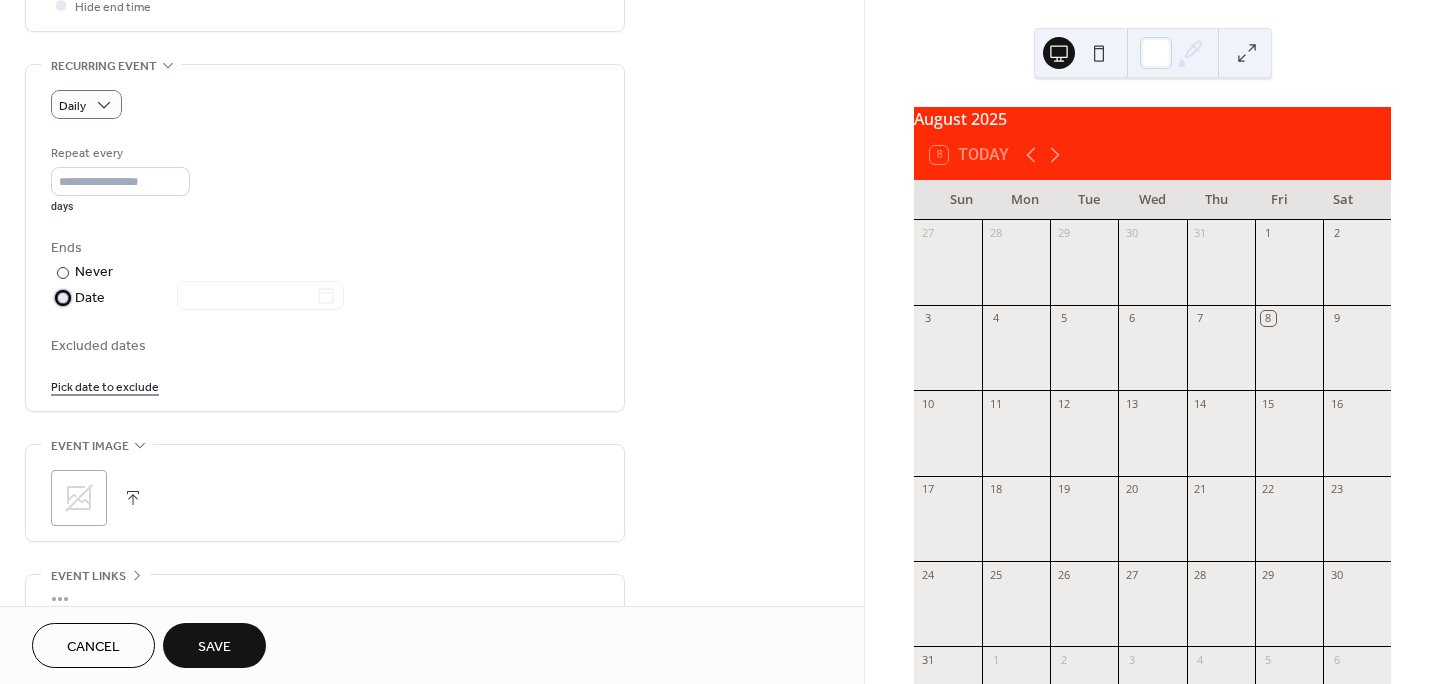 click at bounding box center [63, 298] 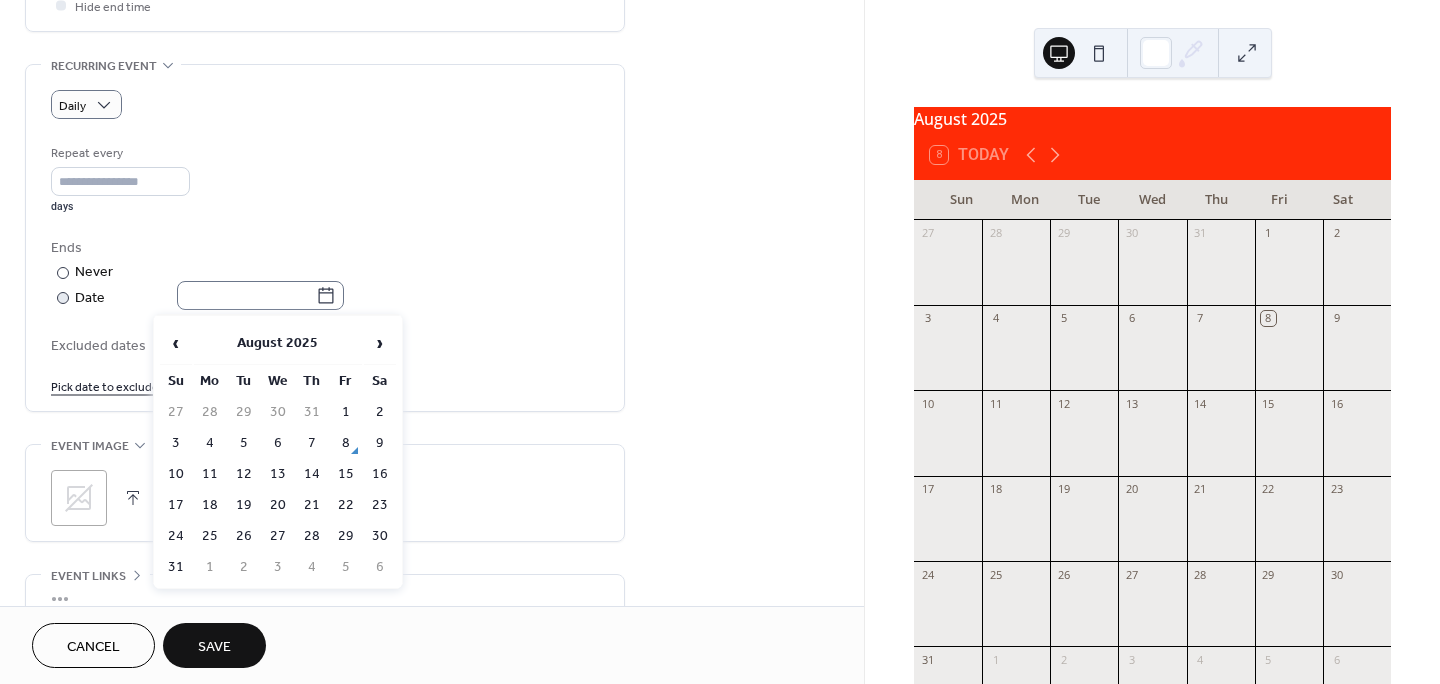 click 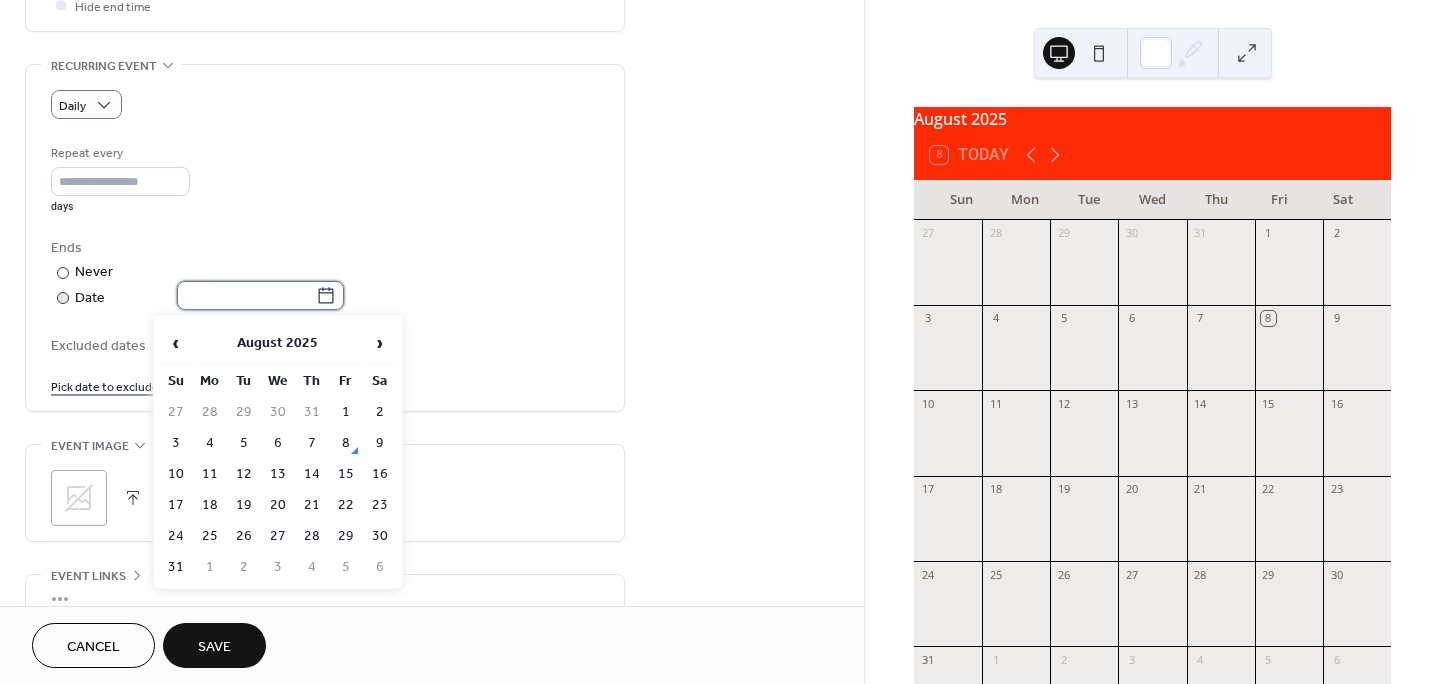 click at bounding box center [246, 295] 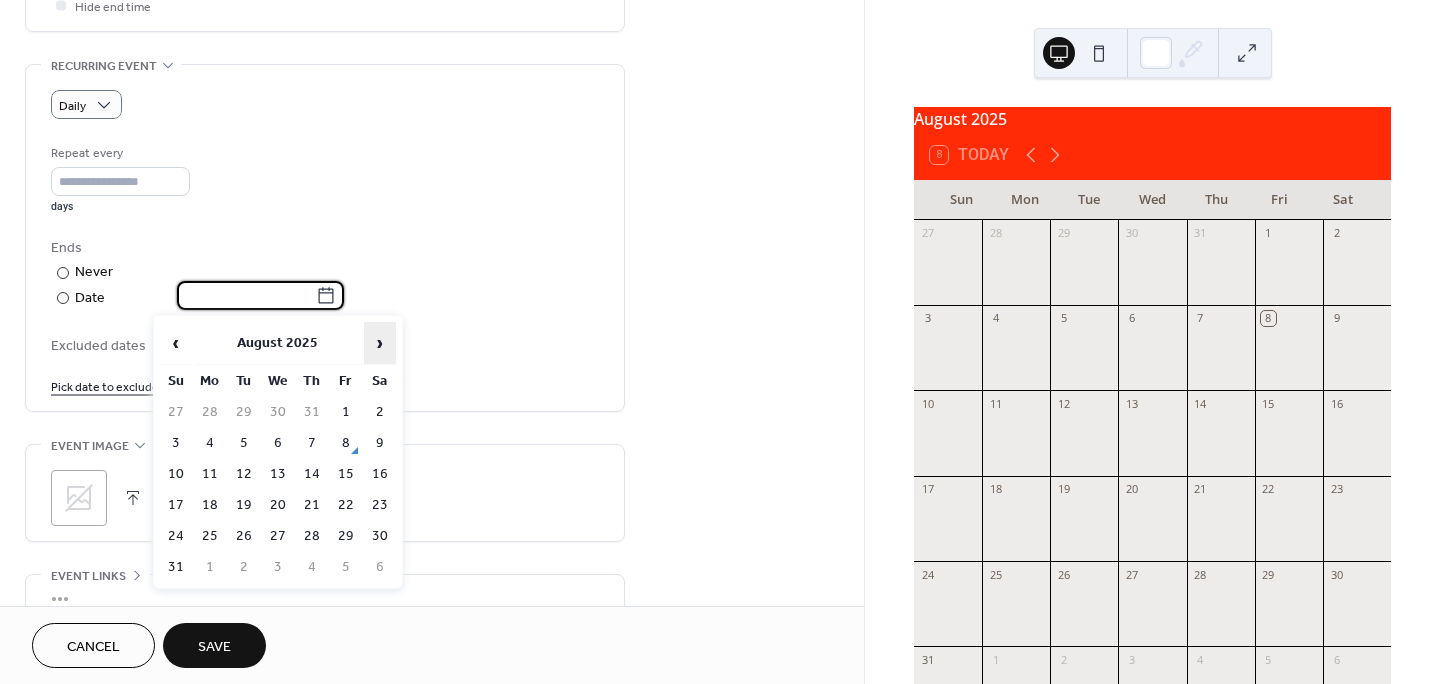 click on "›" at bounding box center (380, 343) 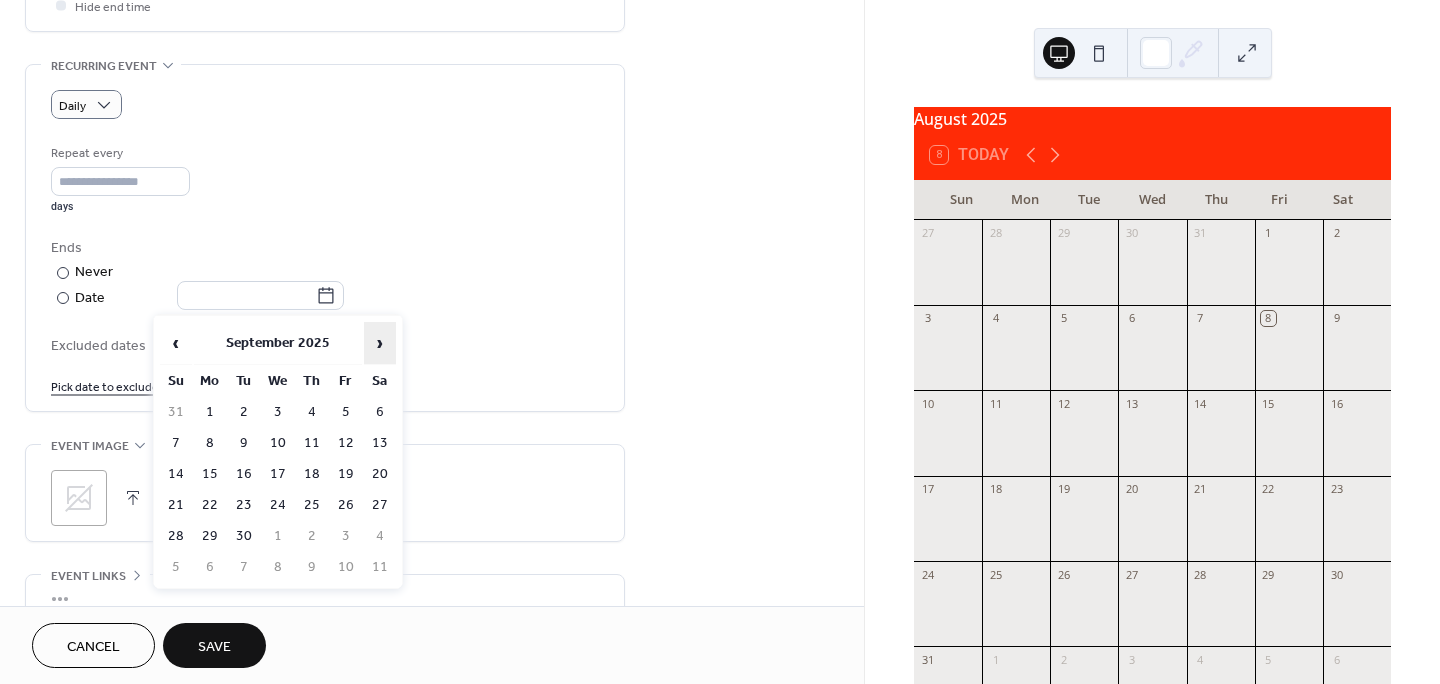 click on "›" at bounding box center [380, 343] 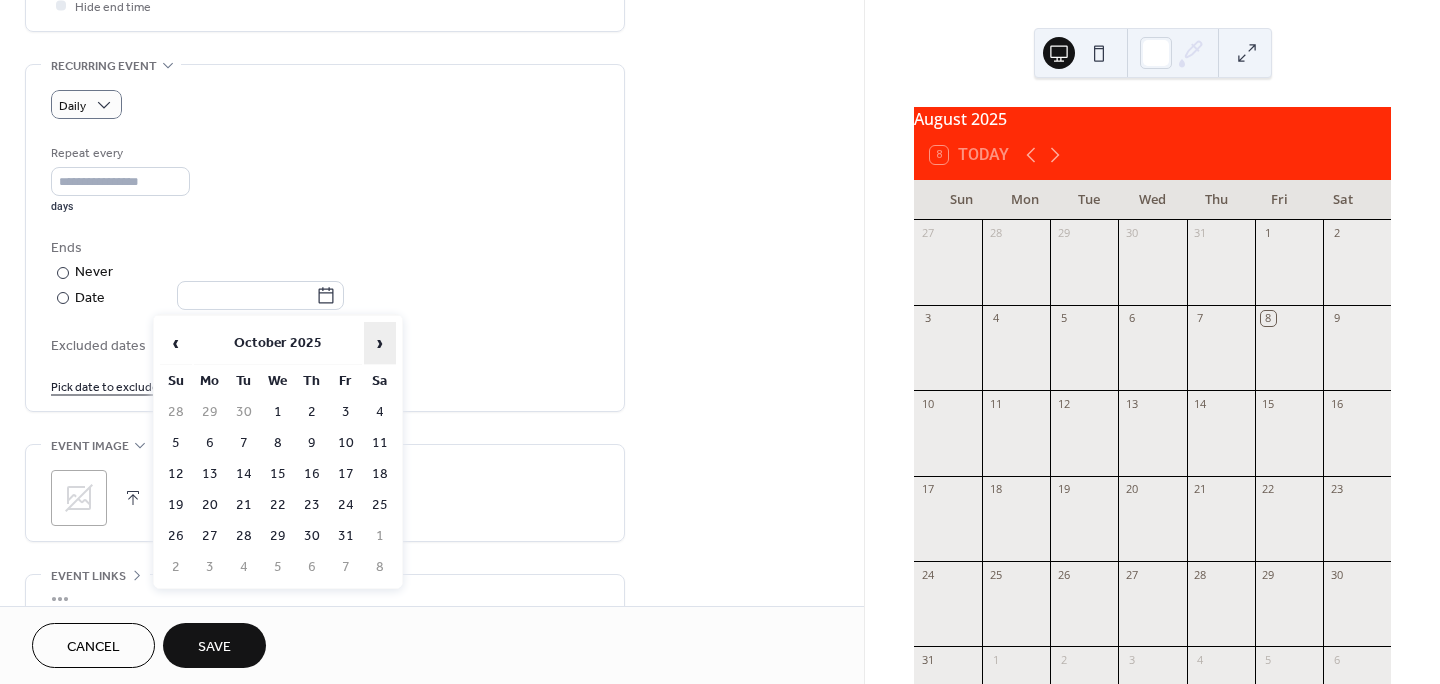 click on "›" at bounding box center (380, 343) 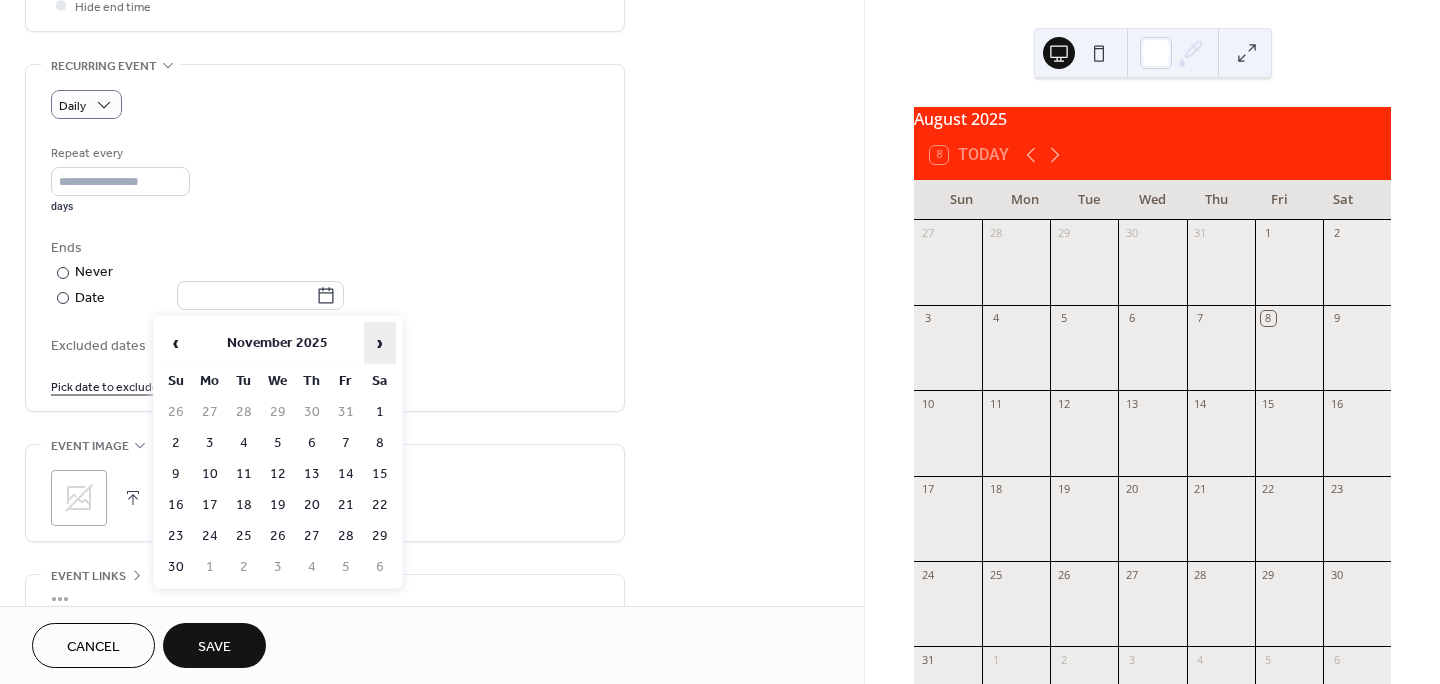 click on "›" at bounding box center (380, 343) 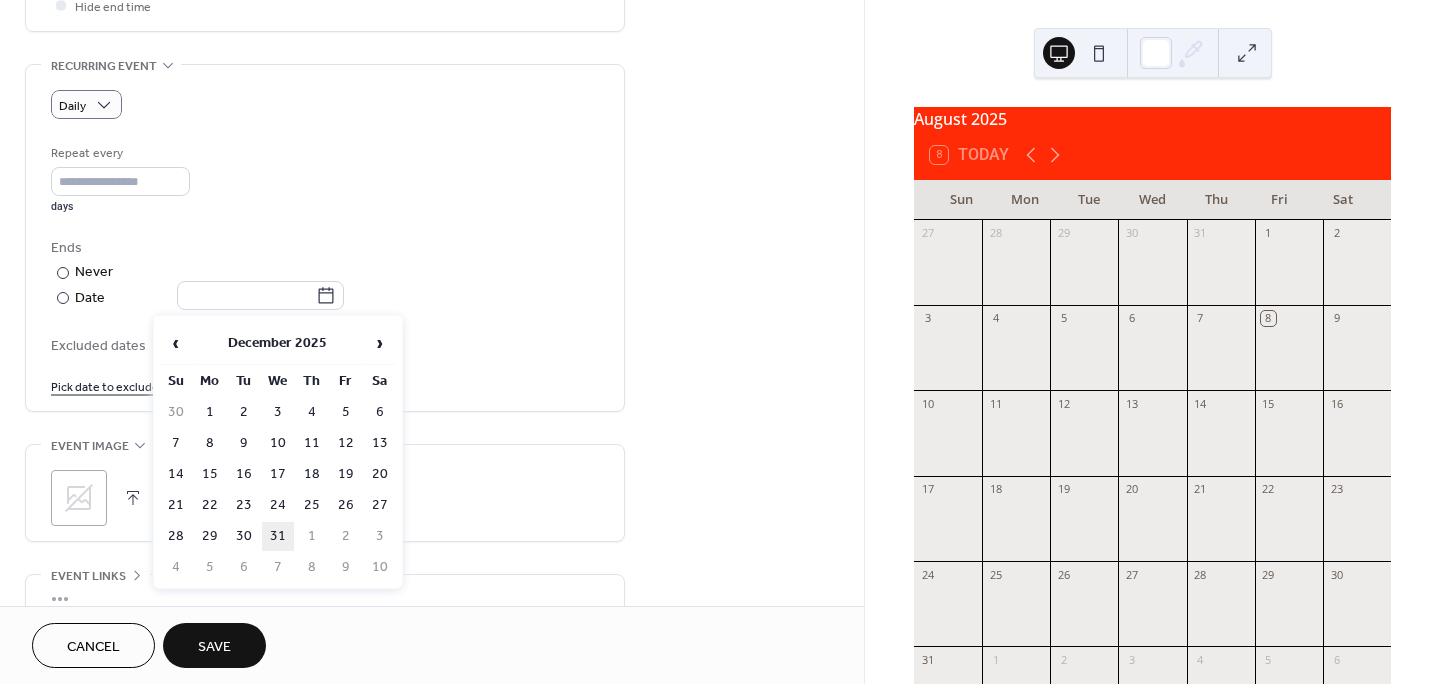click on "31" at bounding box center (278, 536) 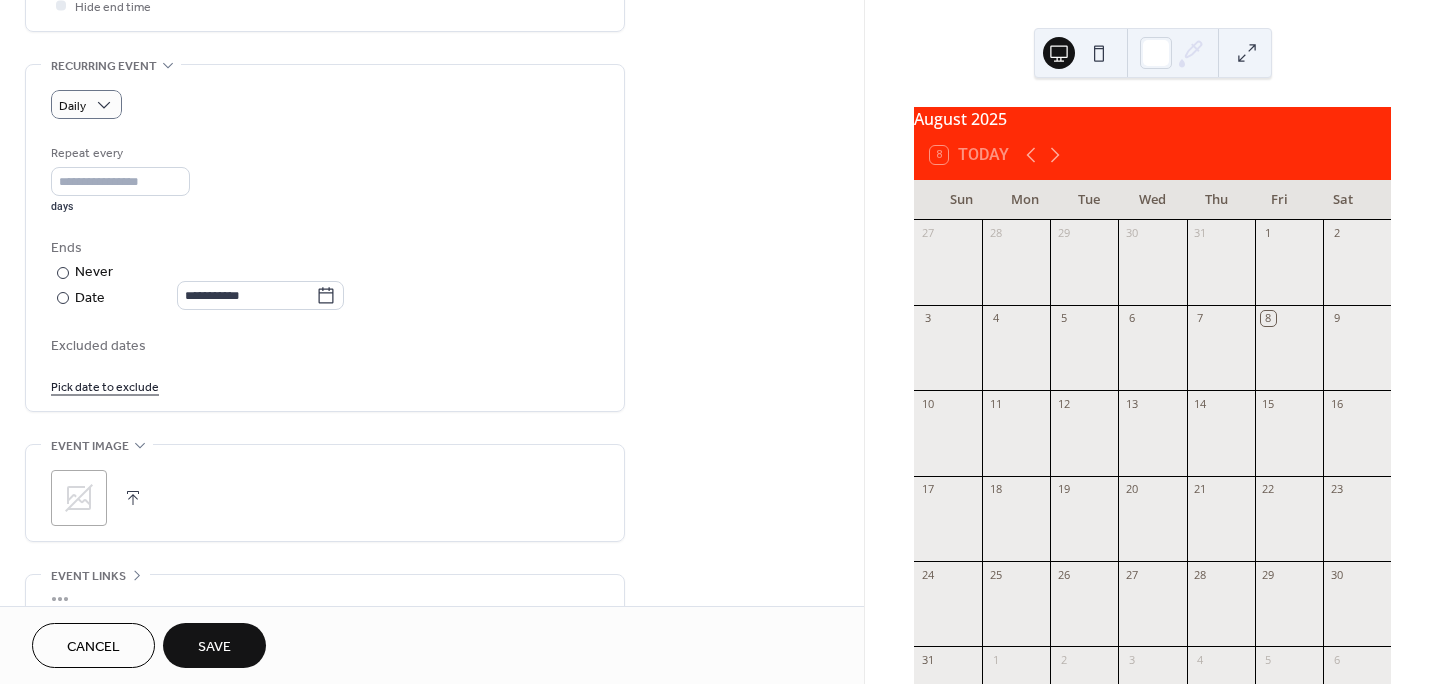 click on "**********" at bounding box center [325, 238] 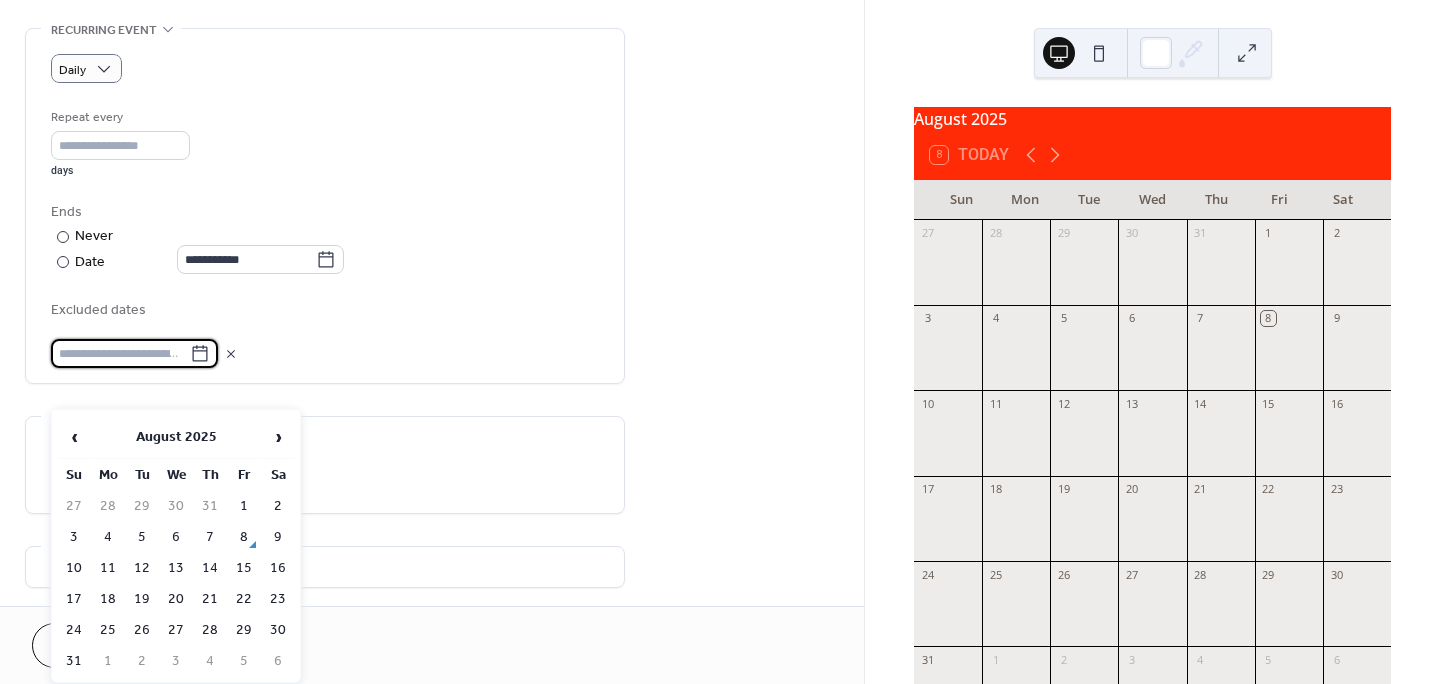 scroll, scrollTop: 882, scrollLeft: 0, axis: vertical 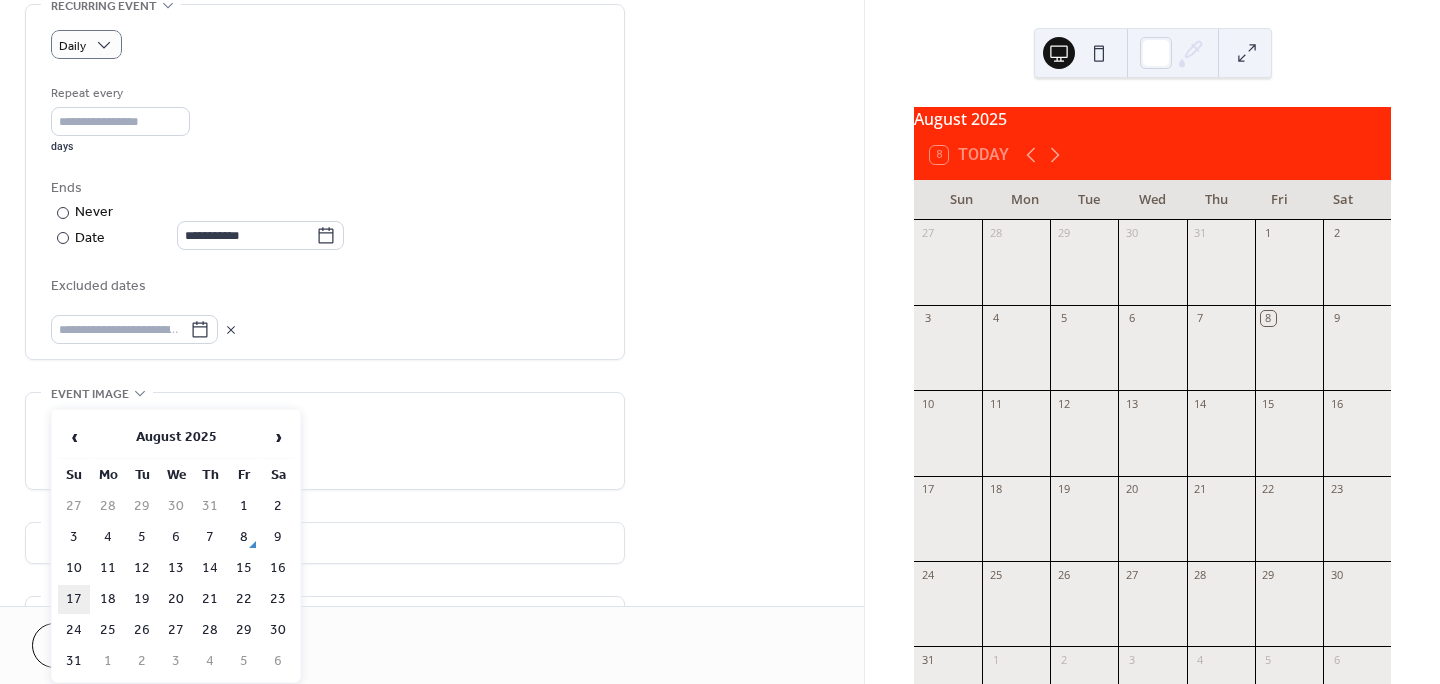 click on "17" at bounding box center (74, 599) 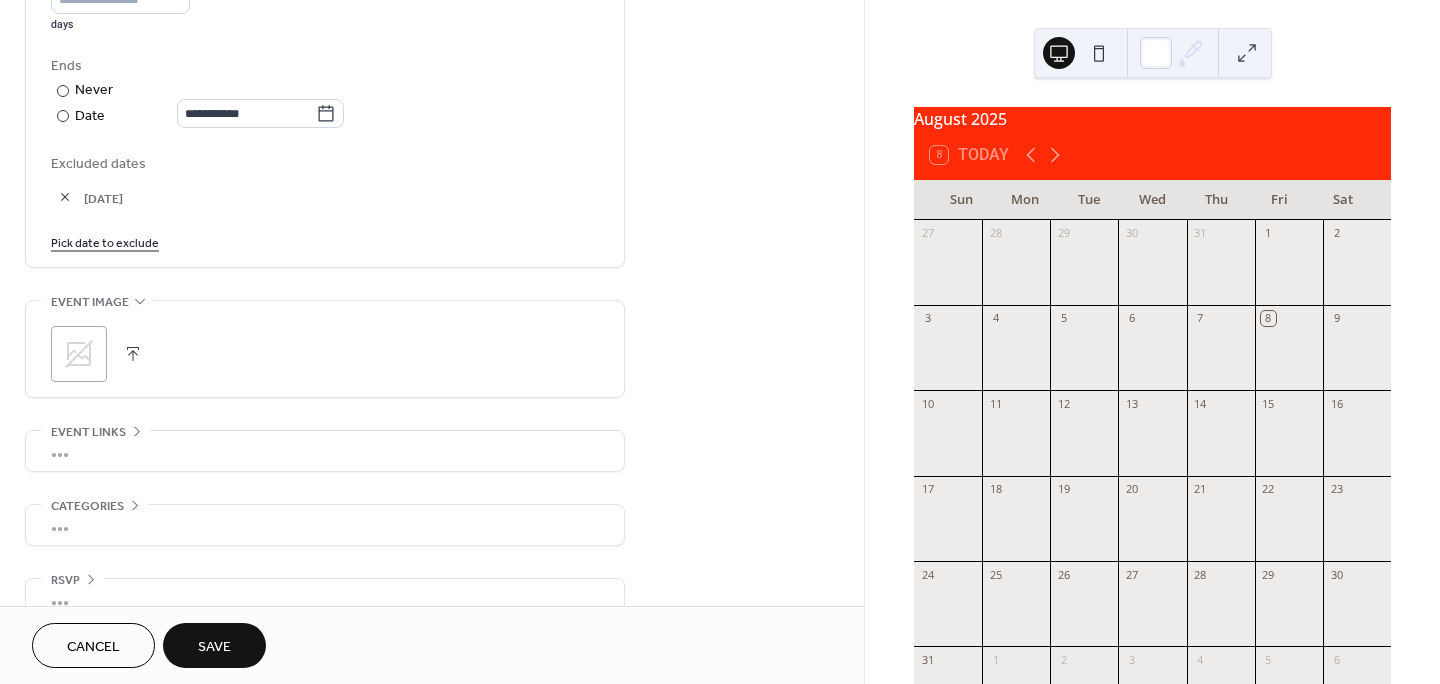 scroll, scrollTop: 1038, scrollLeft: 0, axis: vertical 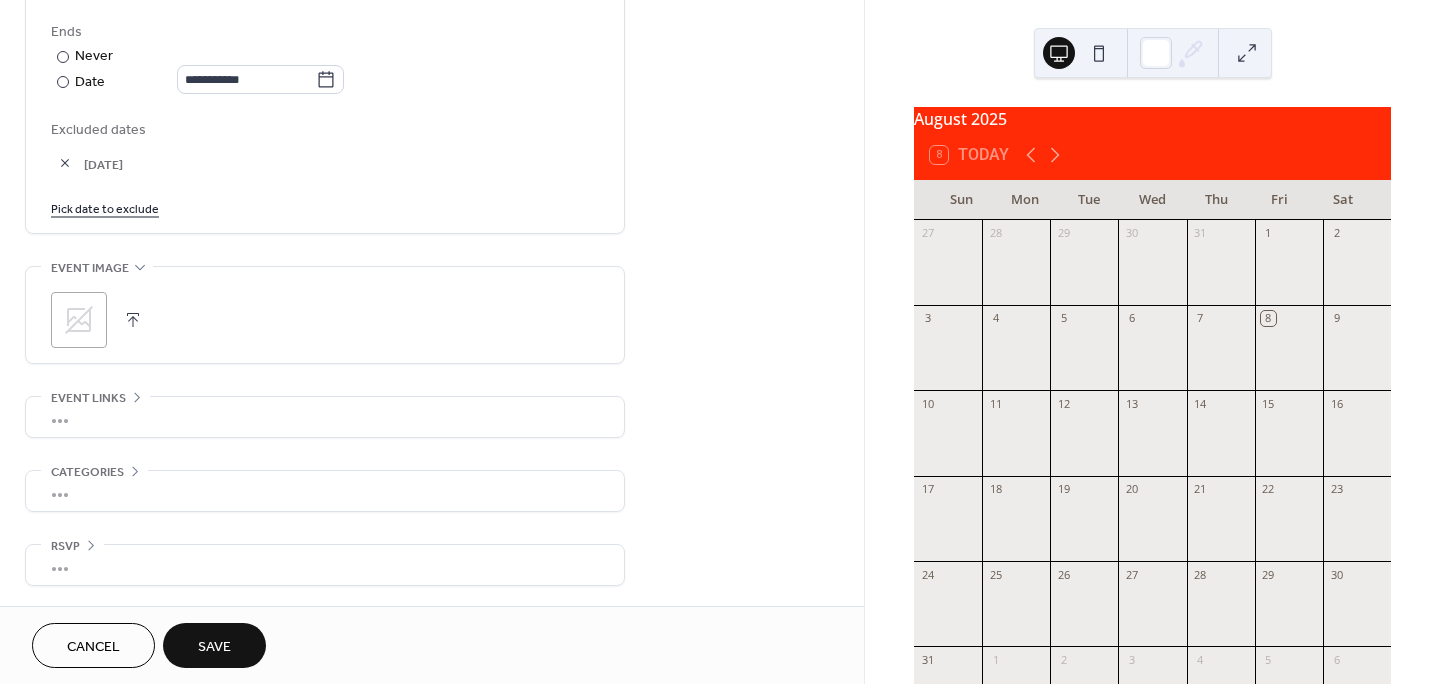 click on "Pick date to exclude" at bounding box center (105, 207) 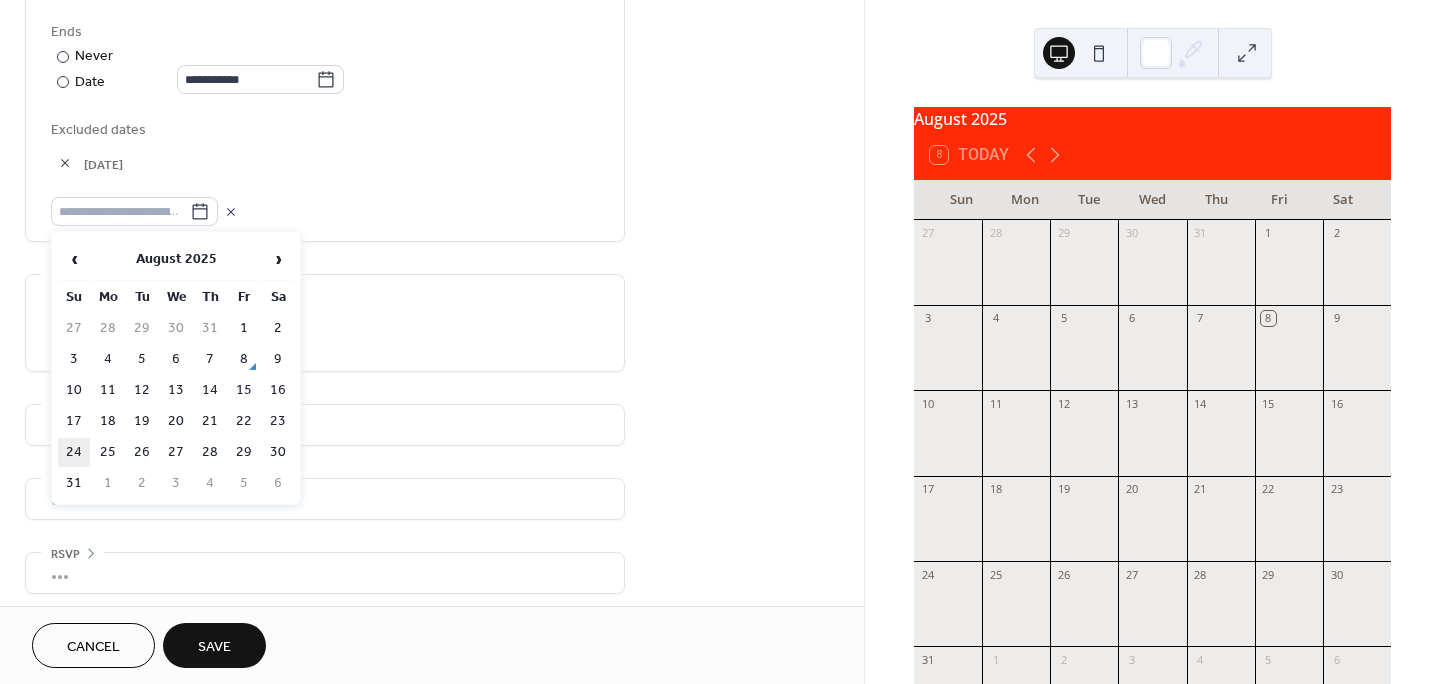 click on "24" at bounding box center (74, 452) 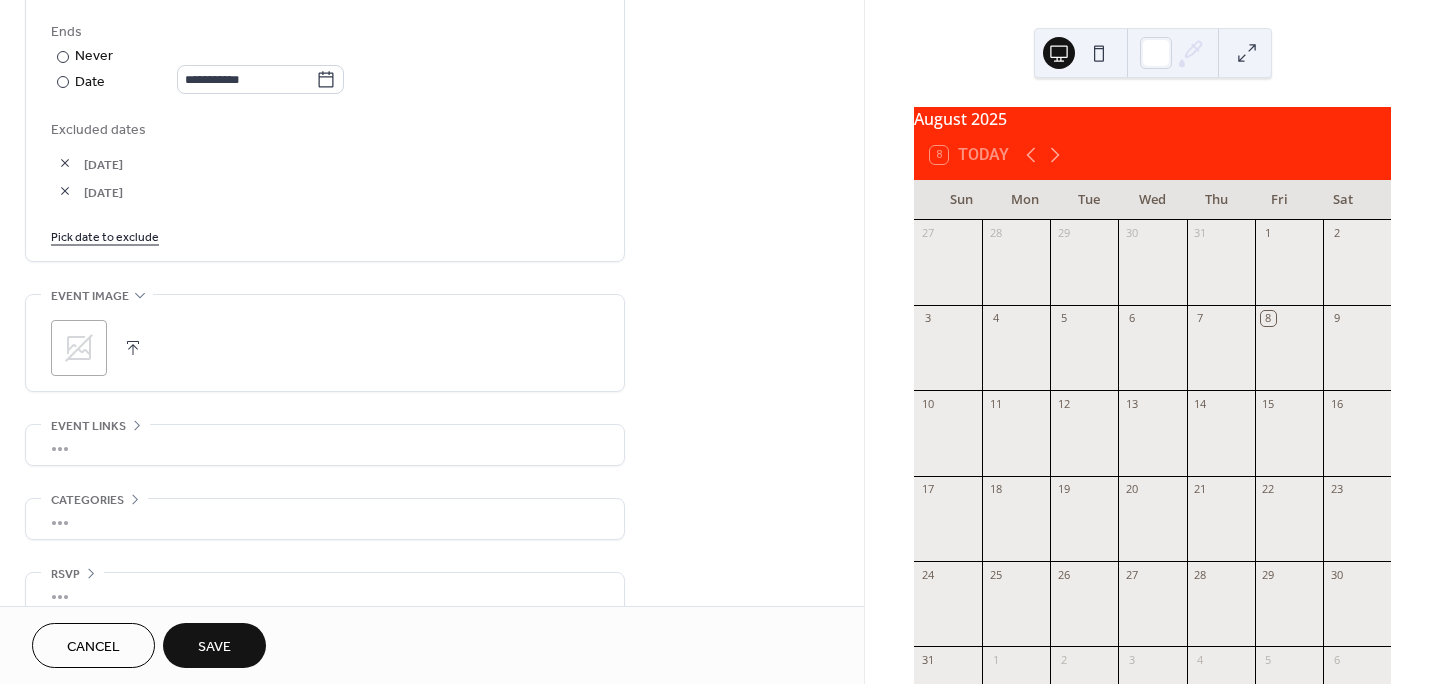 click on "Pick date to exclude" at bounding box center [105, 235] 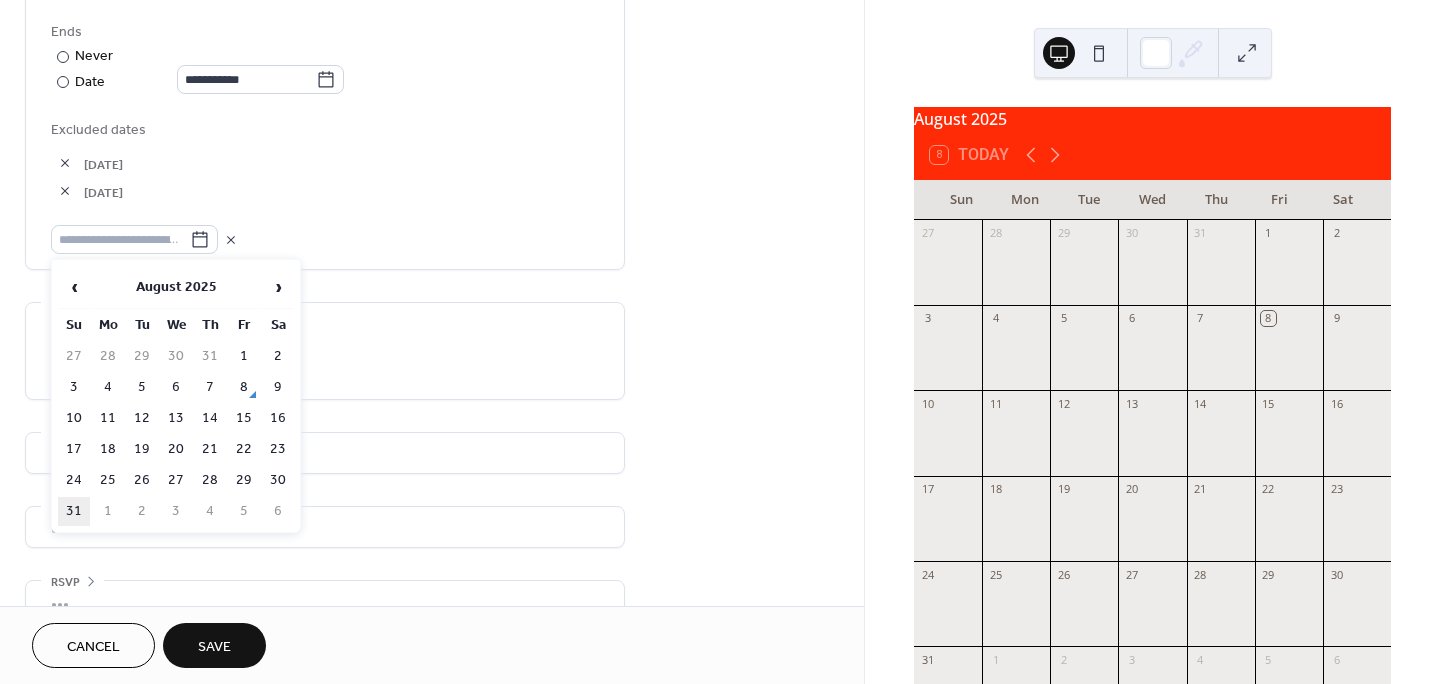 click on "31" at bounding box center [74, 511] 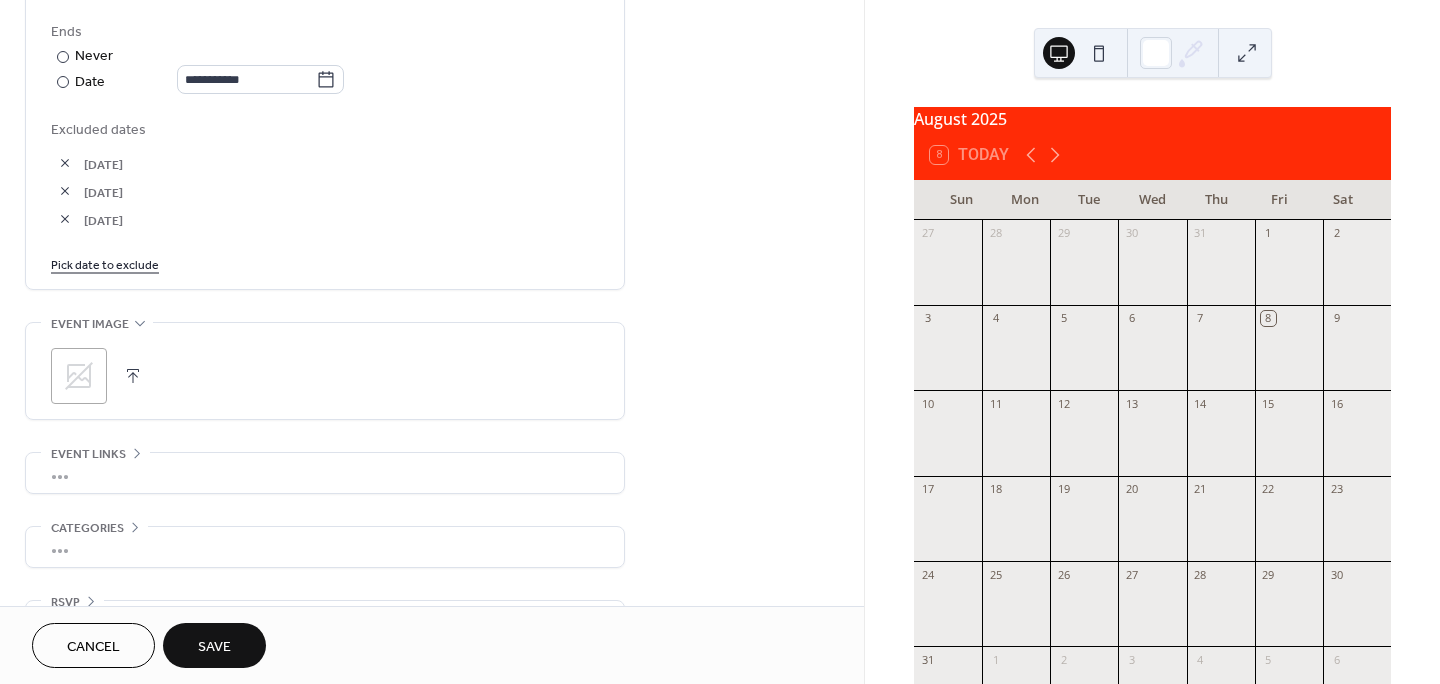 click on "Pick date to exclude" at bounding box center (105, 263) 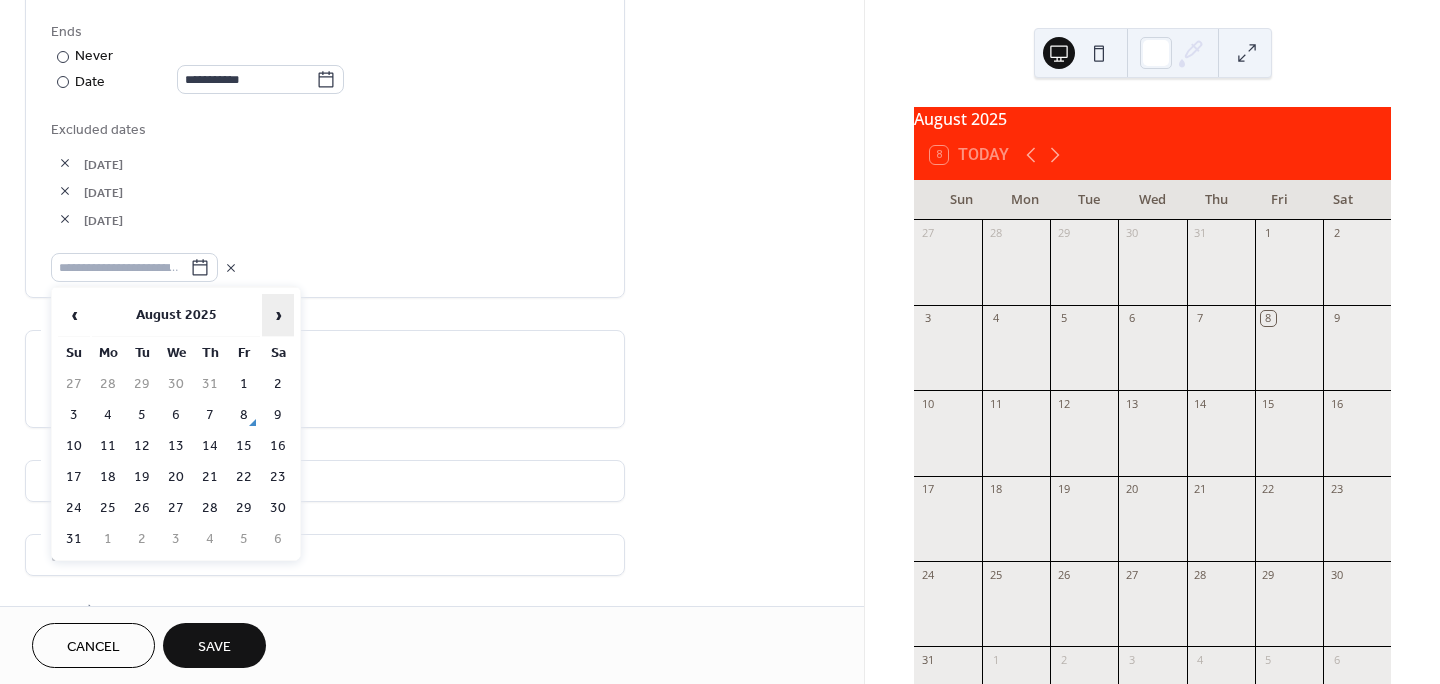 click on "›" at bounding box center [278, 315] 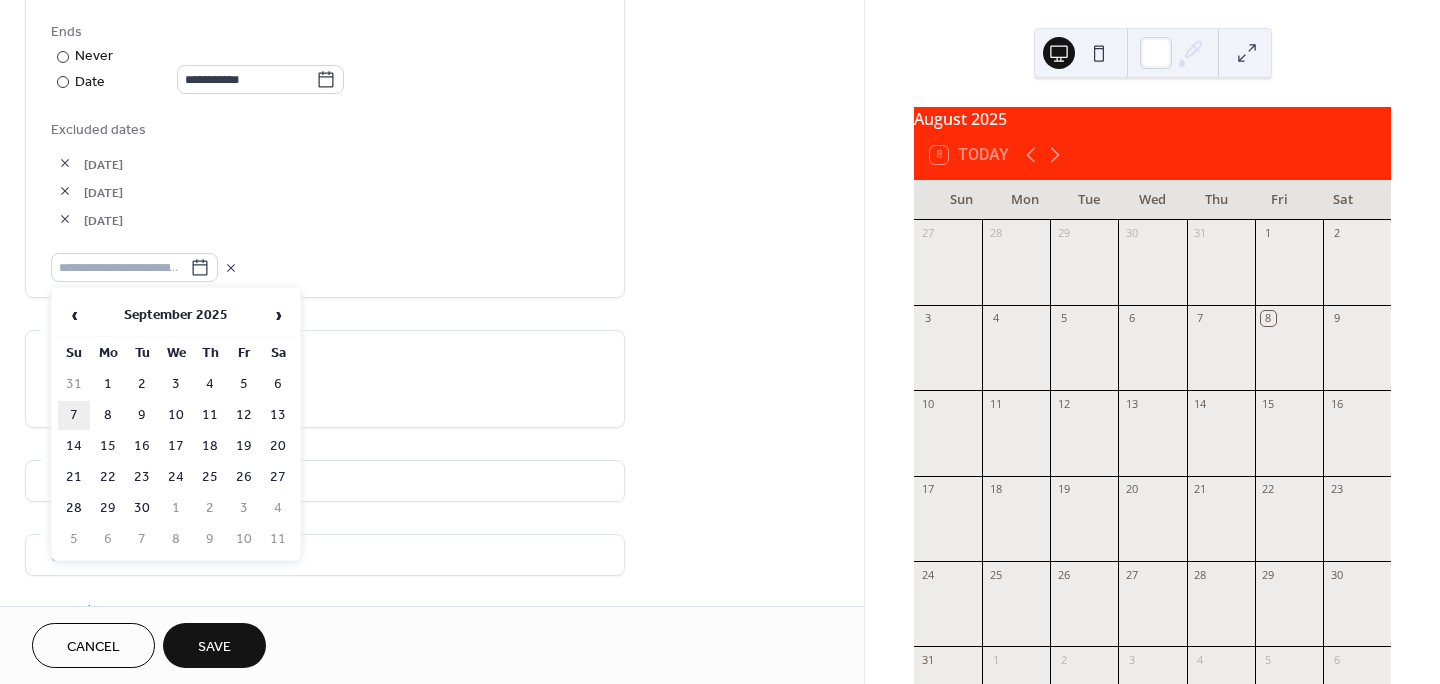 click on "7" at bounding box center (74, 415) 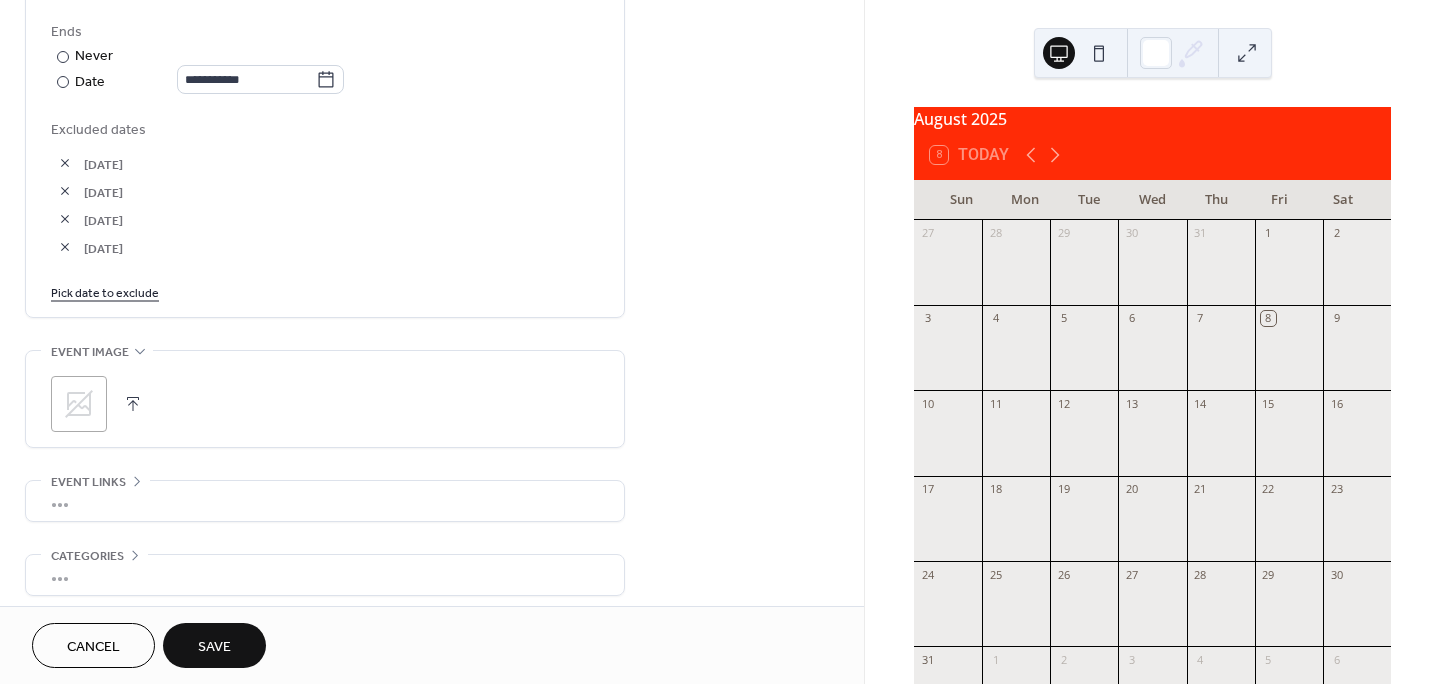 click on "Pick date to exclude" at bounding box center (105, 291) 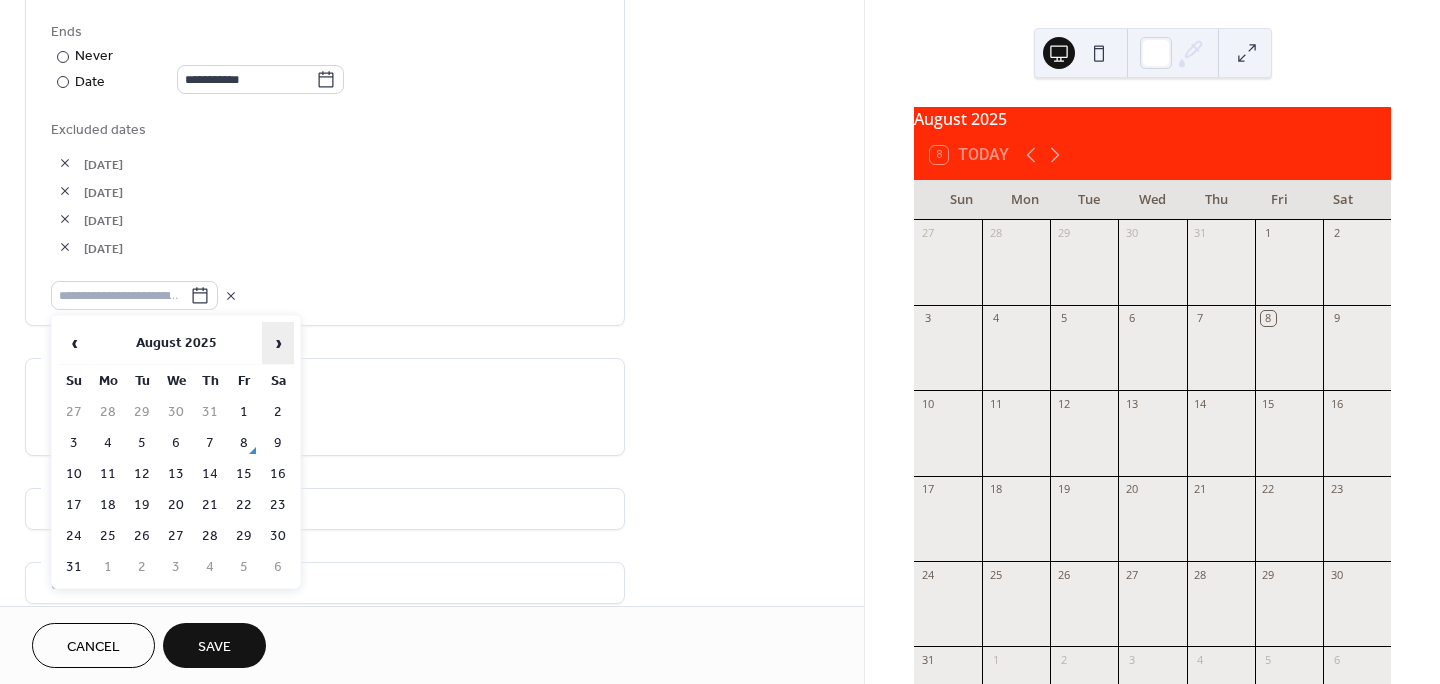 click on "›" at bounding box center (278, 343) 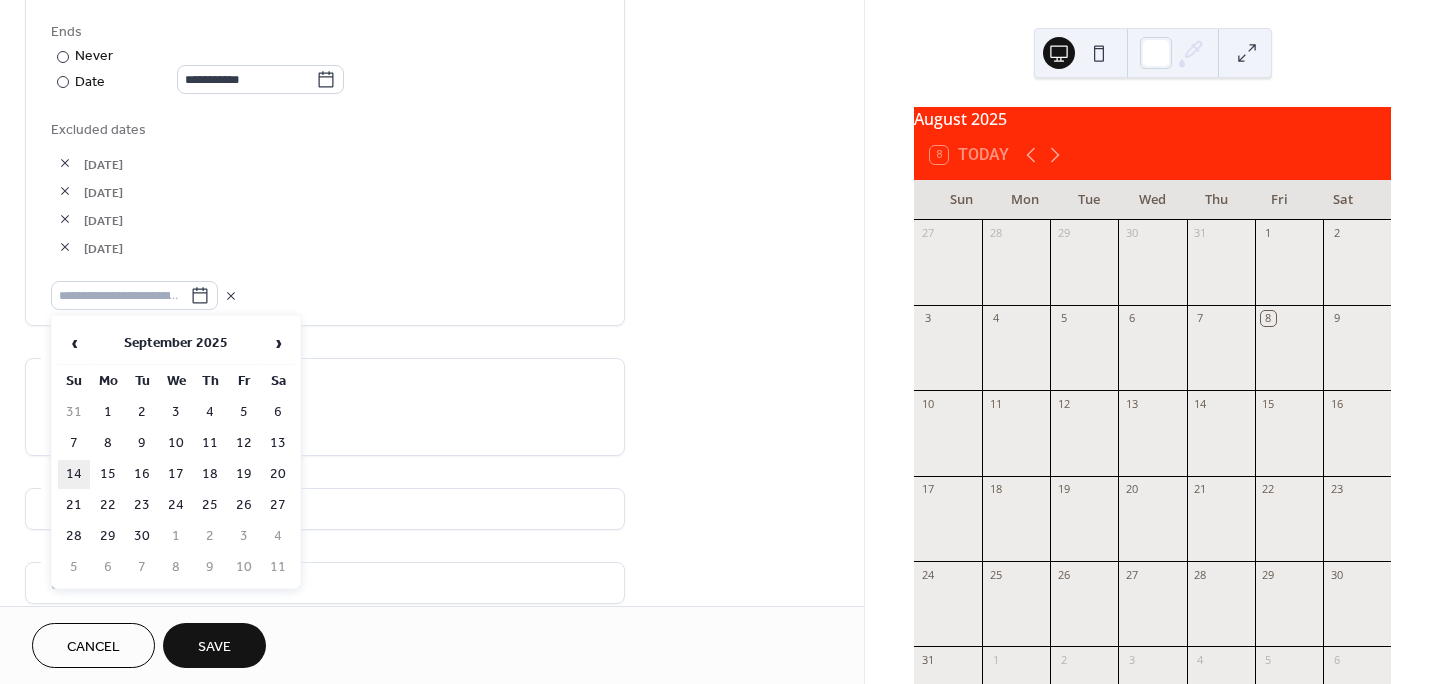 click on "14" at bounding box center (74, 474) 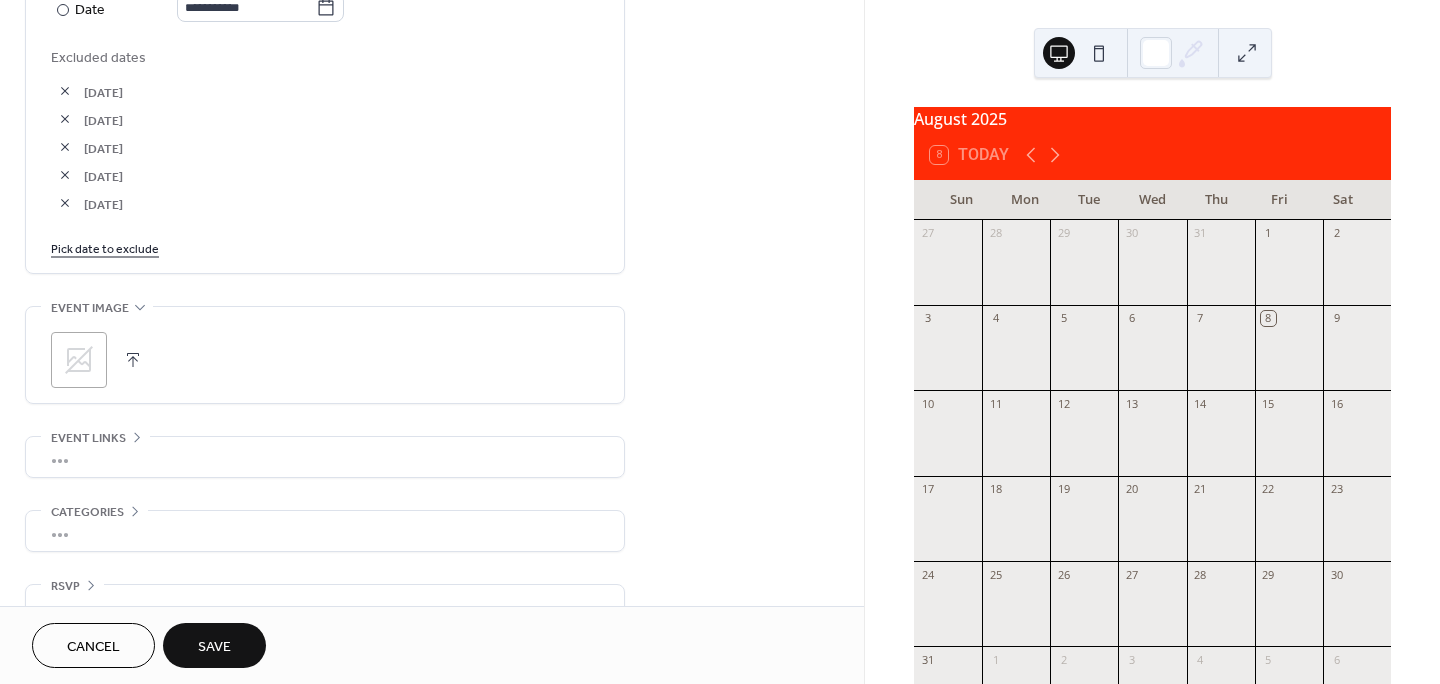 scroll, scrollTop: 1065, scrollLeft: 0, axis: vertical 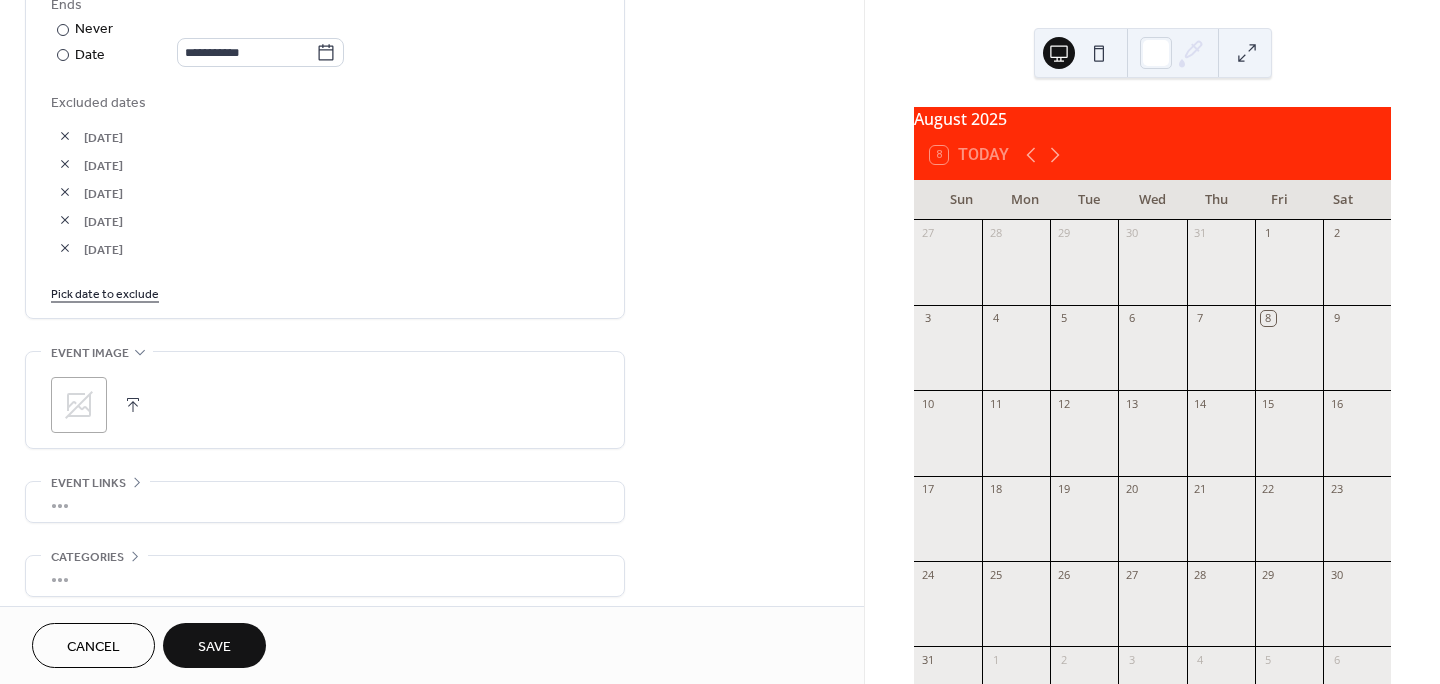 click on "Pick date to exclude" at bounding box center (105, 292) 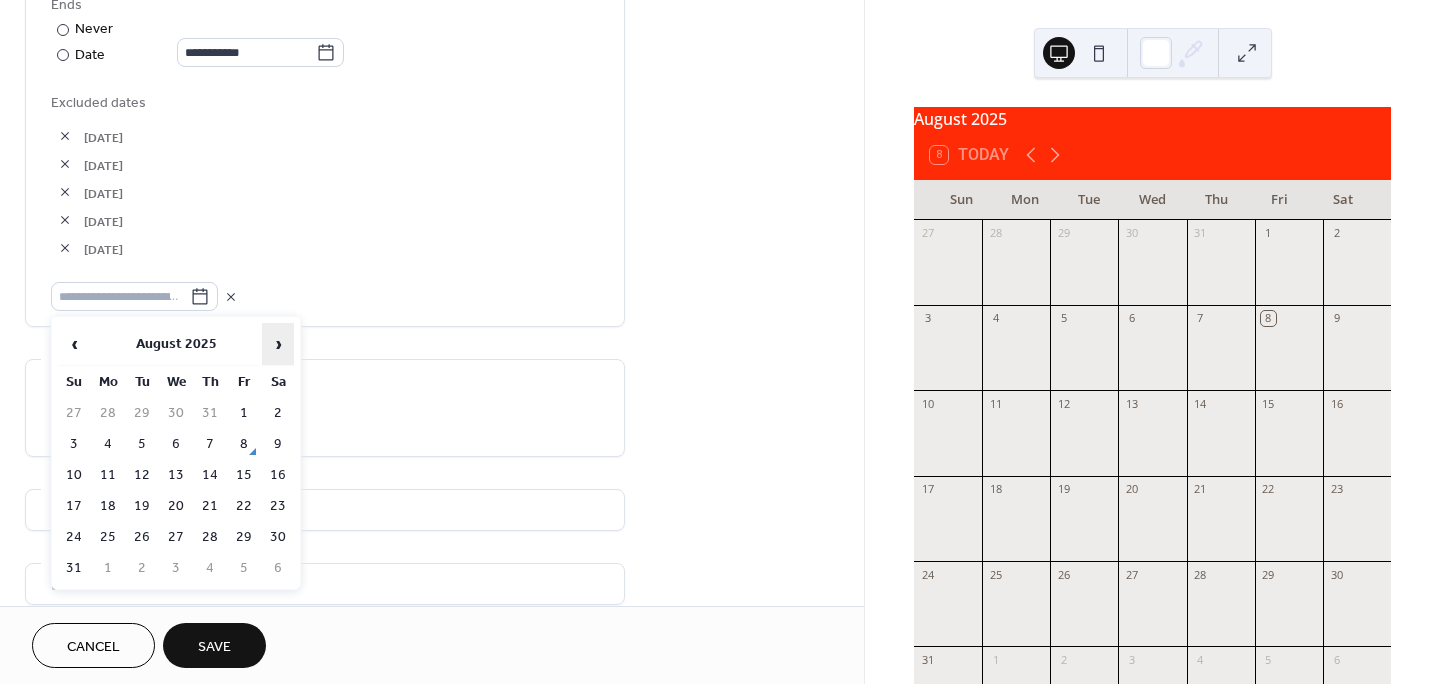 click on "›" at bounding box center (278, 344) 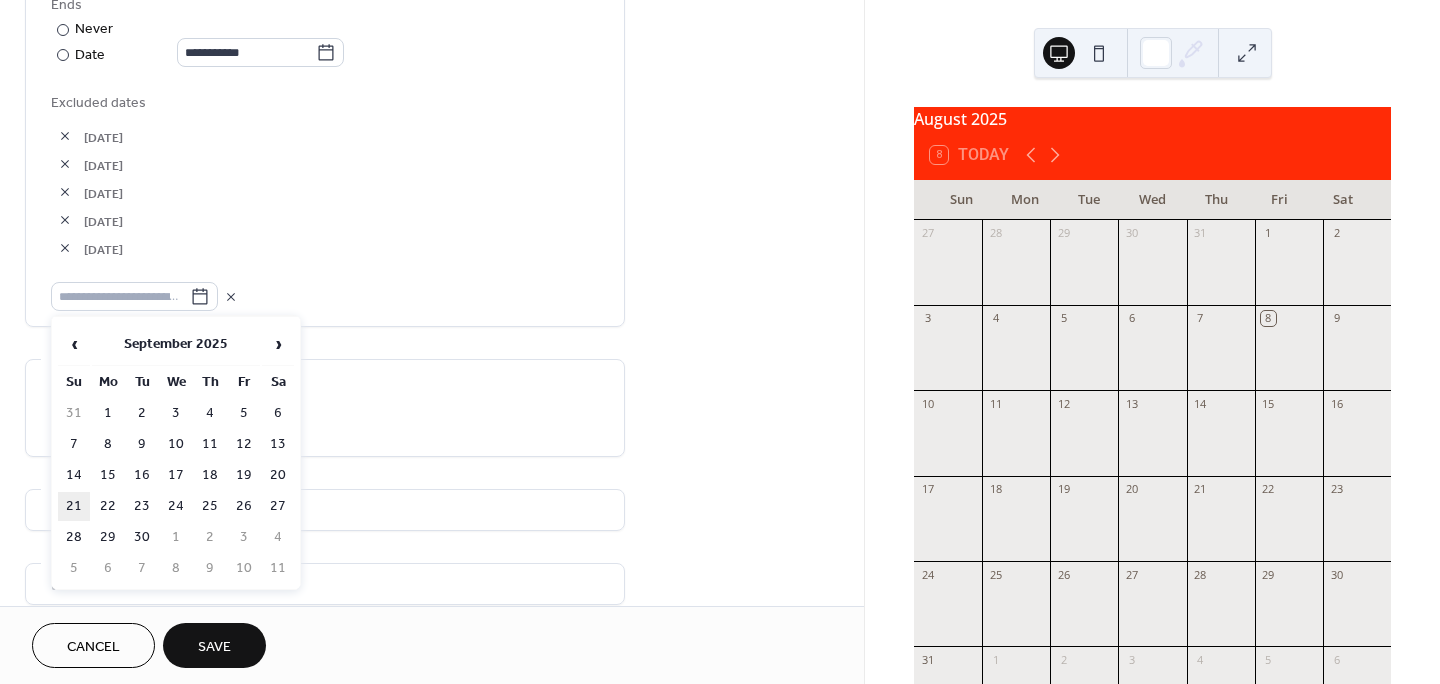 click on "21" at bounding box center (74, 506) 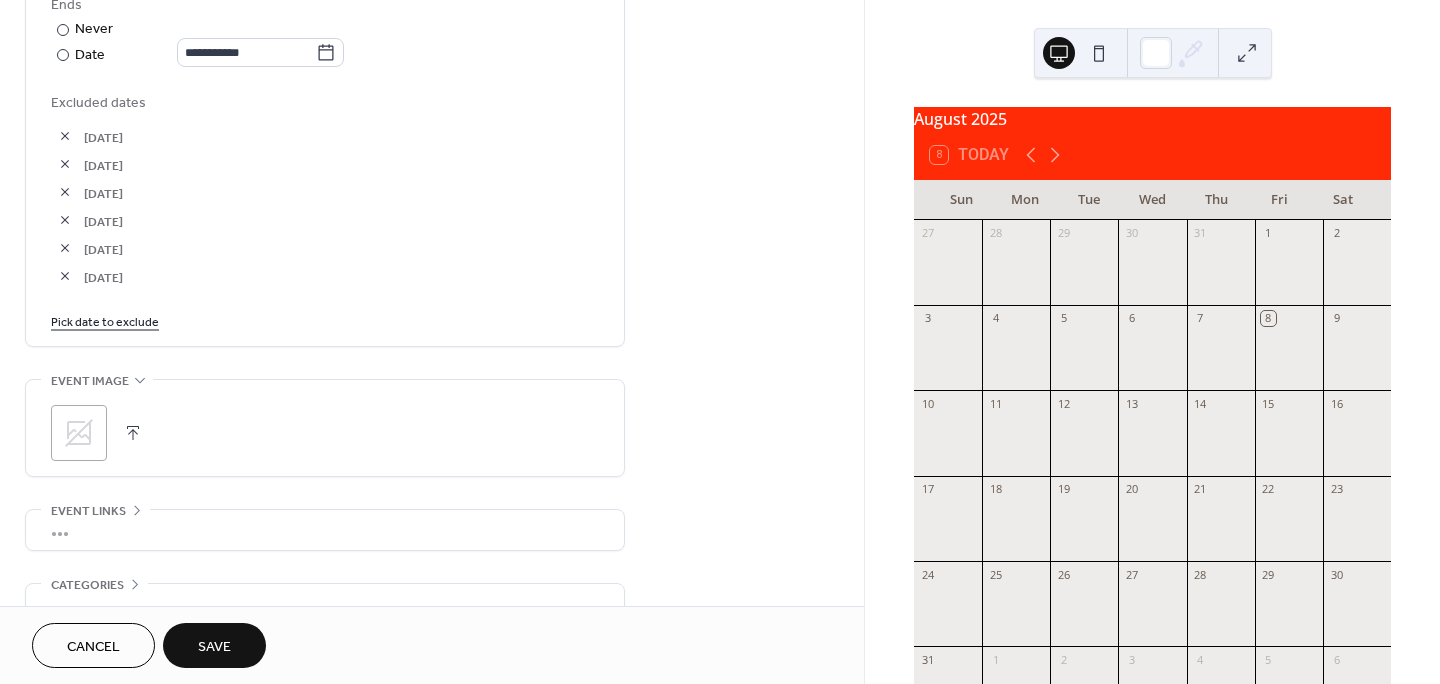 click on "Pick date to exclude" at bounding box center [105, 320] 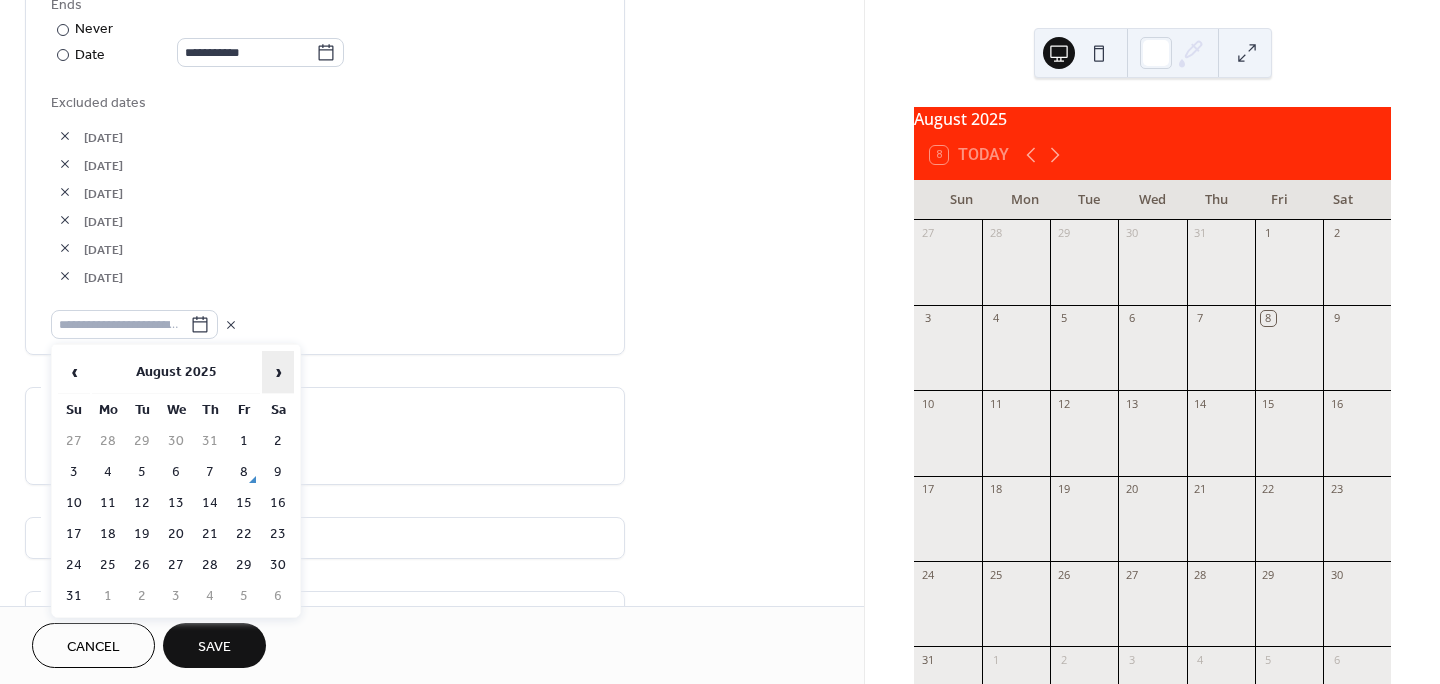 click on "›" at bounding box center [278, 372] 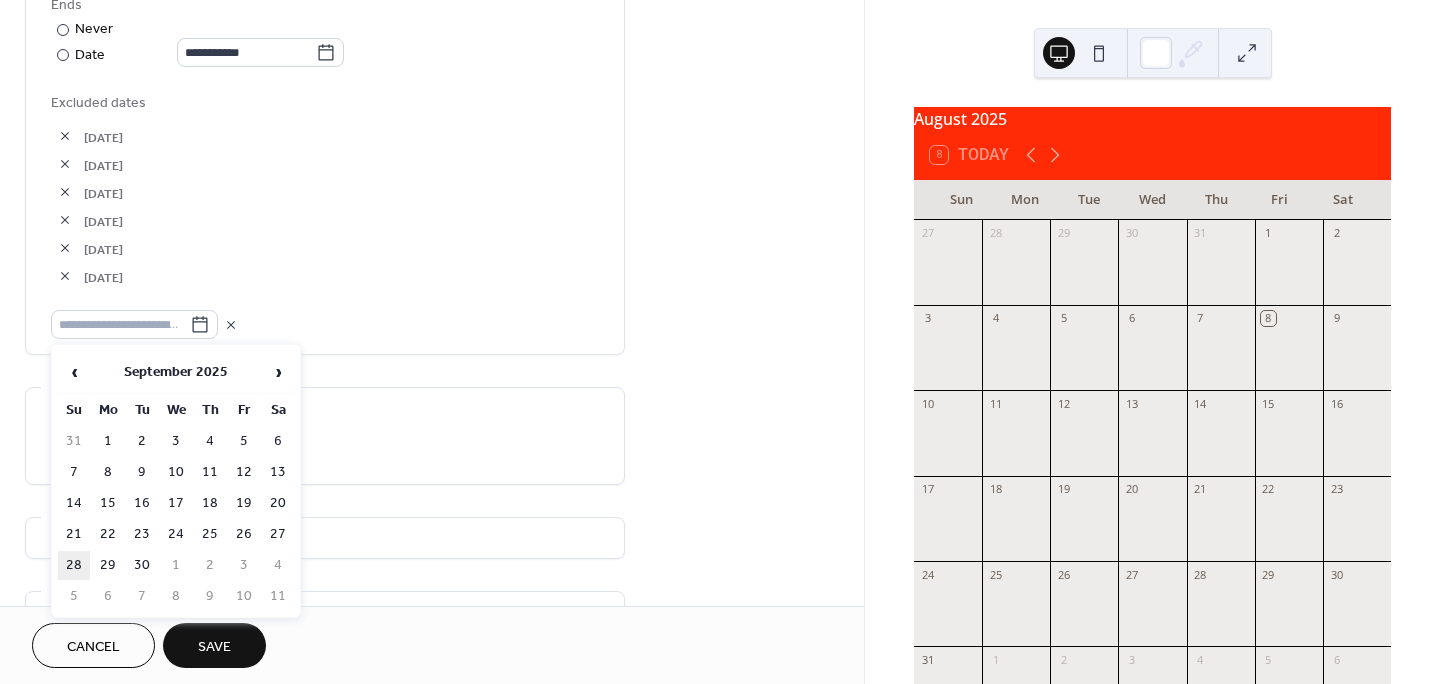 click on "28" at bounding box center (74, 565) 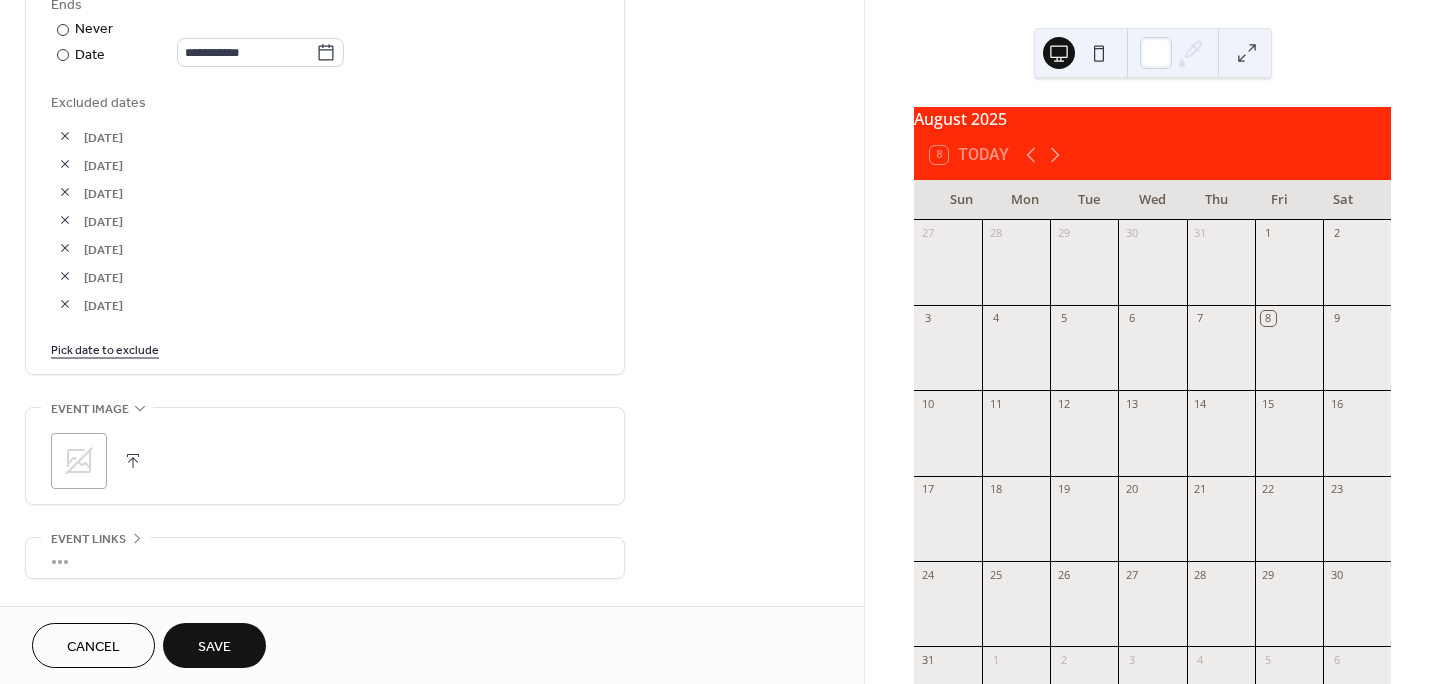 click on "Pick date to exclude" at bounding box center (105, 348) 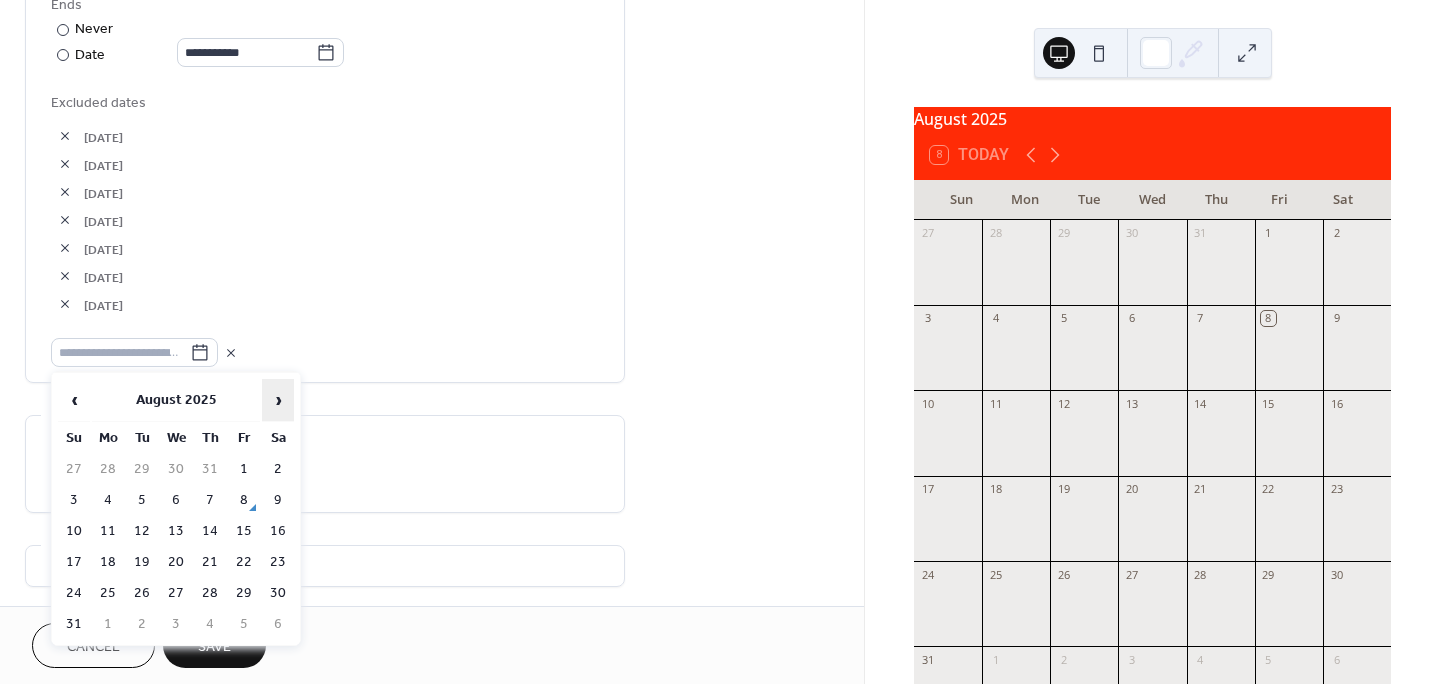 click on "›" at bounding box center [278, 400] 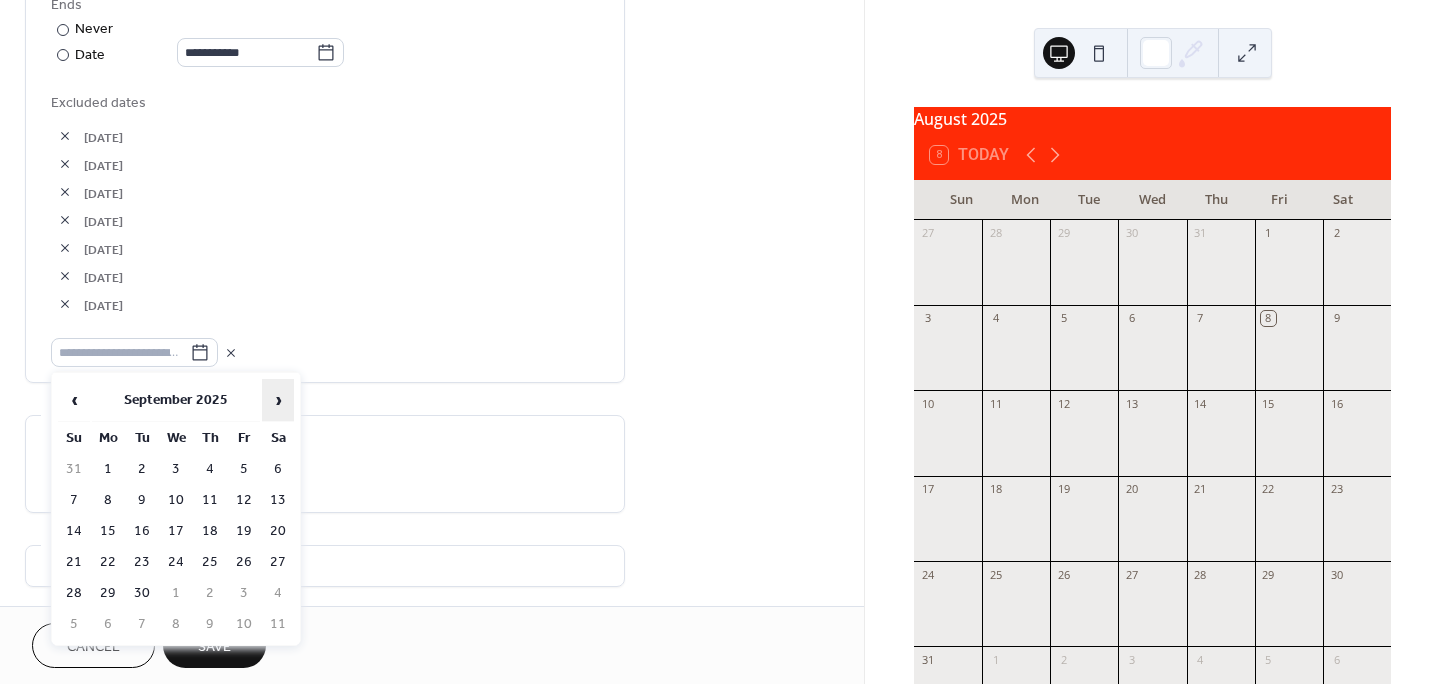 click on "›" at bounding box center (278, 400) 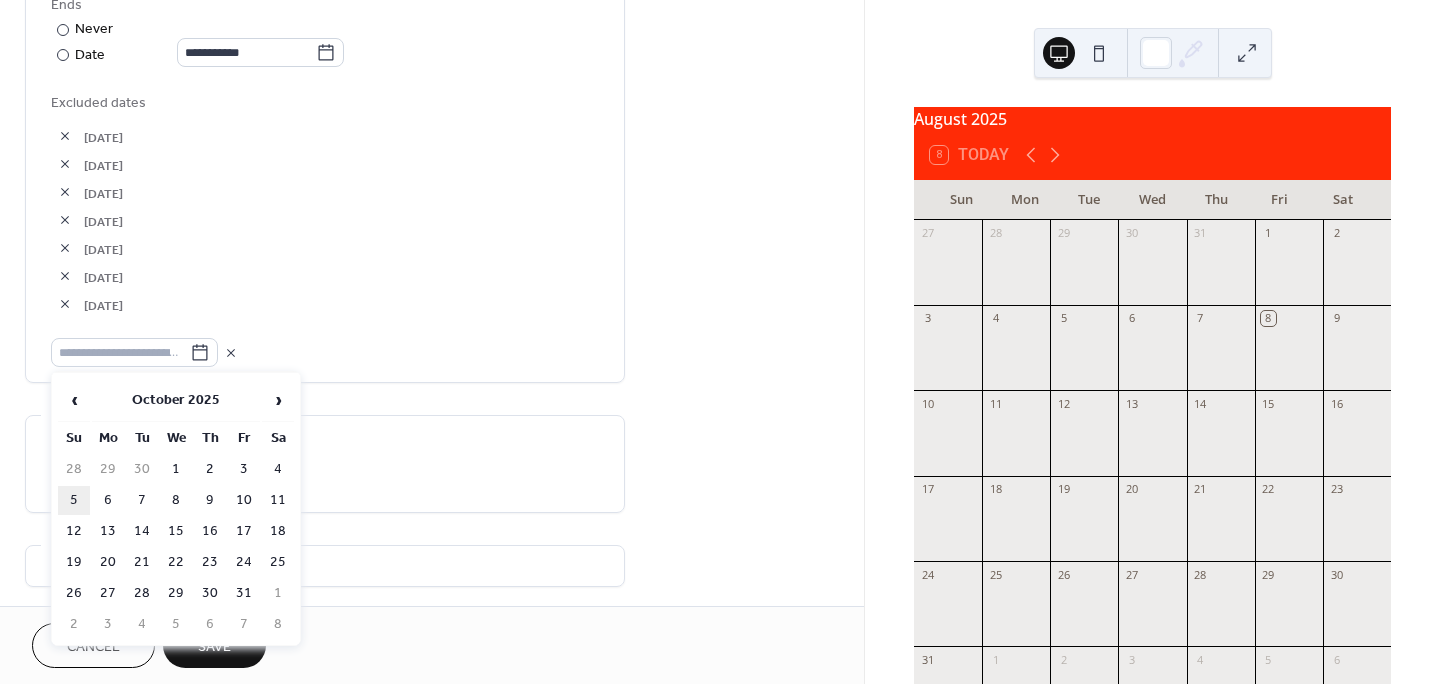 click on "5" at bounding box center [74, 500] 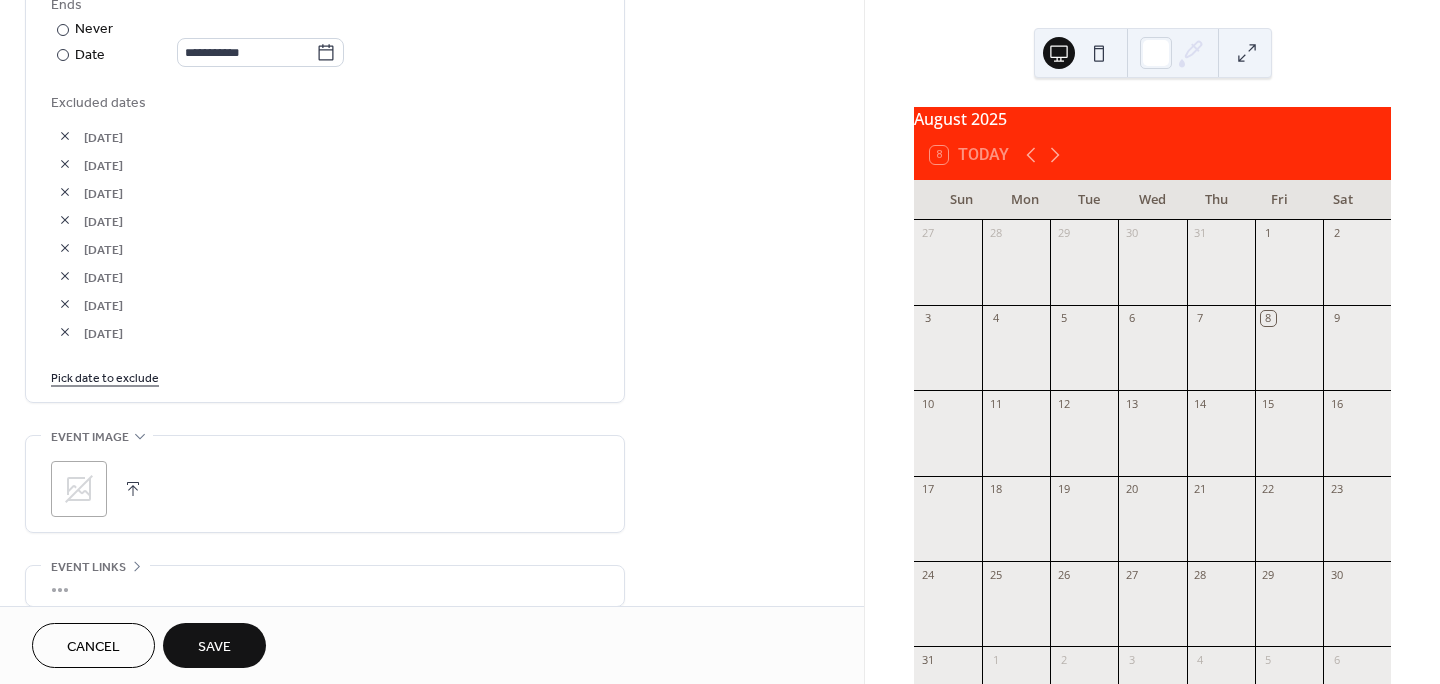 click on "Pick date to exclude" at bounding box center (105, 376) 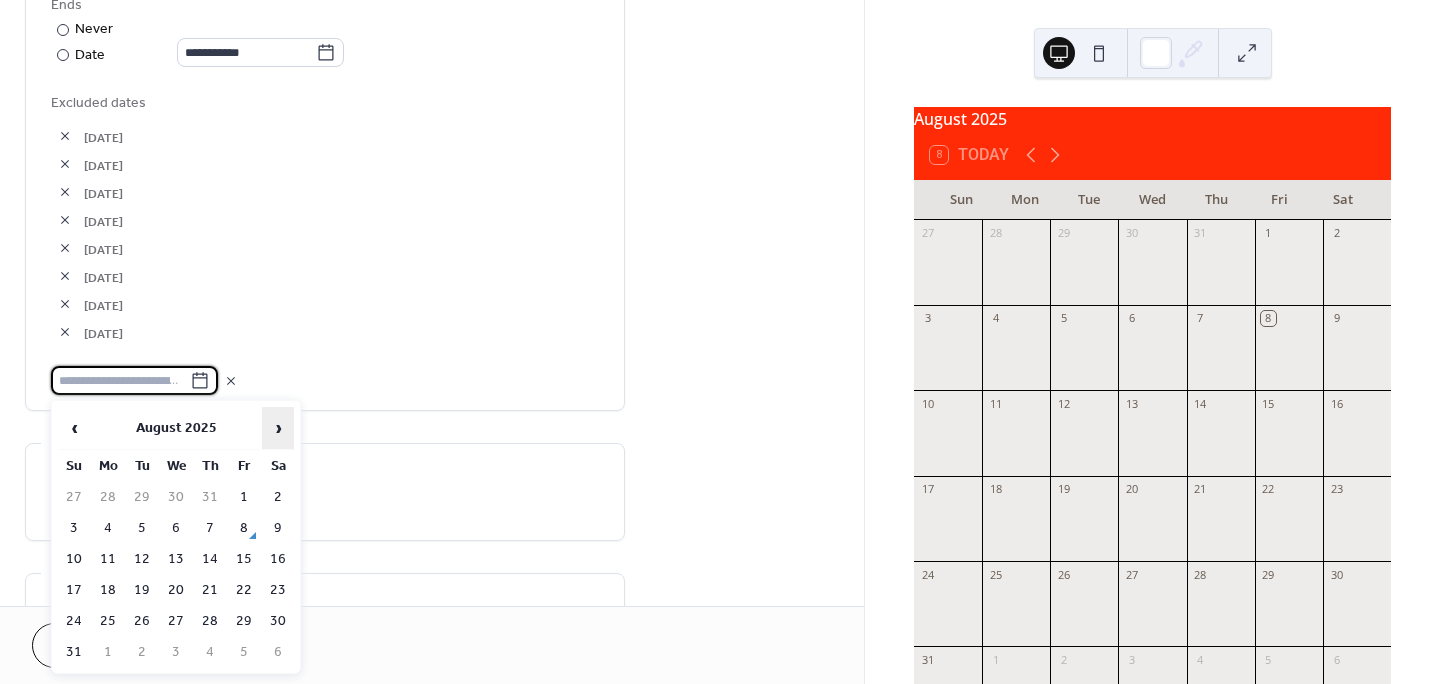 click on "›" at bounding box center (278, 428) 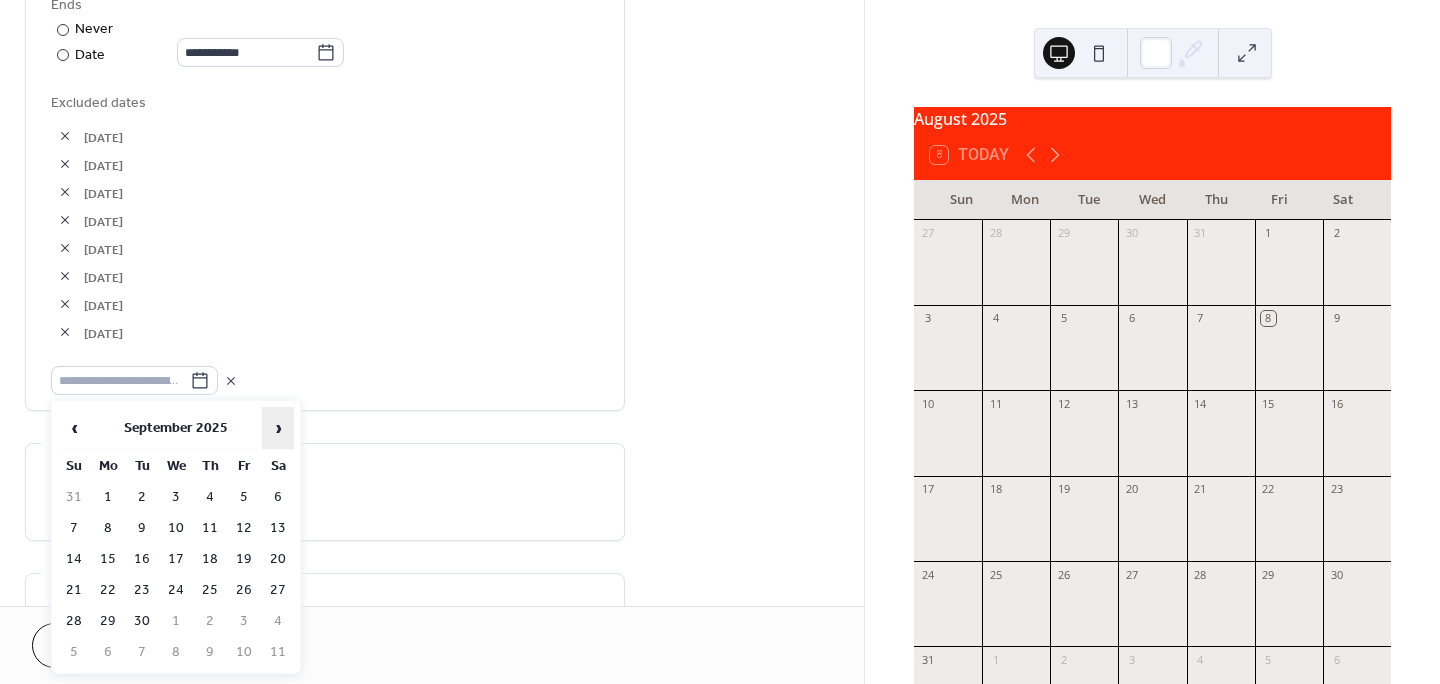 click on "›" at bounding box center (278, 428) 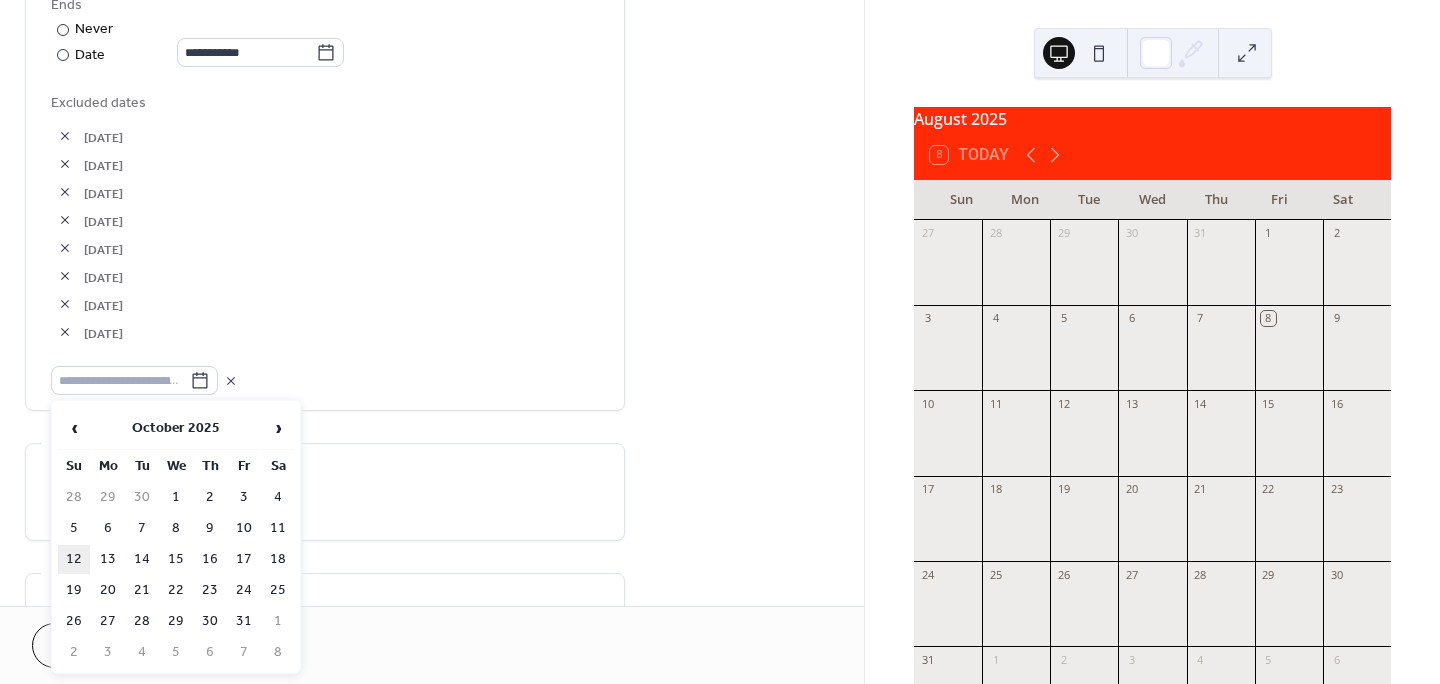 click on "12" at bounding box center [74, 559] 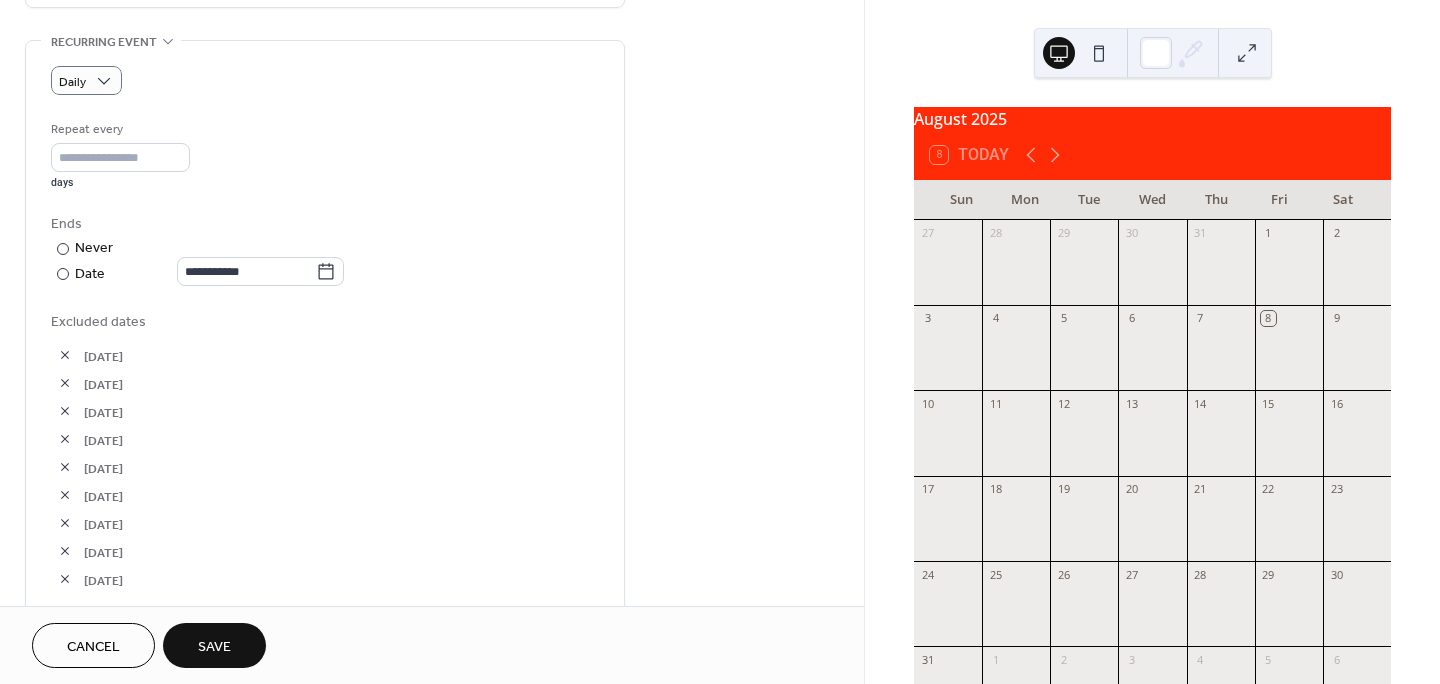 scroll, scrollTop: 845, scrollLeft: 0, axis: vertical 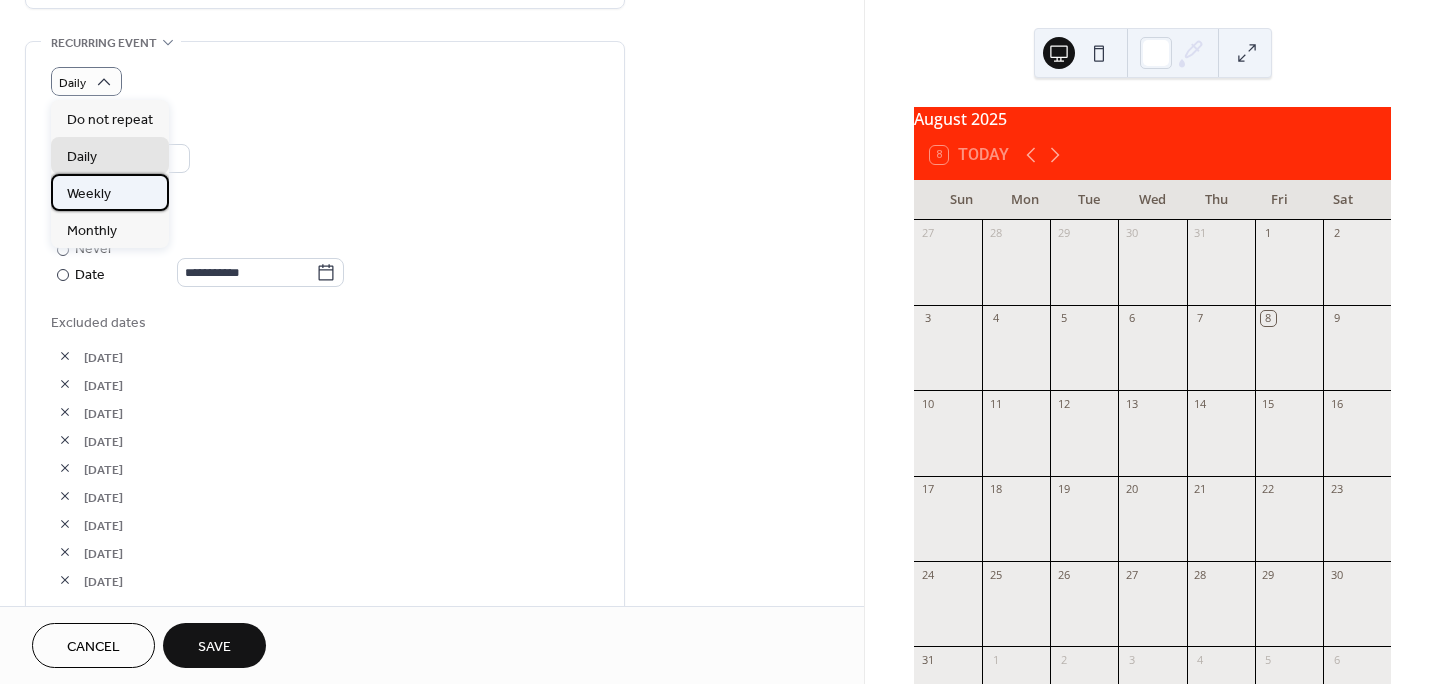 click on "Weekly" at bounding box center [89, 194] 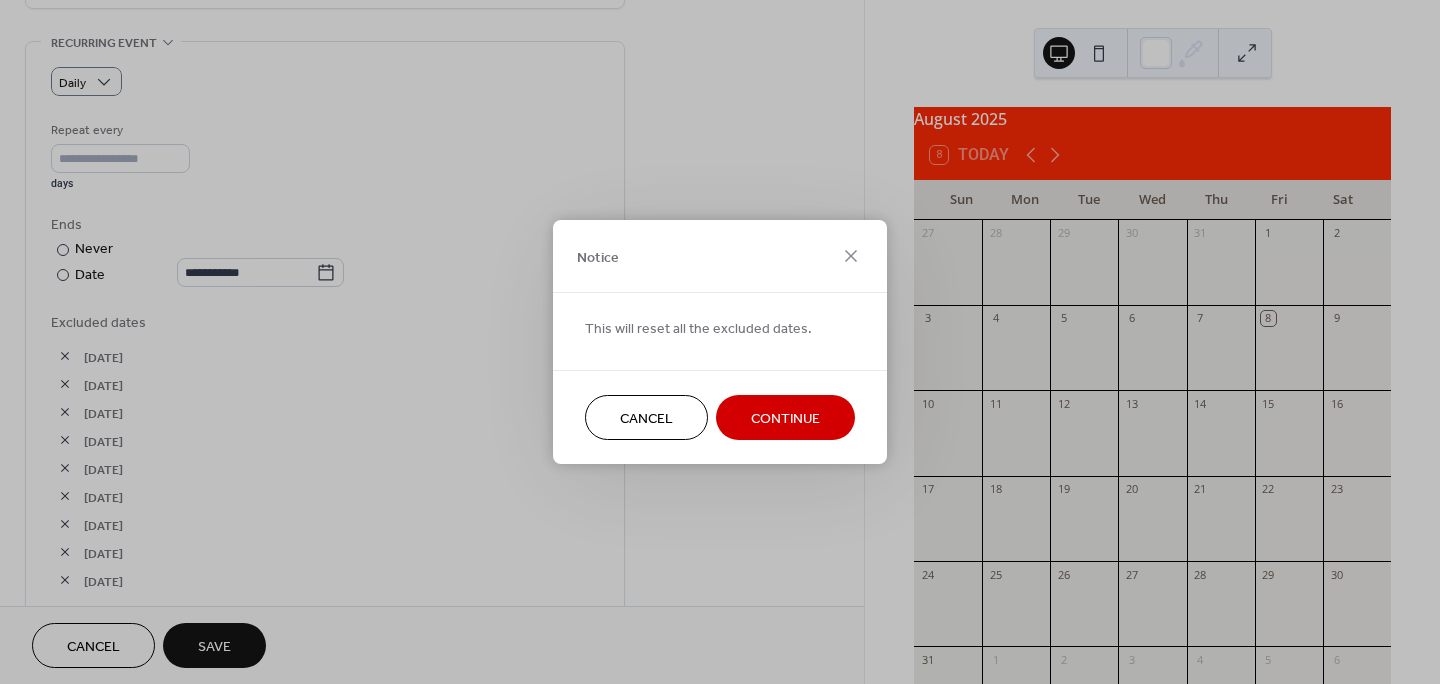 click on "Continue" at bounding box center (785, 419) 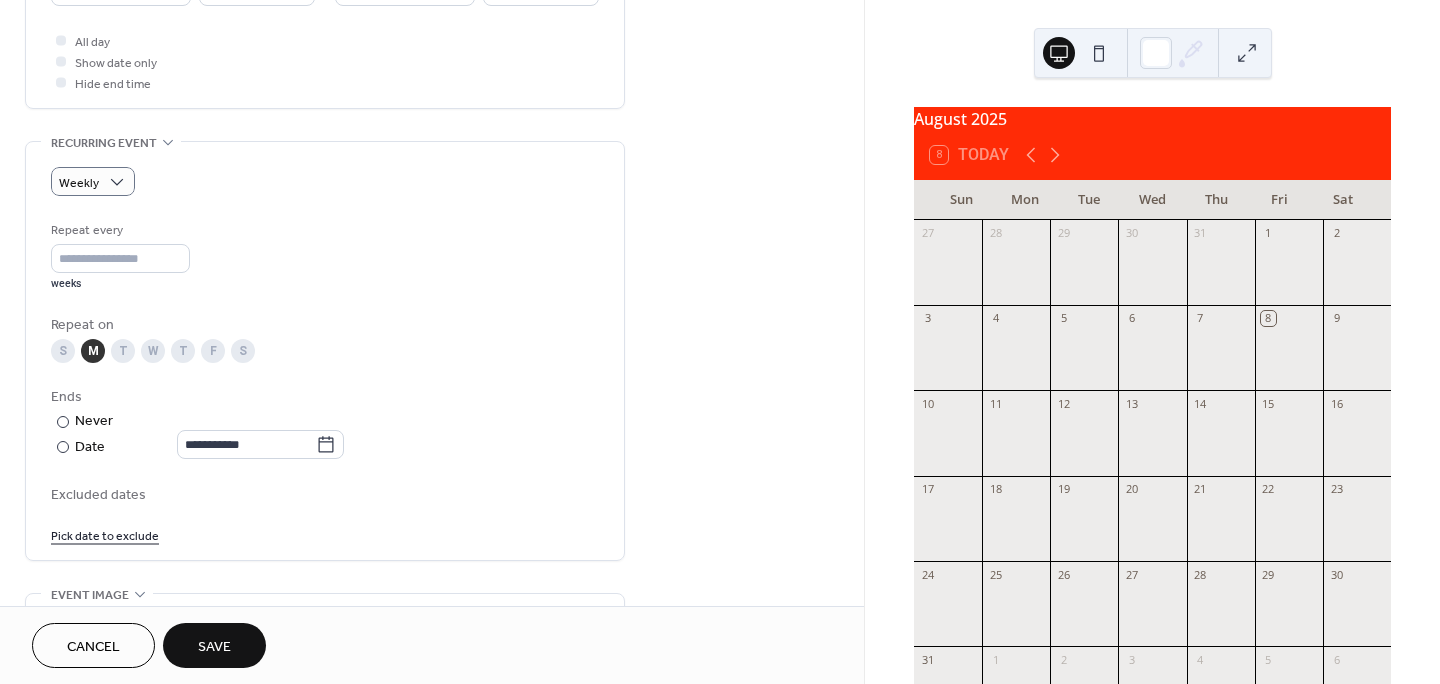 scroll, scrollTop: 739, scrollLeft: 0, axis: vertical 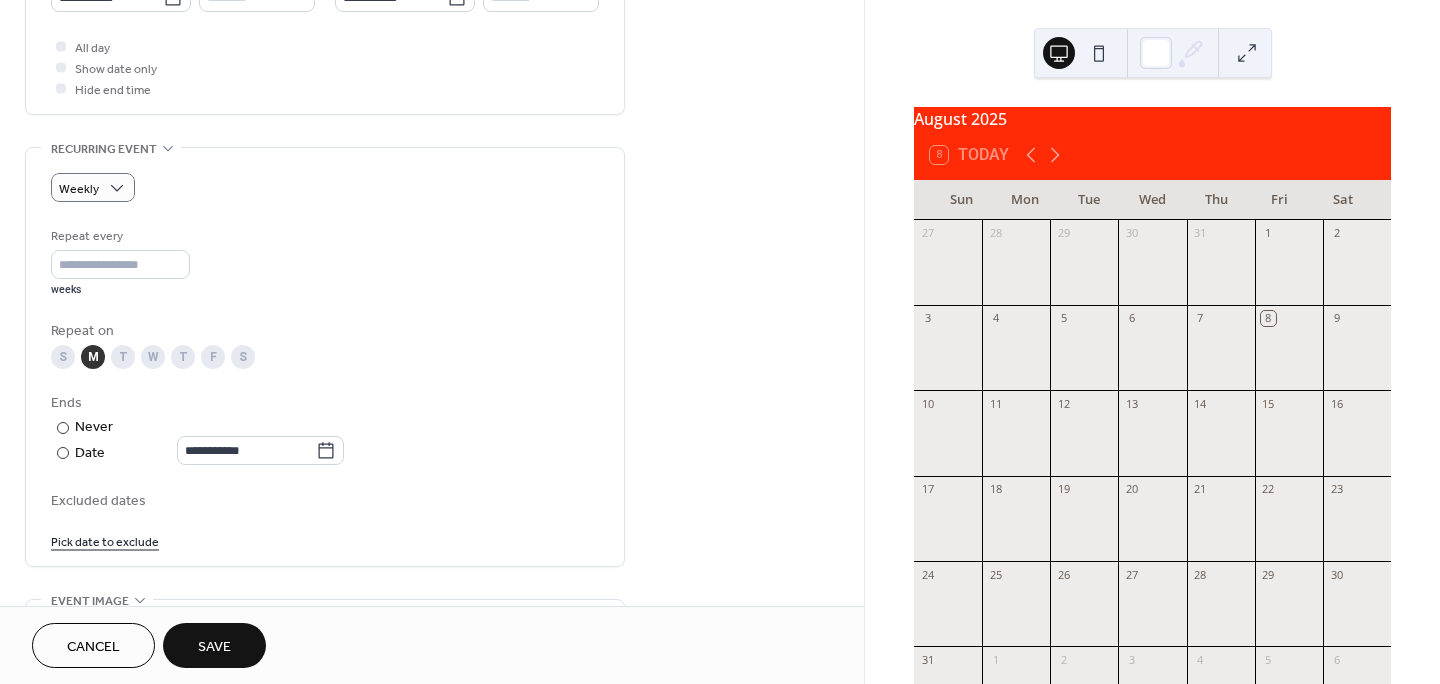 click on "T" at bounding box center [123, 357] 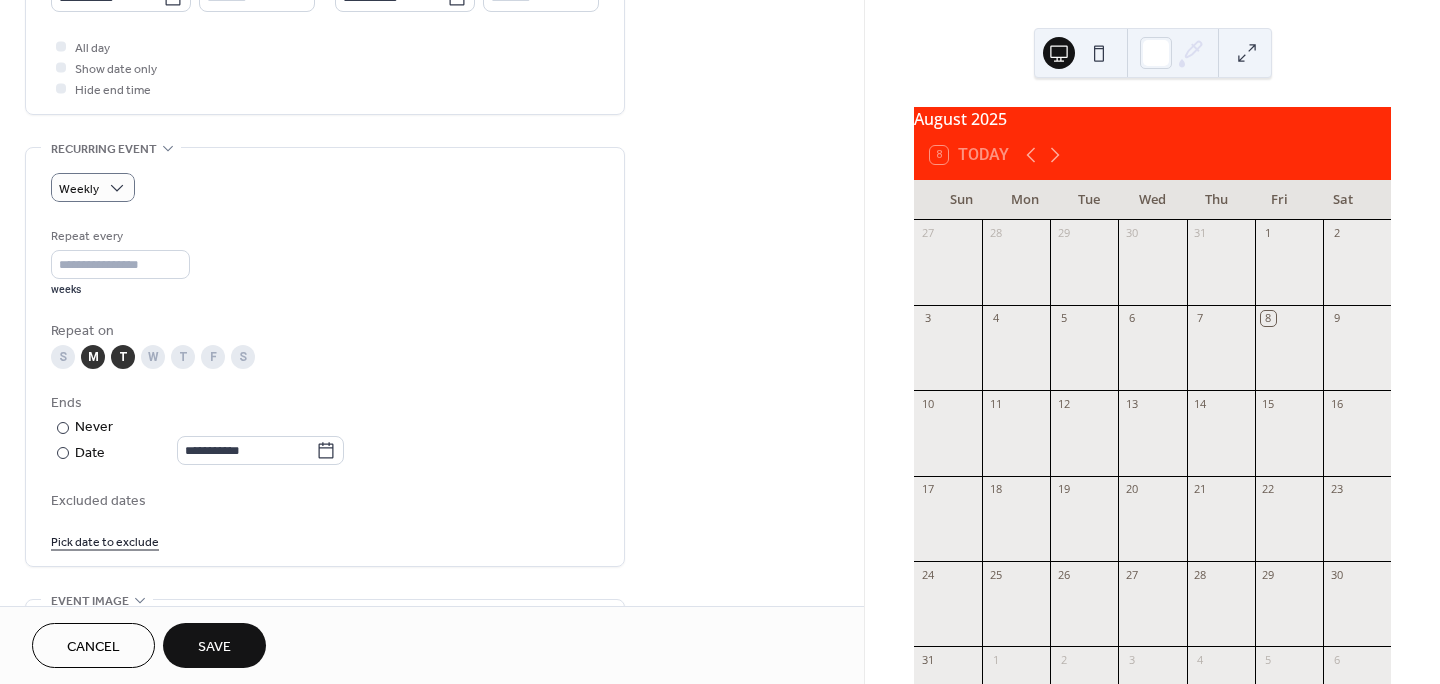 click on "W" at bounding box center [153, 357] 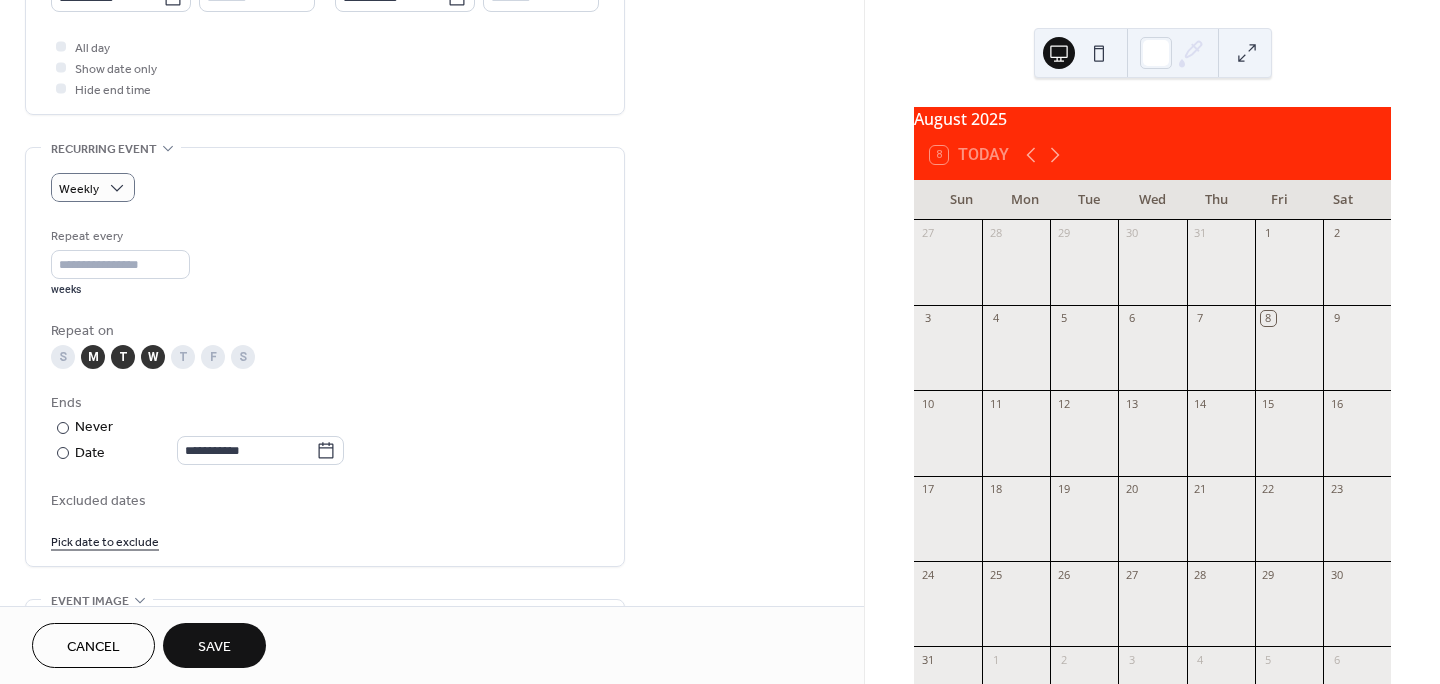 click on "T" at bounding box center (183, 357) 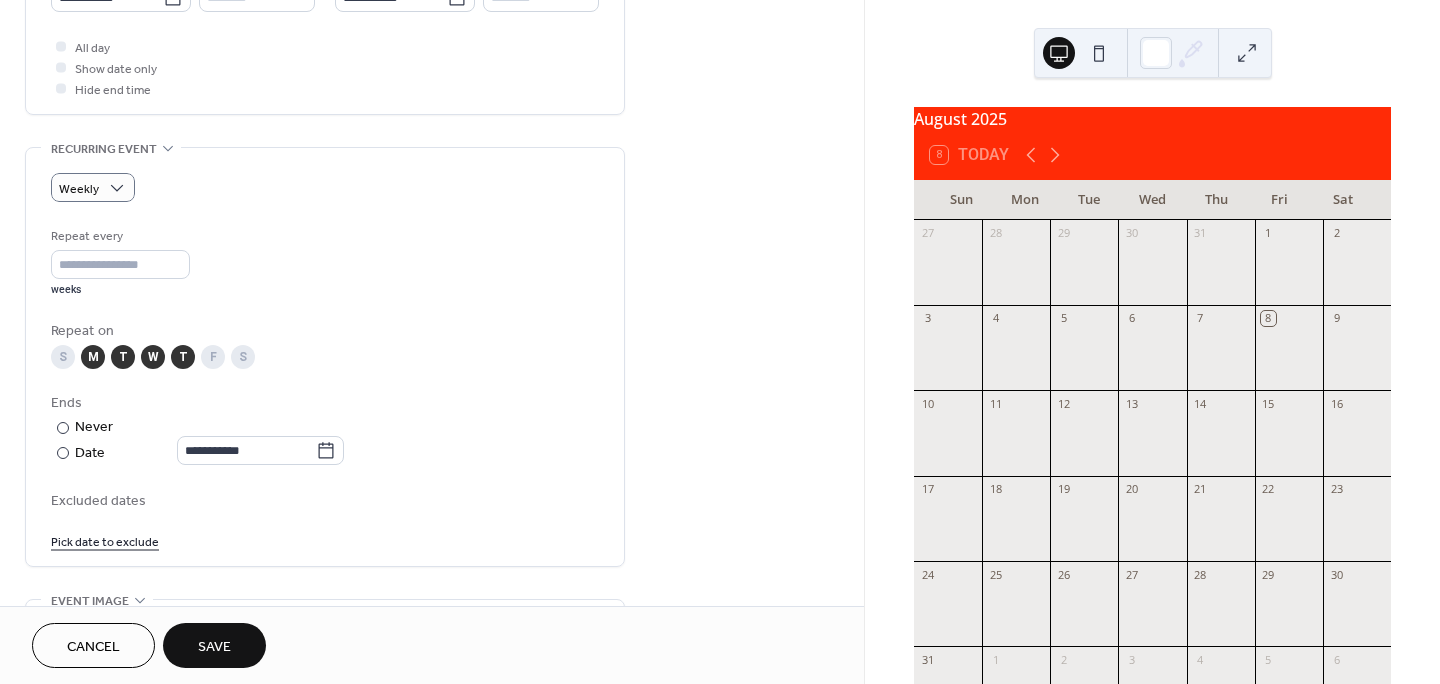 click on "F" at bounding box center [213, 357] 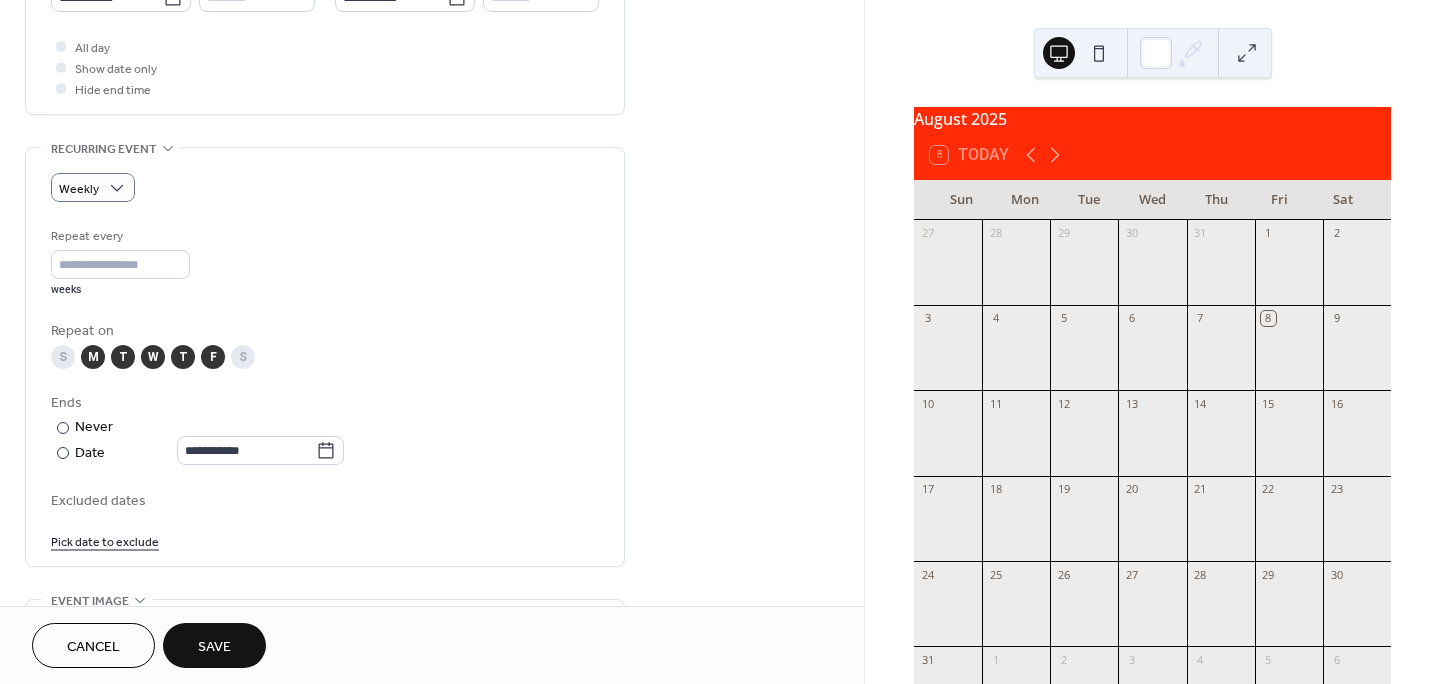 click on "S" at bounding box center [243, 357] 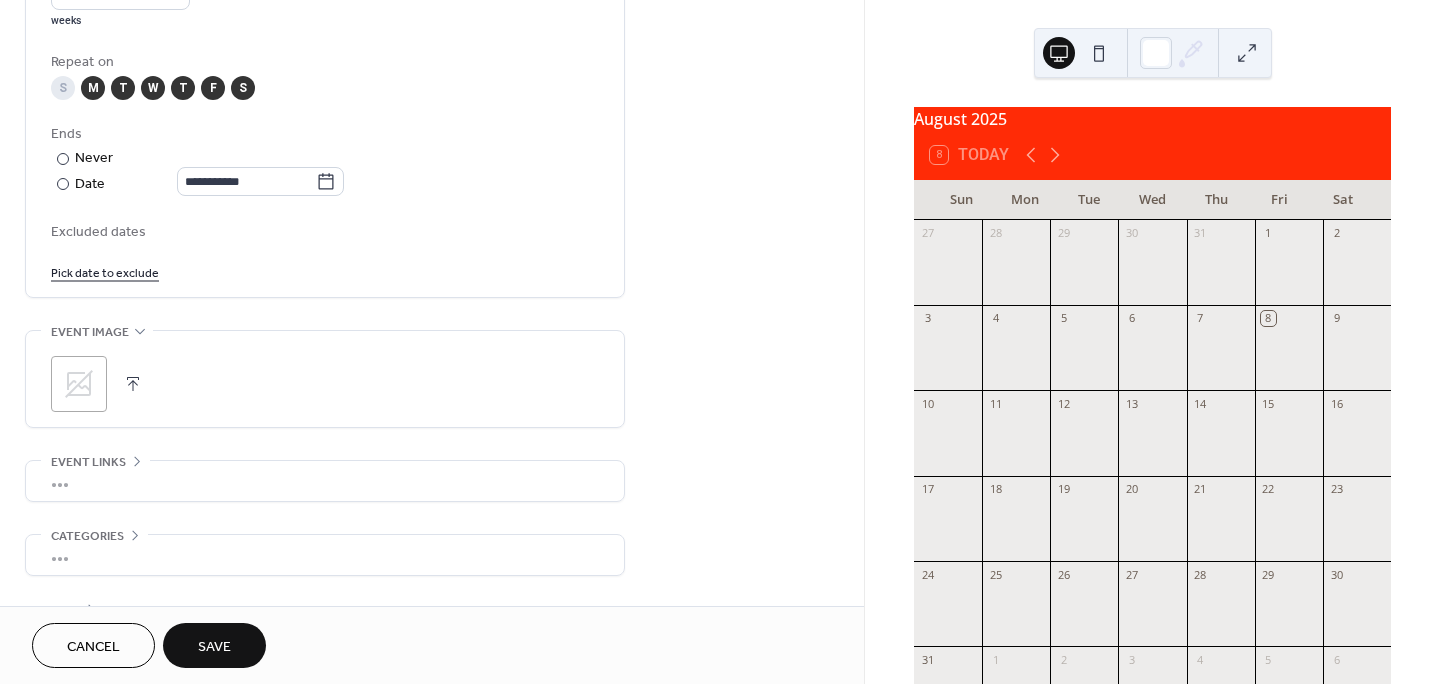 scroll, scrollTop: 1072, scrollLeft: 0, axis: vertical 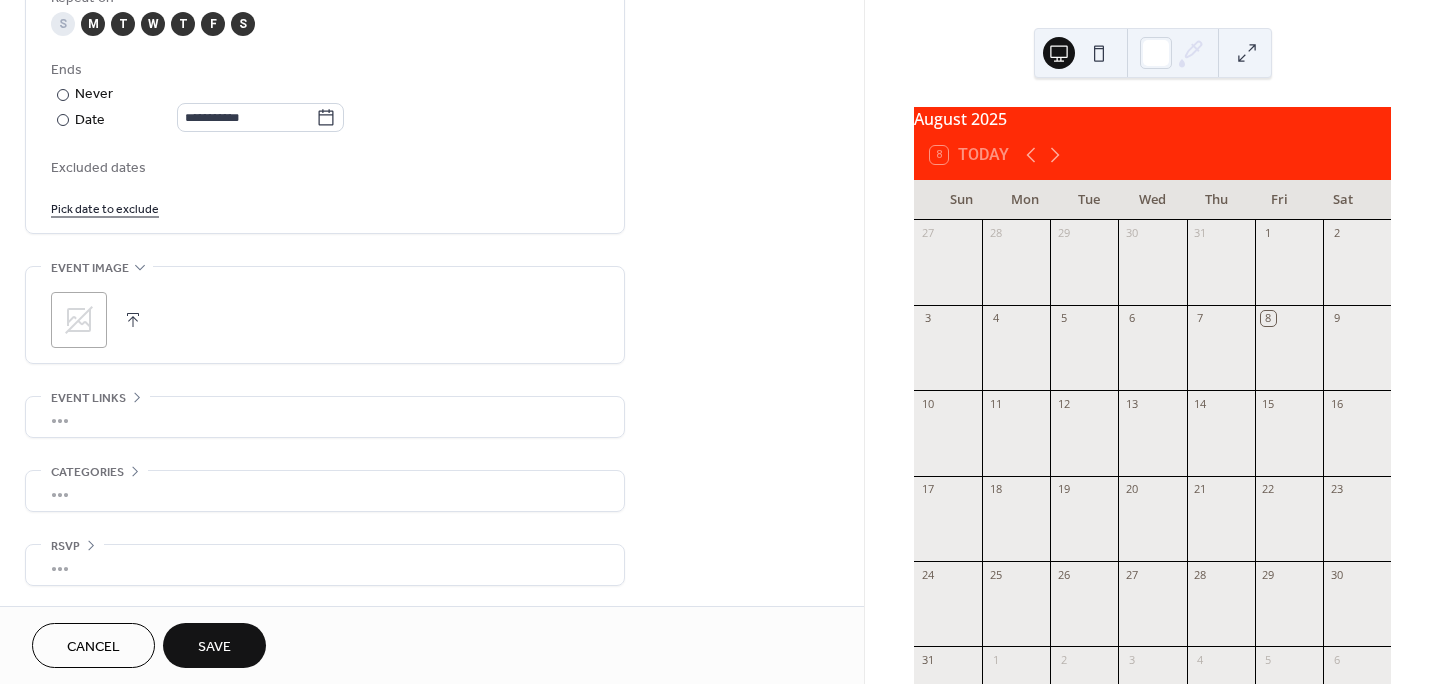 click on "Save" at bounding box center [214, 647] 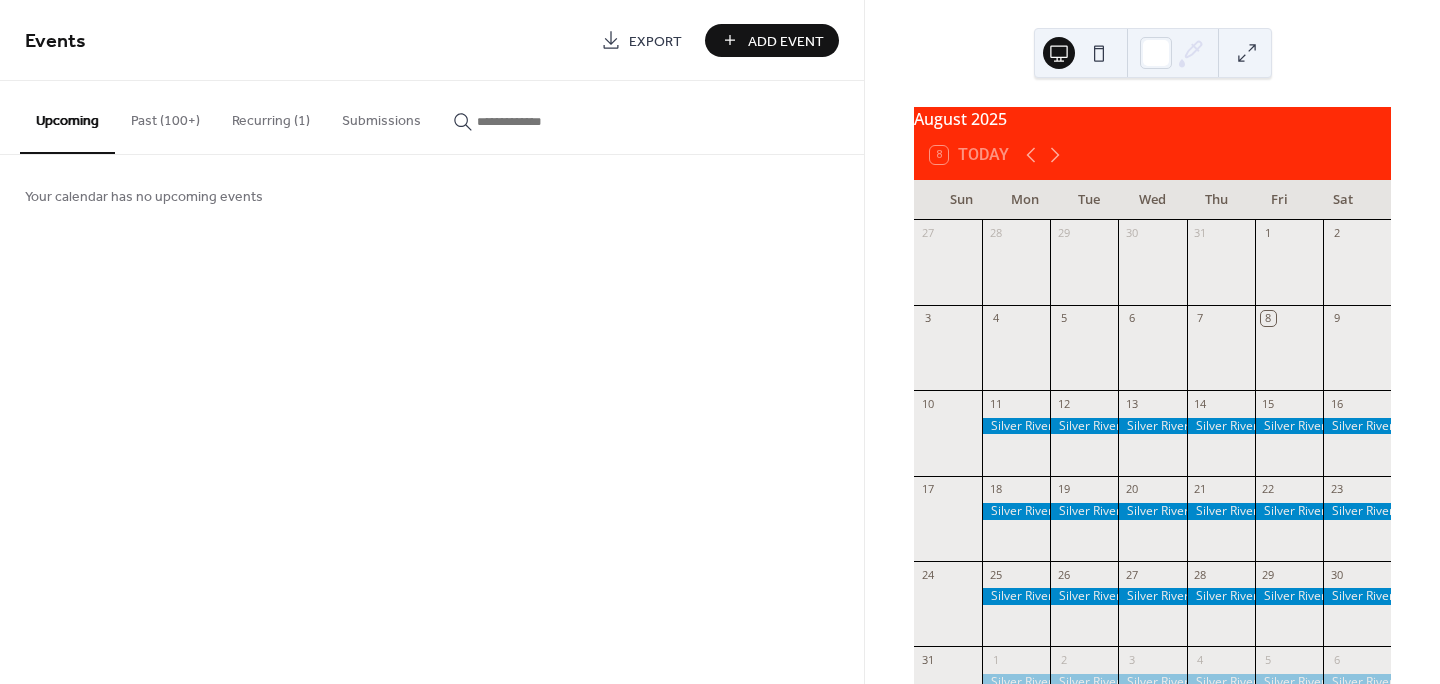 scroll, scrollTop: 0, scrollLeft: 0, axis: both 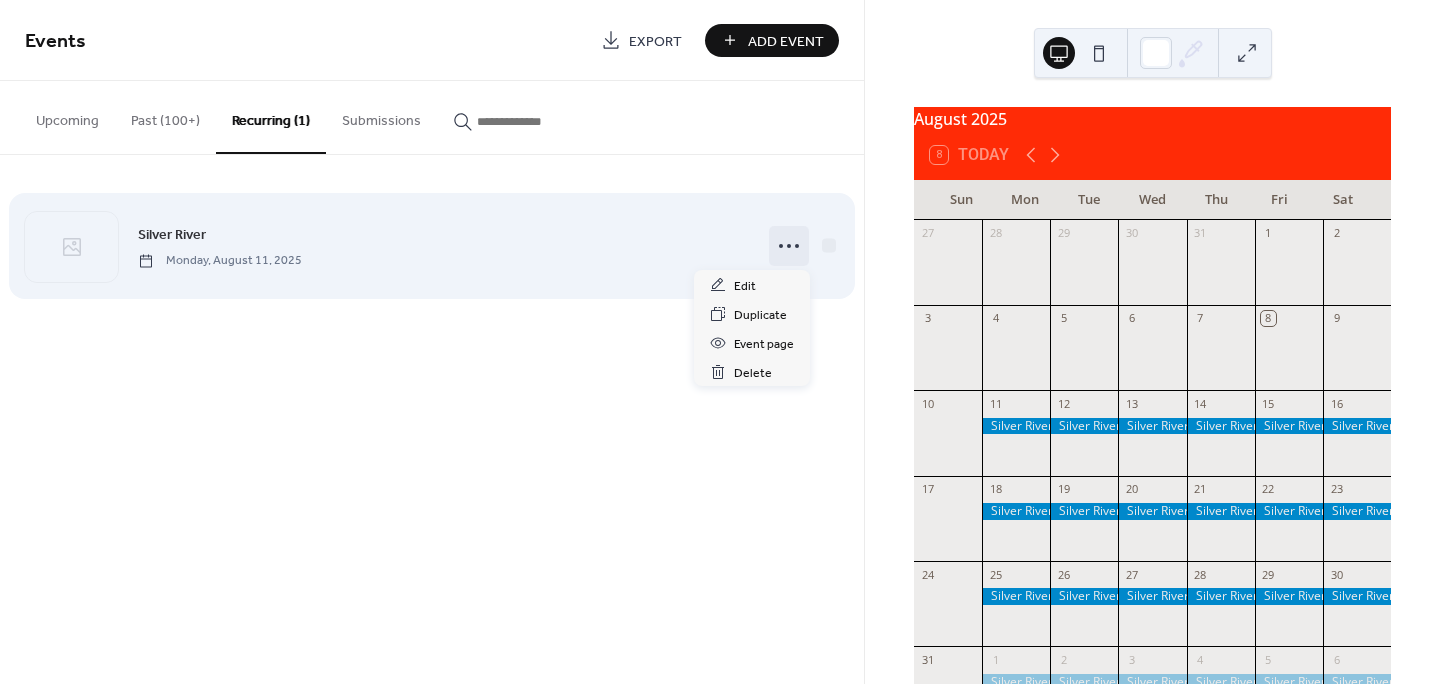 click 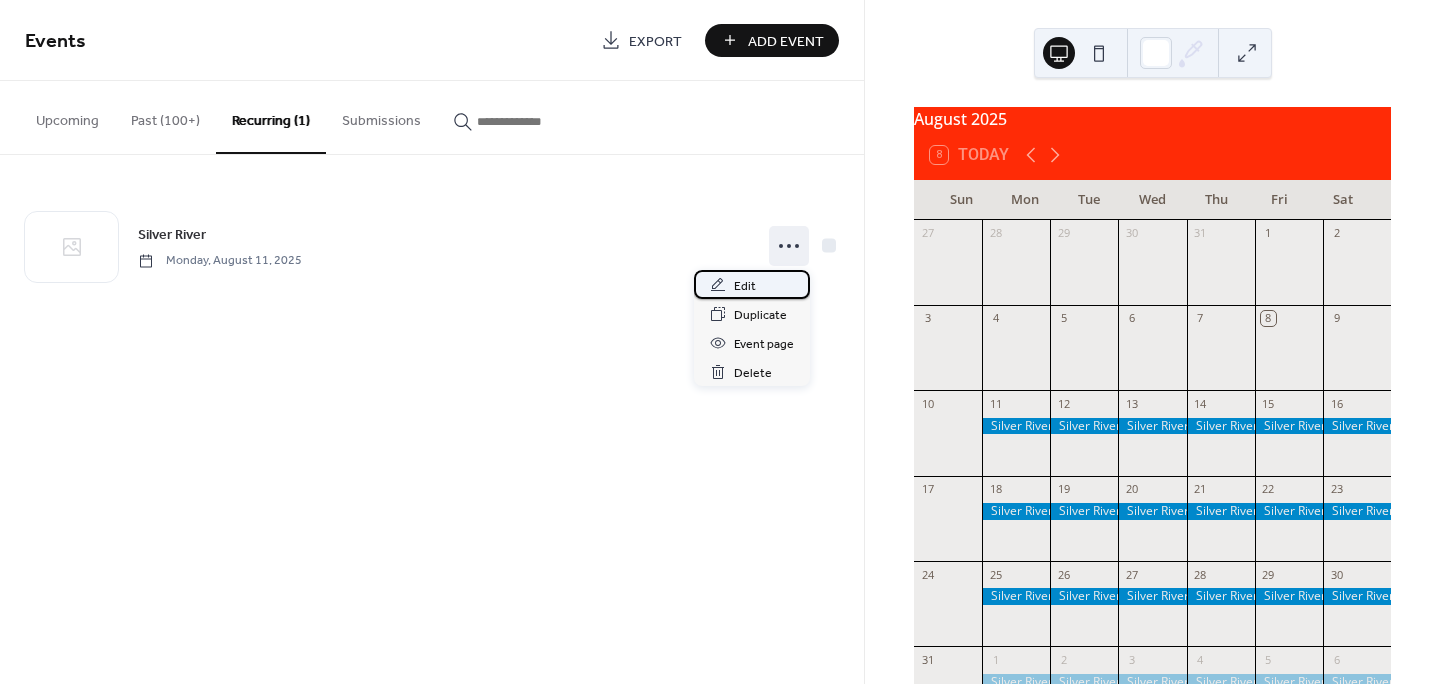 click on "Edit" at bounding box center (745, 286) 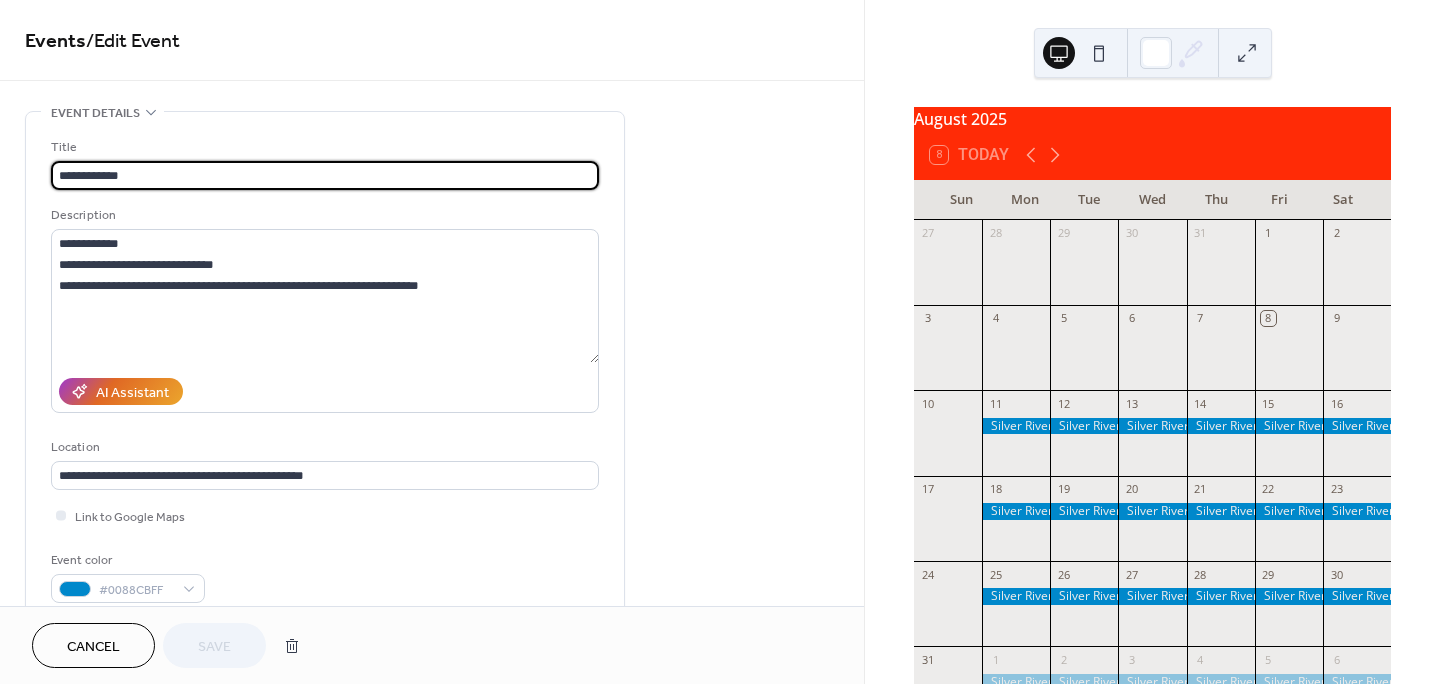 type on "**********" 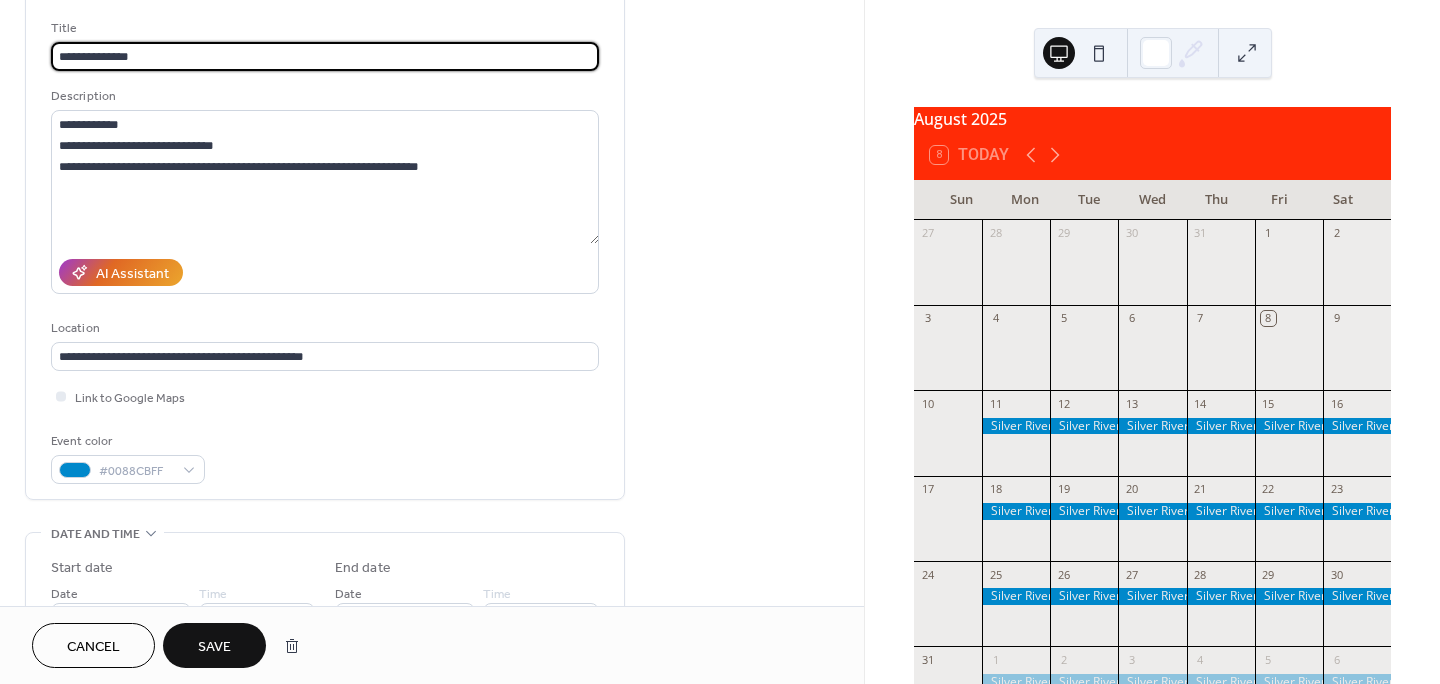 scroll, scrollTop: 0, scrollLeft: 0, axis: both 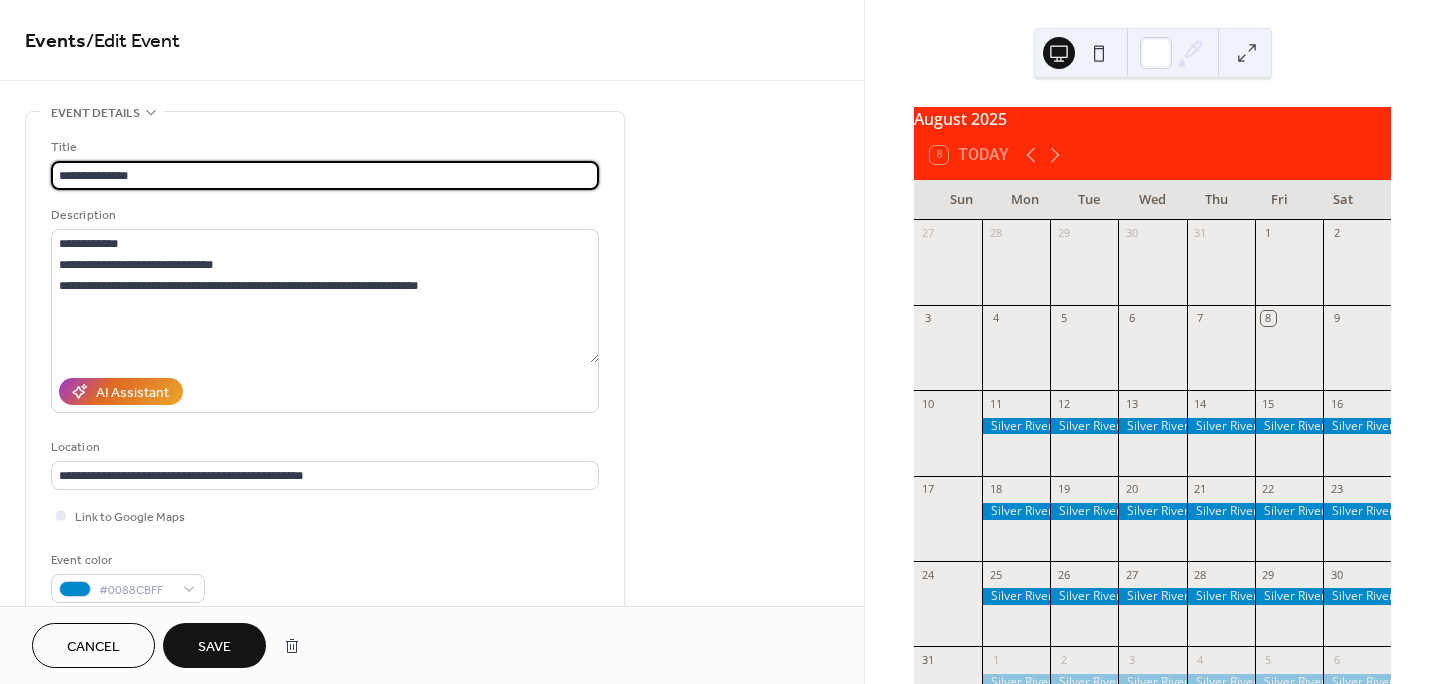 type on "**********" 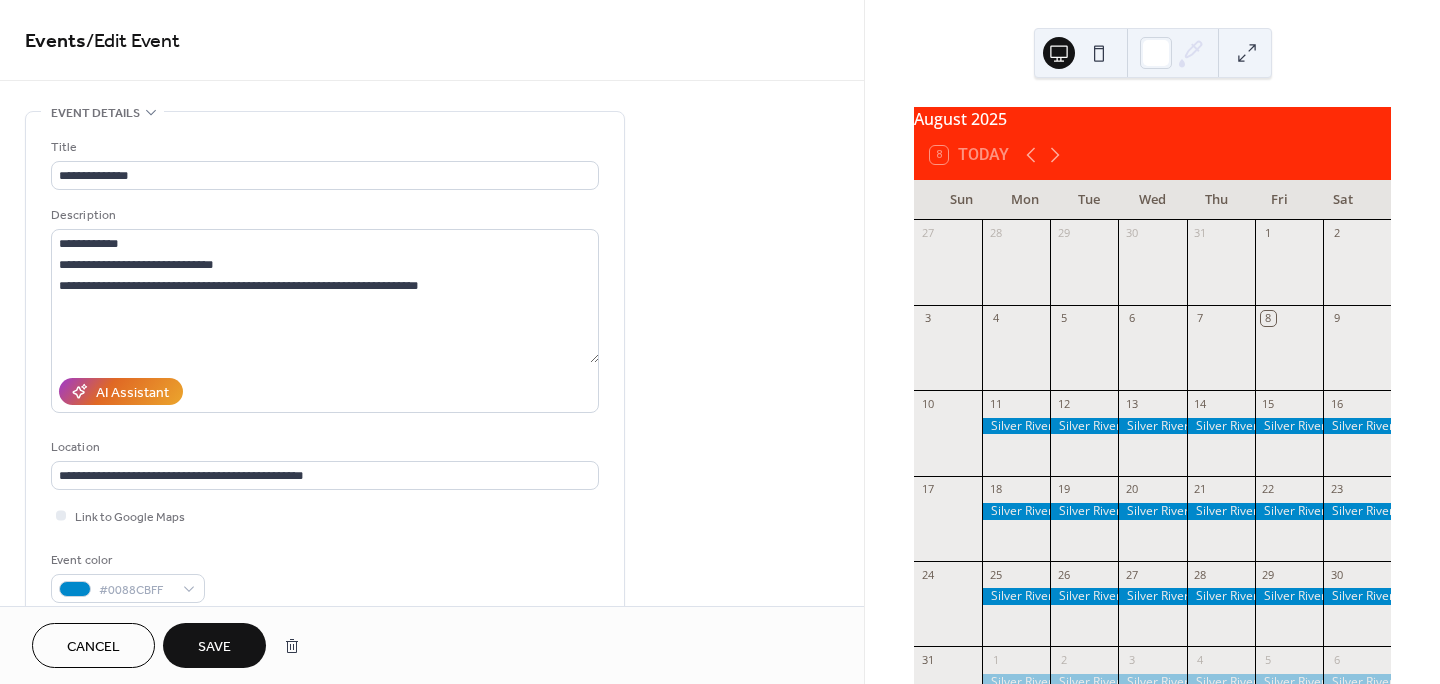 click on "Save" at bounding box center [214, 647] 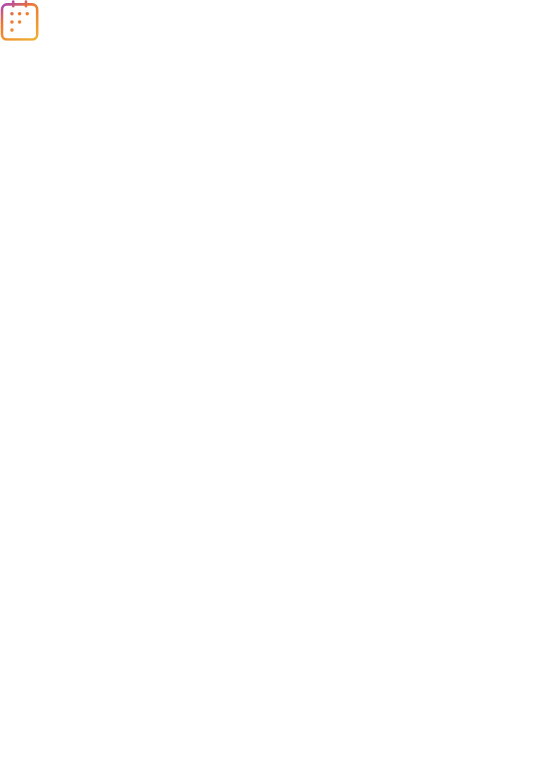 scroll, scrollTop: 0, scrollLeft: 0, axis: both 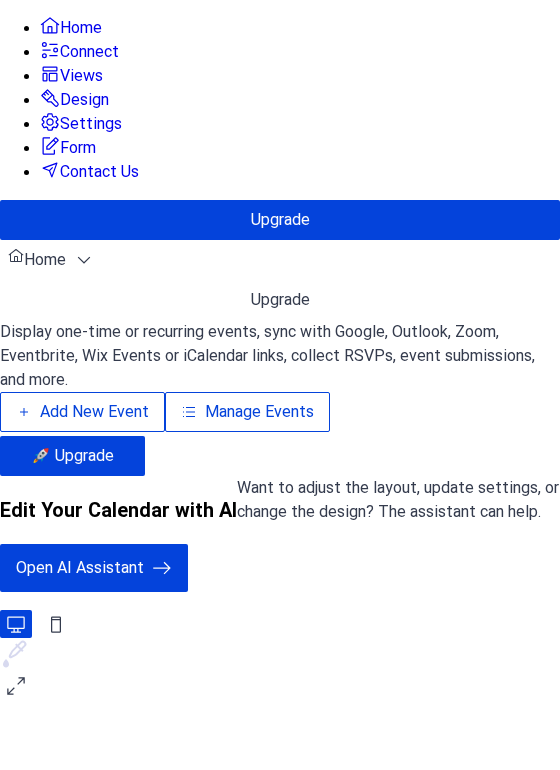click on "Manage Events" at bounding box center (259, 412) 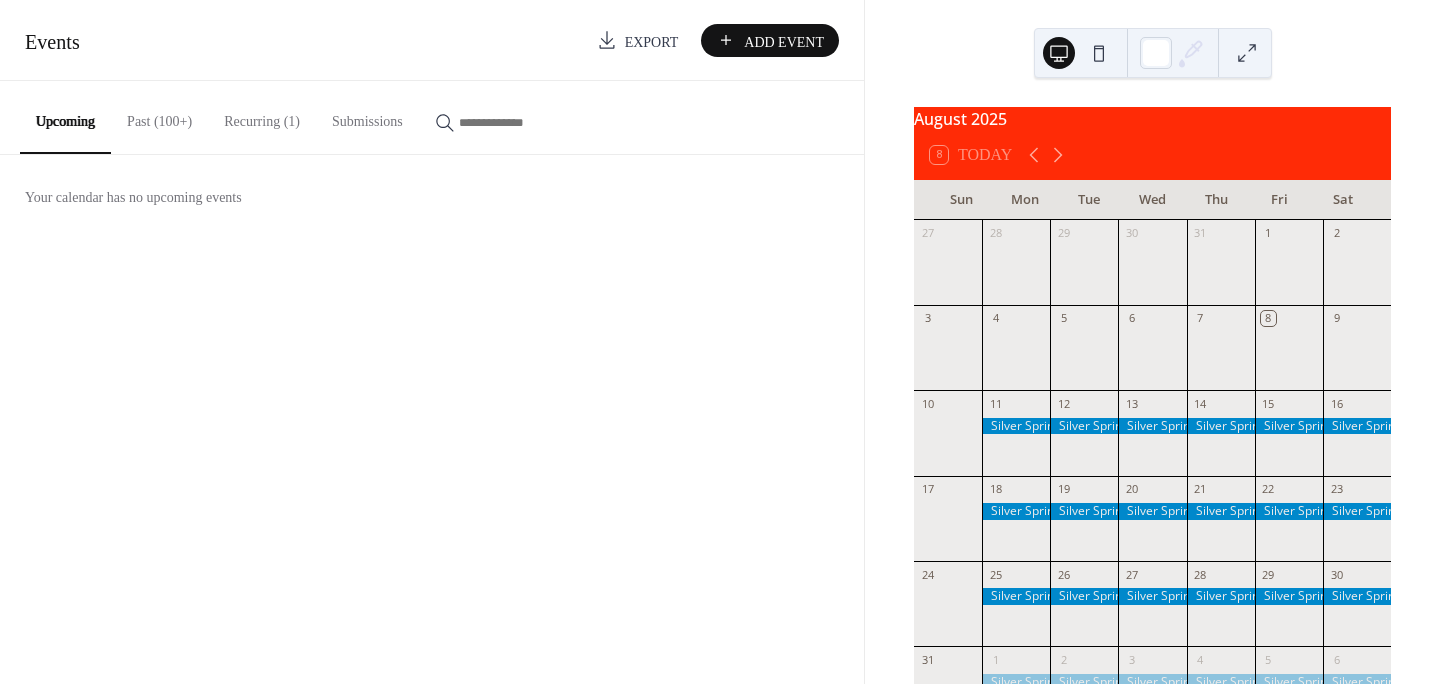 scroll, scrollTop: 0, scrollLeft: 0, axis: both 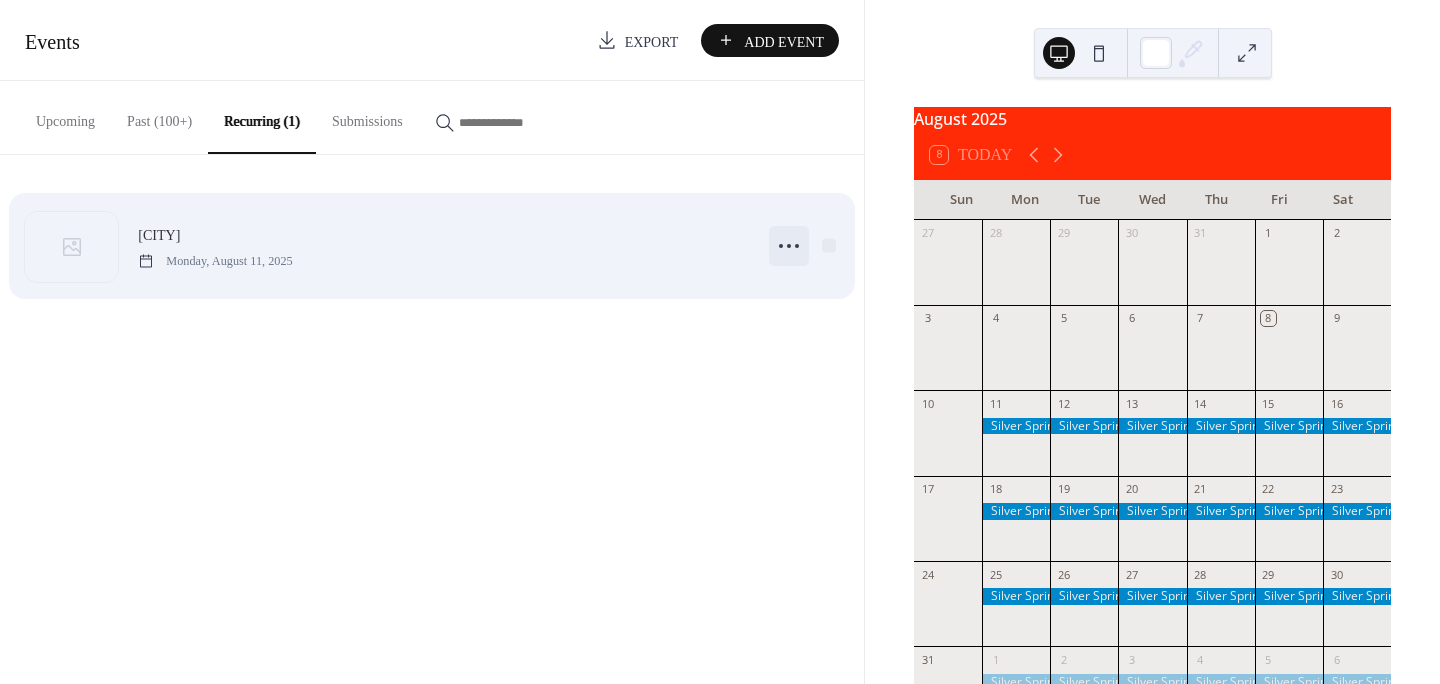 click 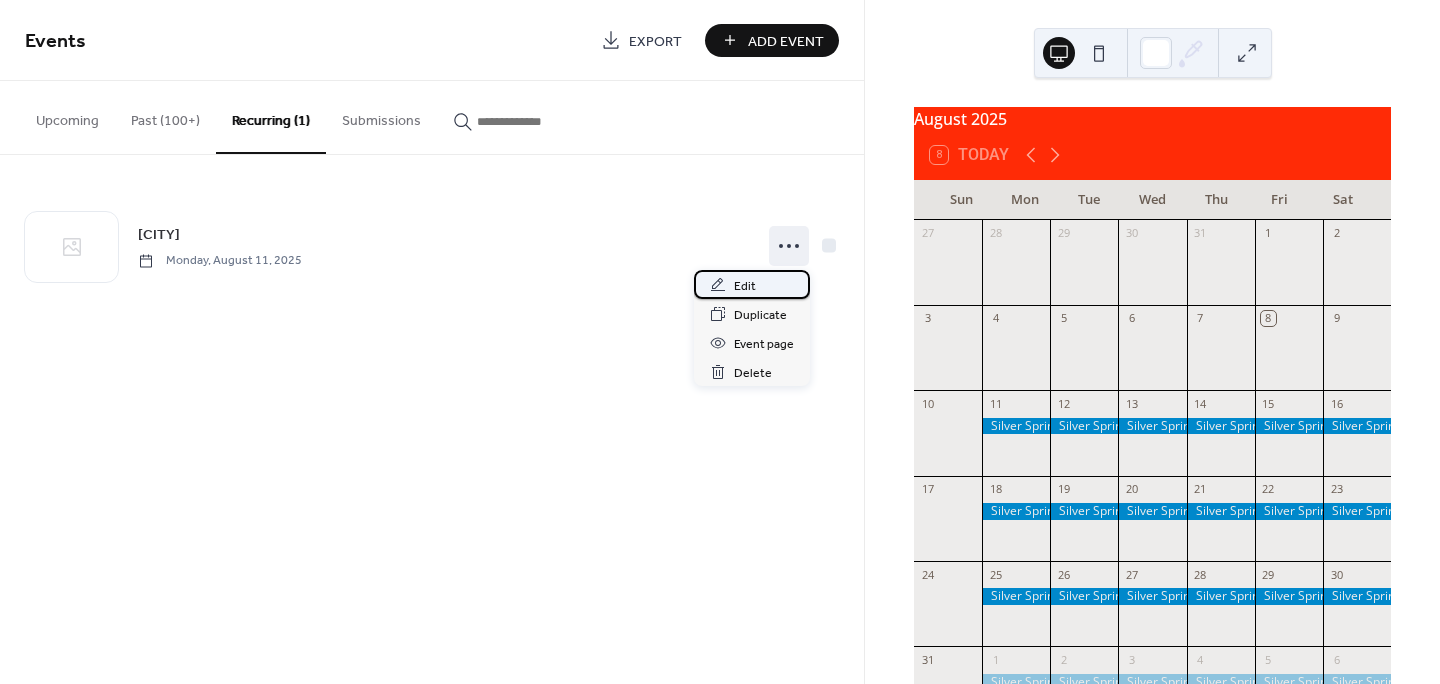 click on "Edit" at bounding box center (745, 286) 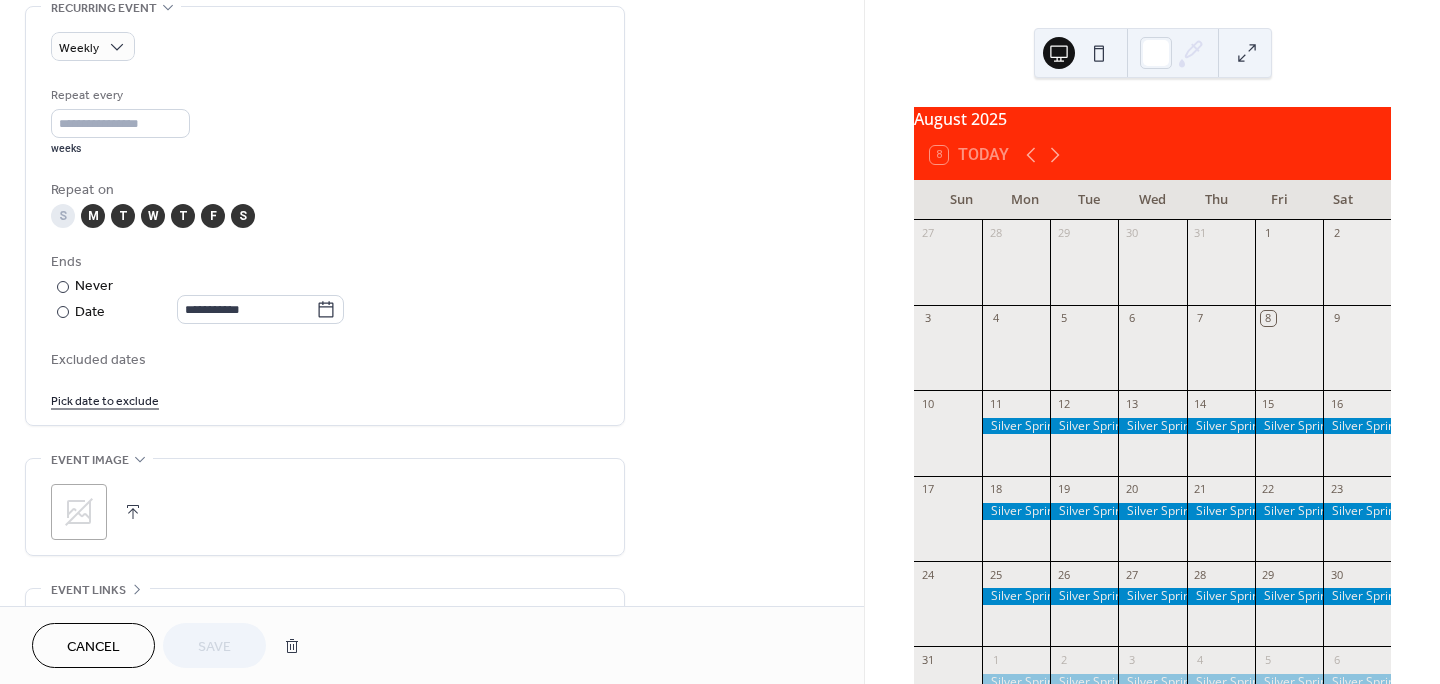 scroll, scrollTop: 882, scrollLeft: 0, axis: vertical 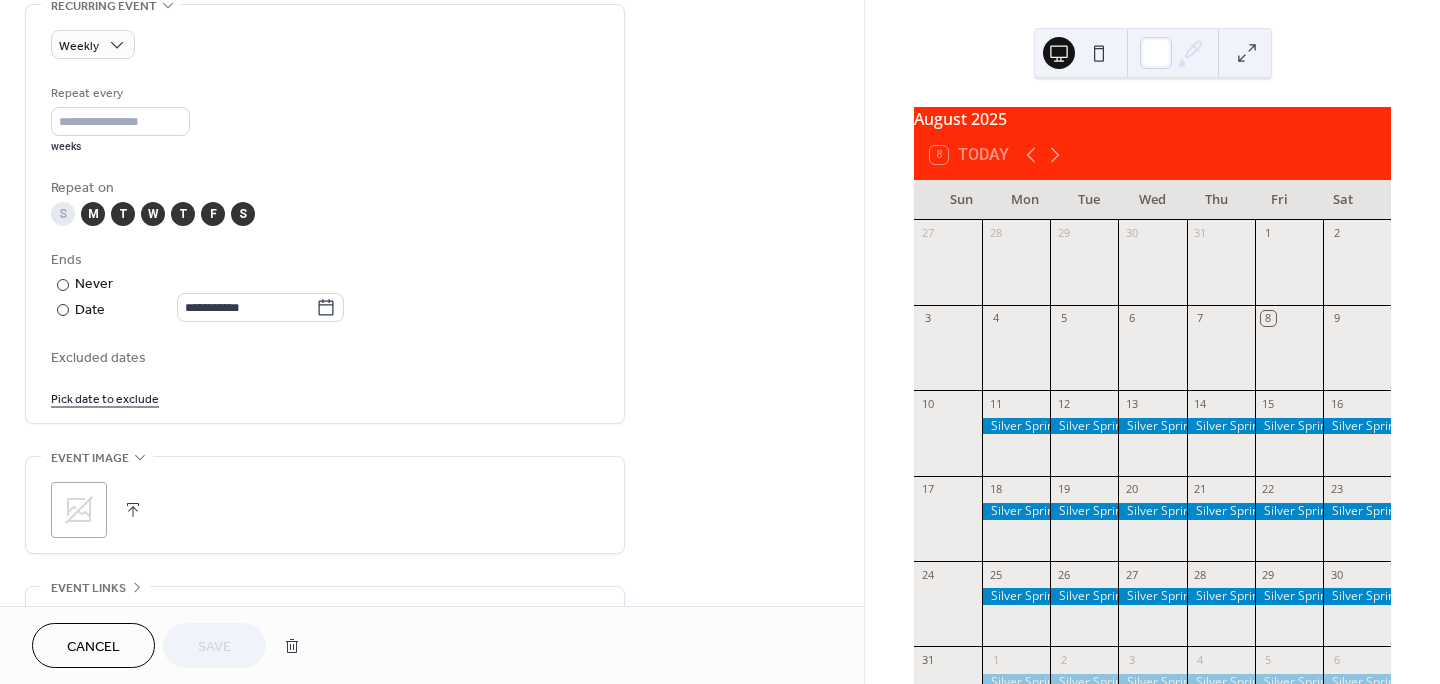 click on "Pick date to exclude" at bounding box center [105, 397] 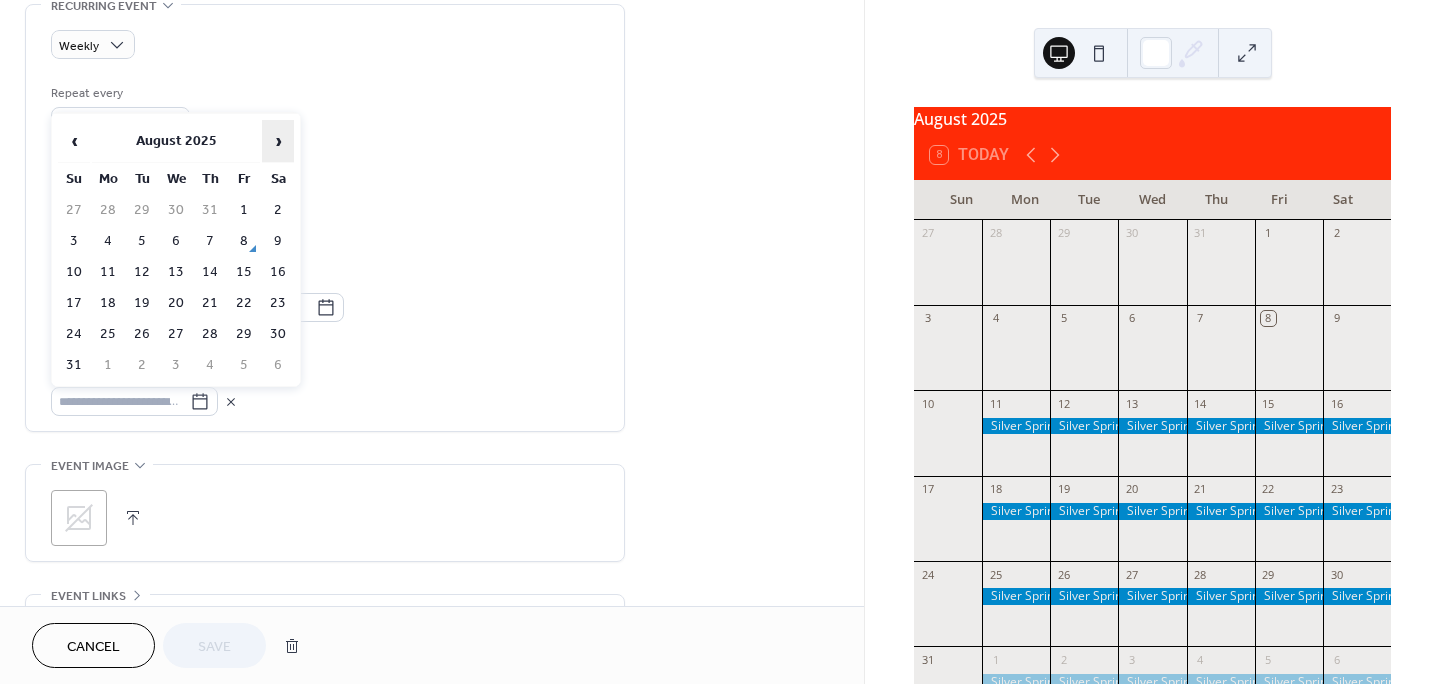 click on "›" at bounding box center [278, 141] 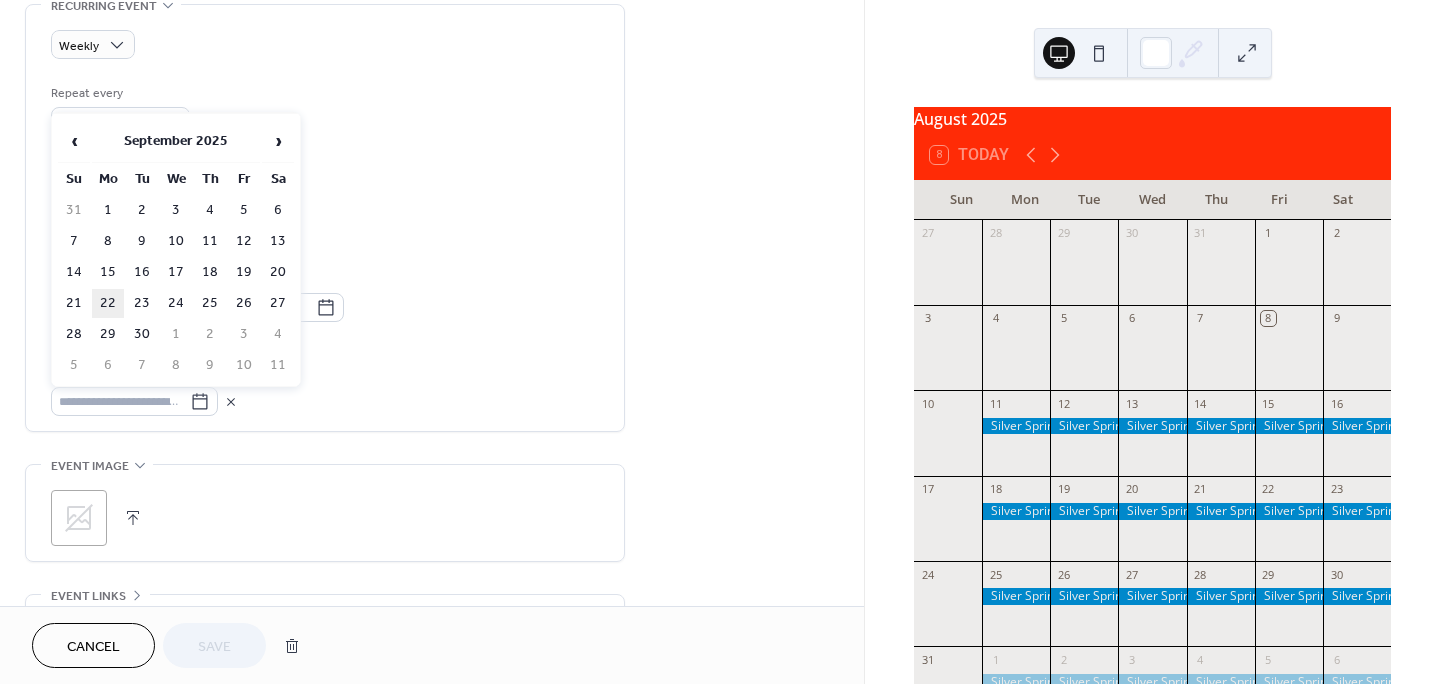 click on "22" at bounding box center (108, 303) 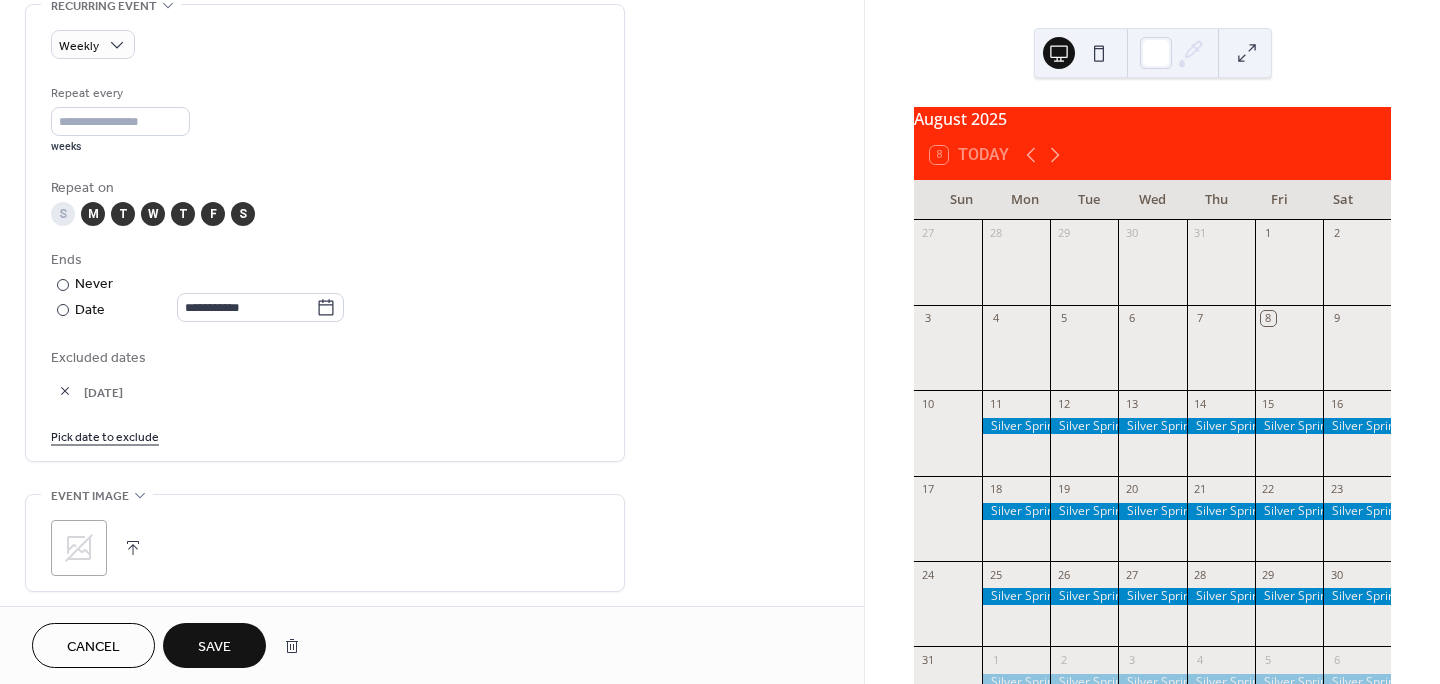 click on "Pick date to exclude" at bounding box center [105, 435] 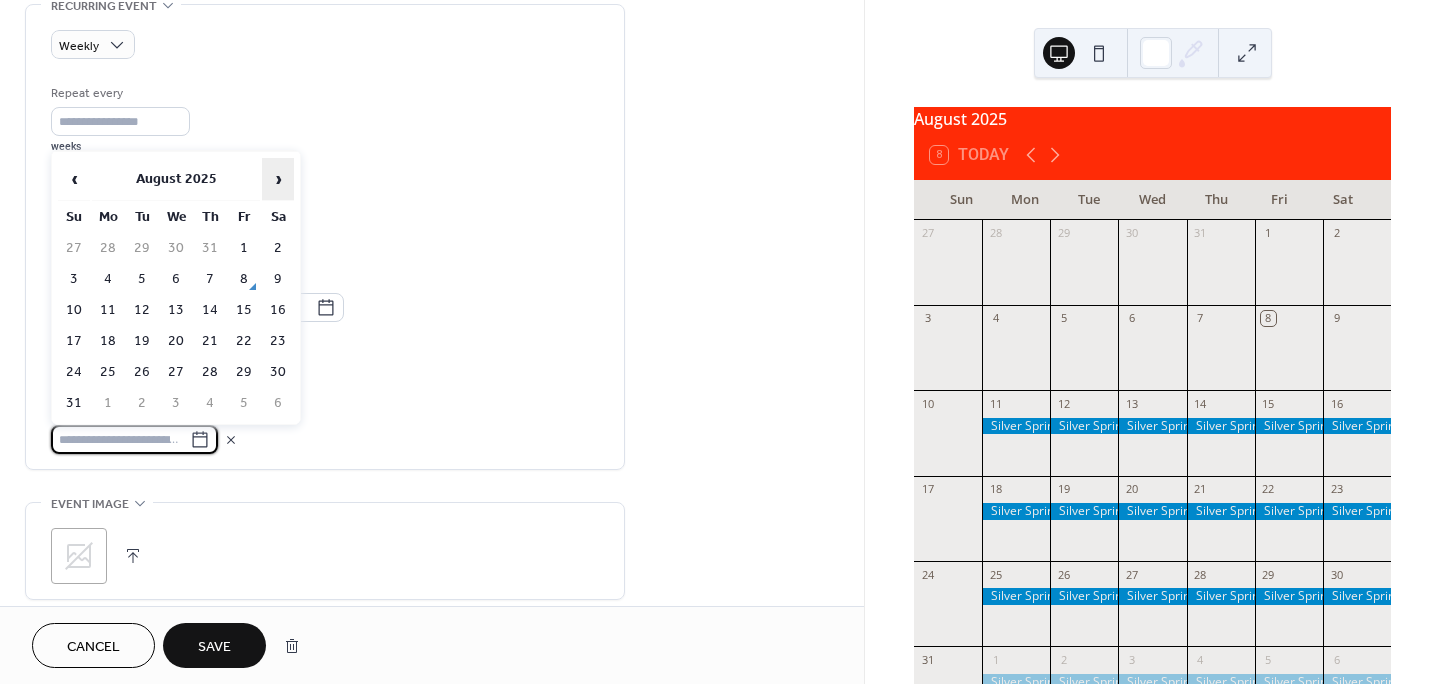 click on "›" at bounding box center [278, 179] 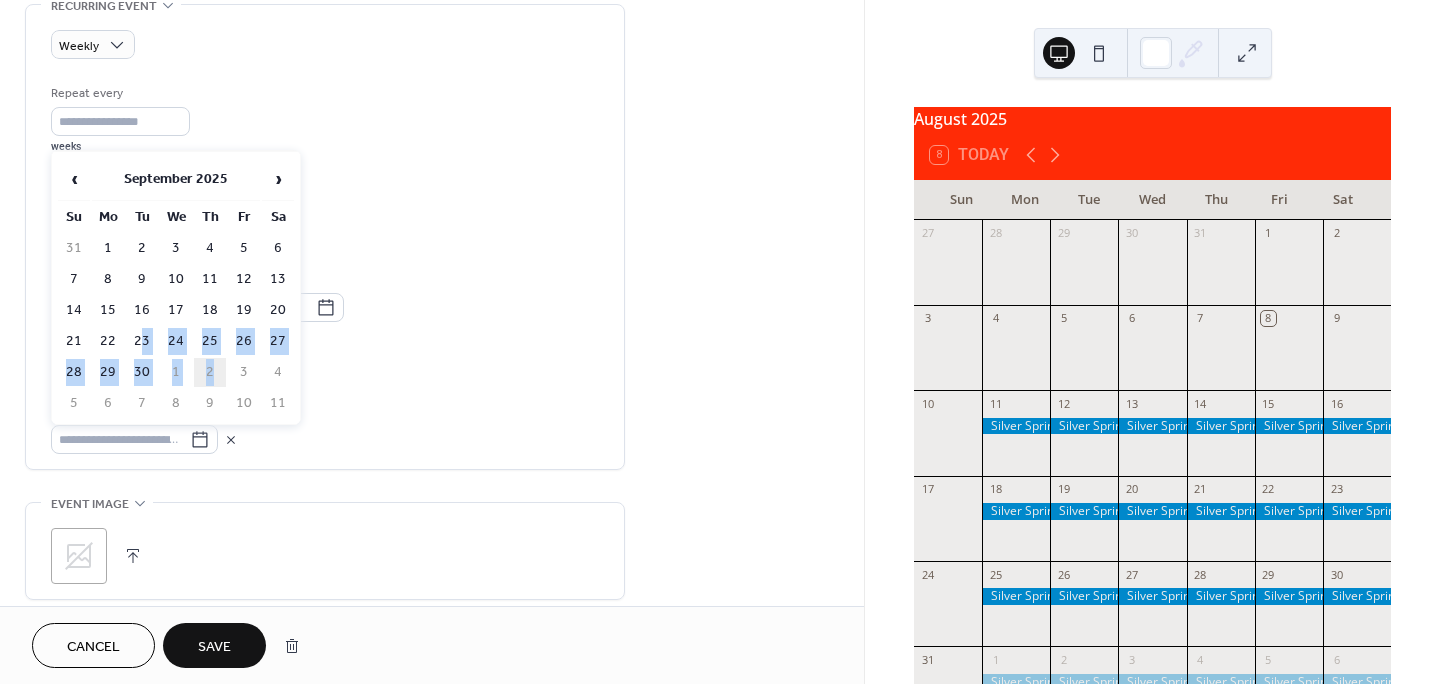 drag, startPoint x: 141, startPoint y: 341, endPoint x: 215, endPoint y: 371, distance: 79.84986 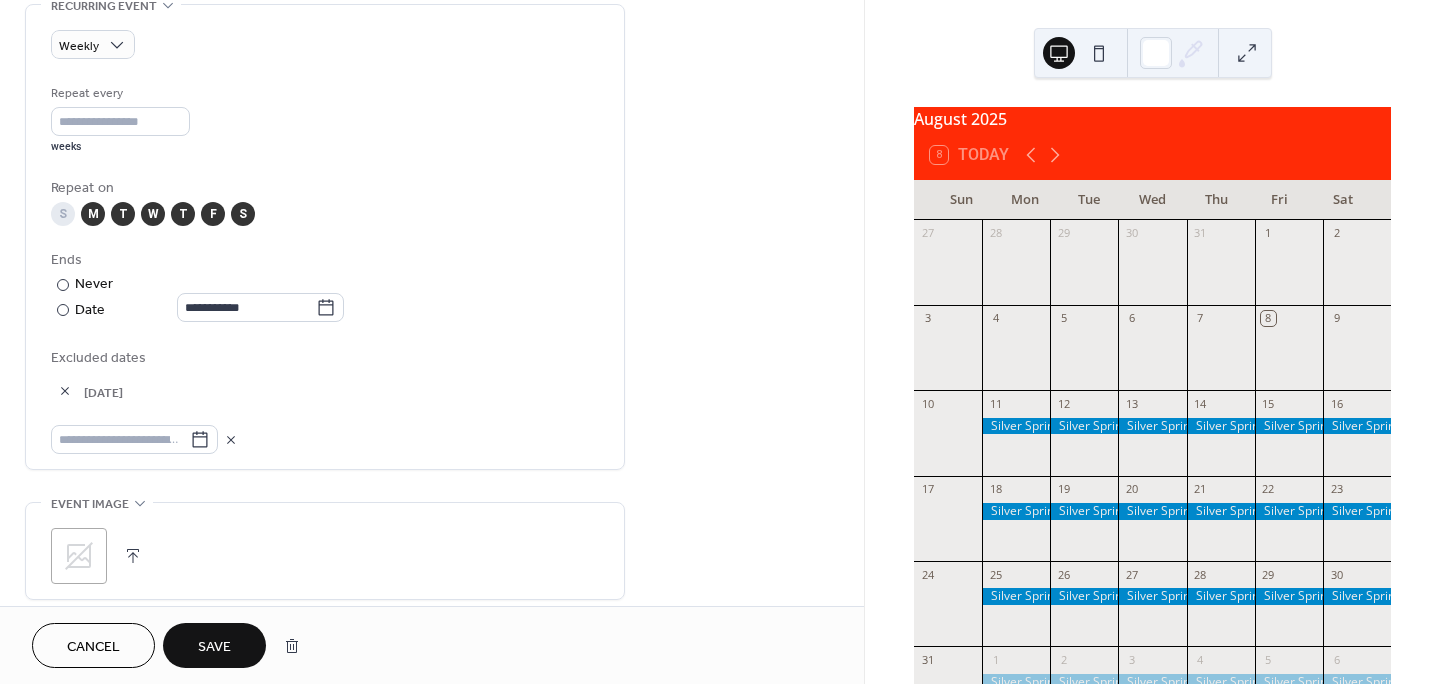 click at bounding box center [325, 439] 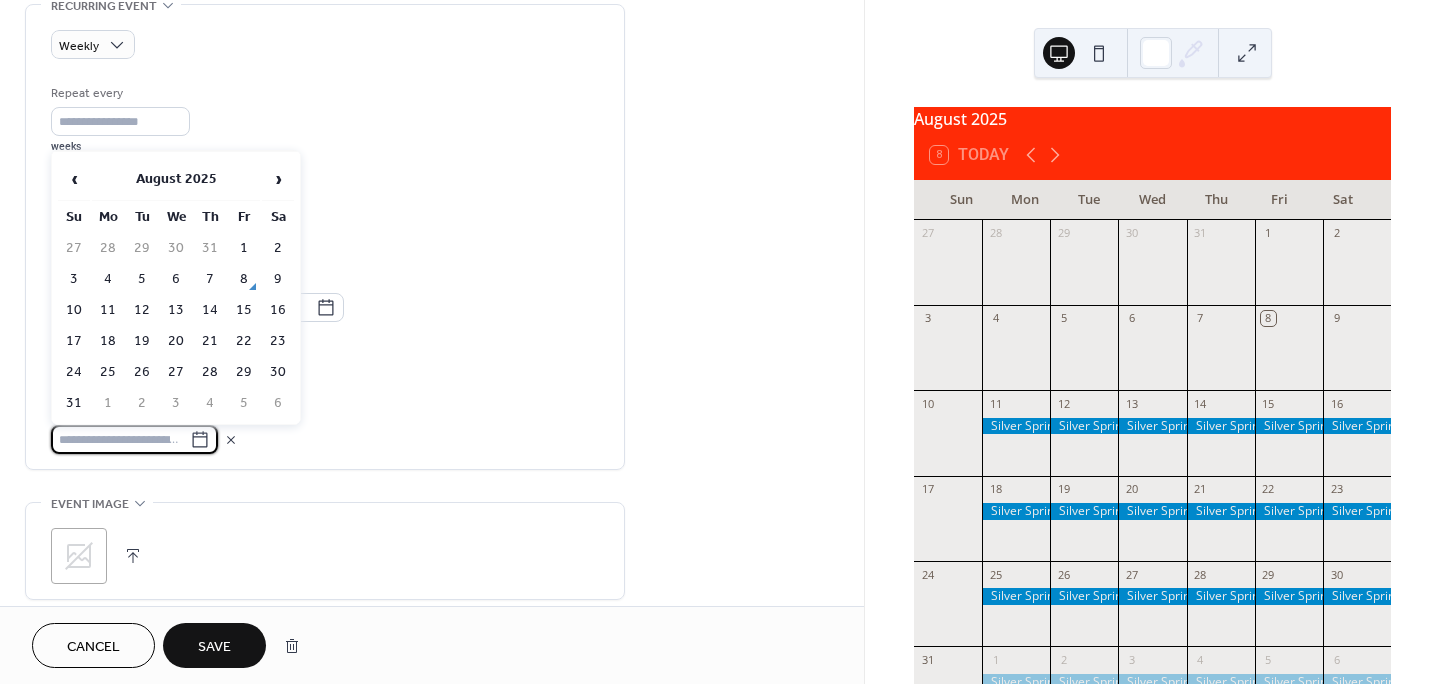 click at bounding box center (120, 439) 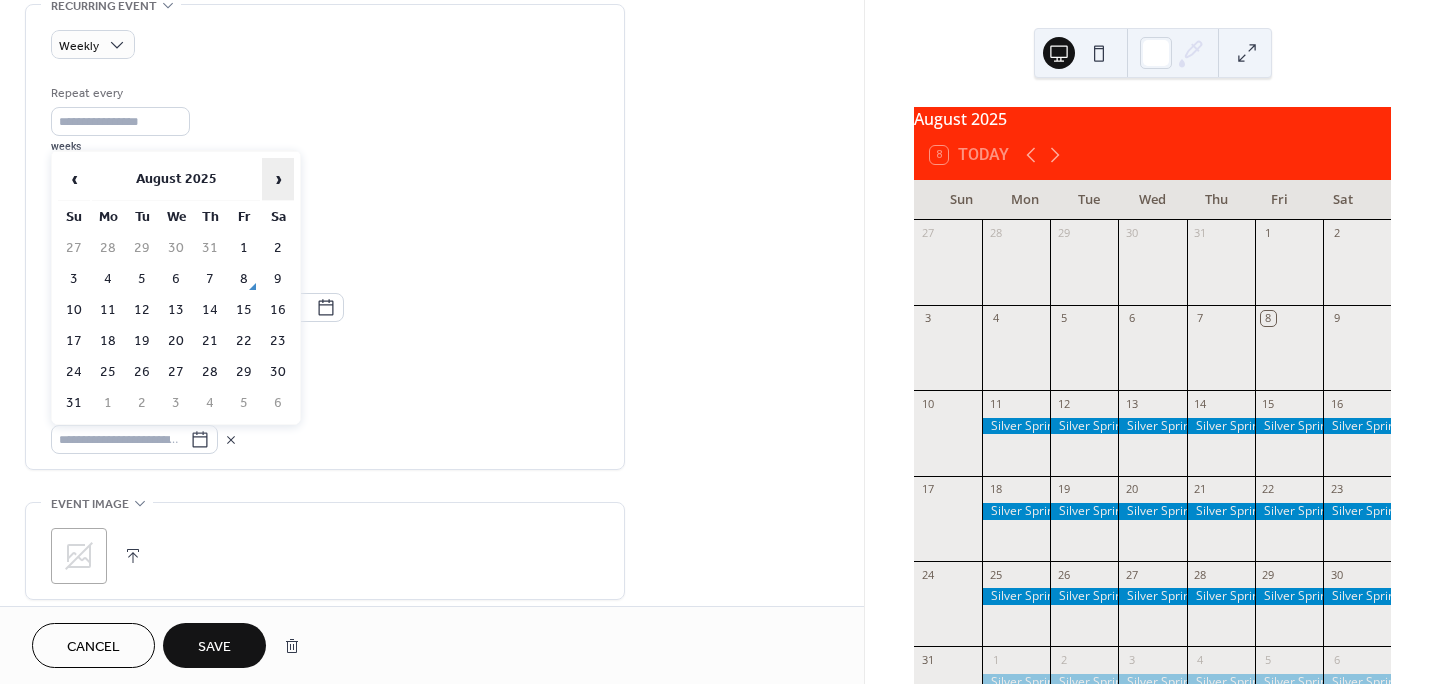 click on "›" at bounding box center [278, 179] 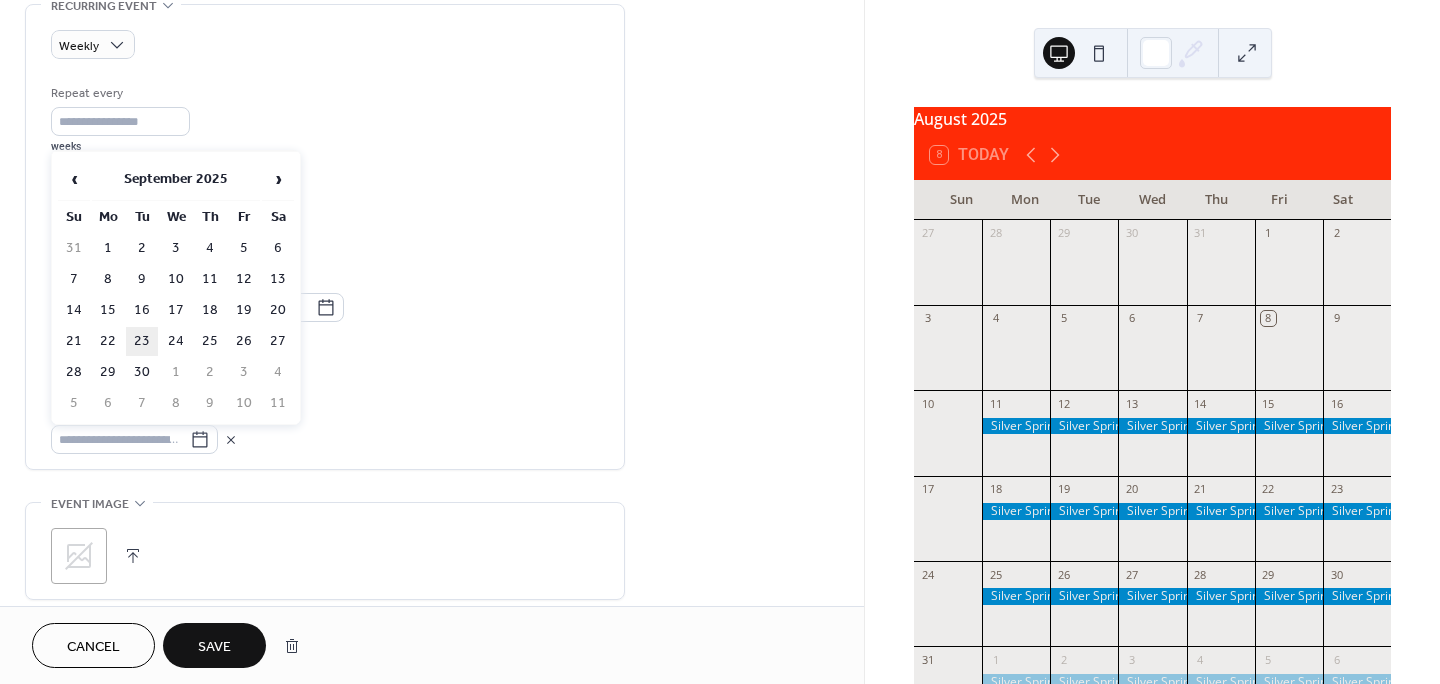 click on "23" at bounding box center [142, 341] 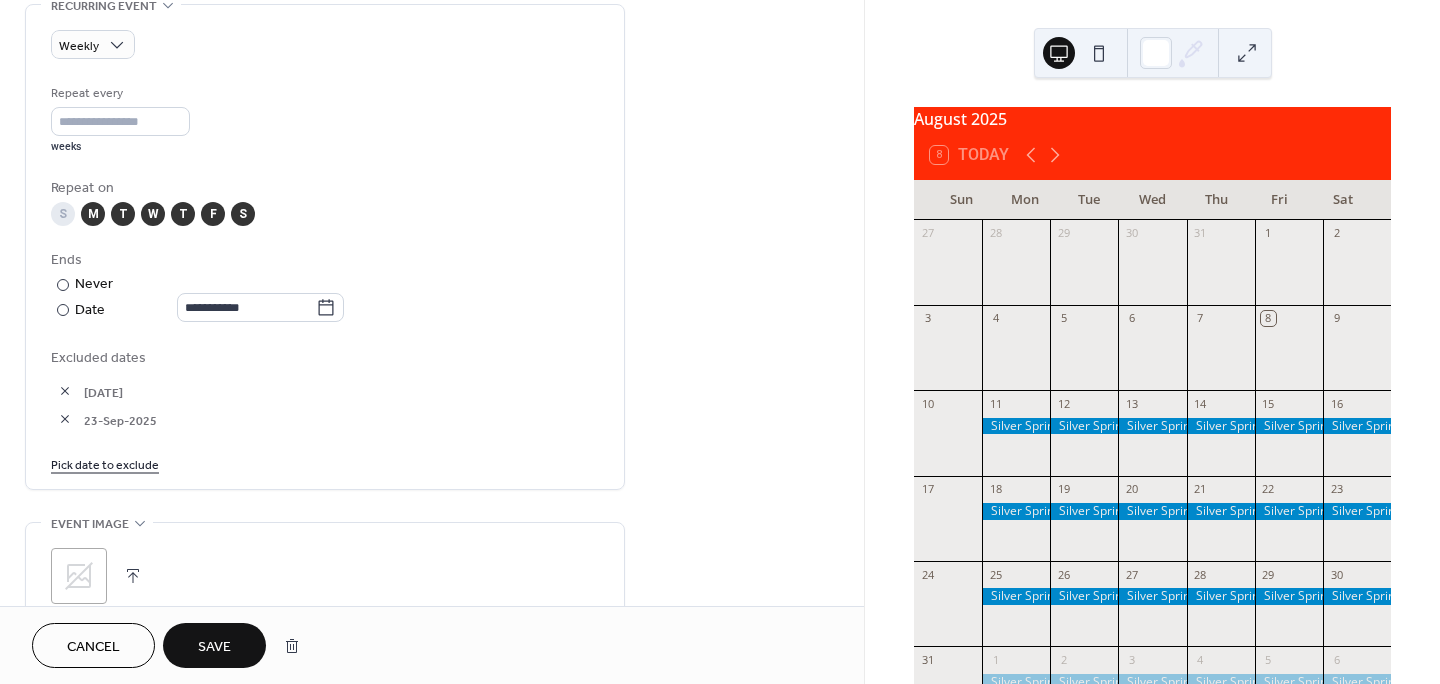 click on "Pick date to exclude" at bounding box center [105, 463] 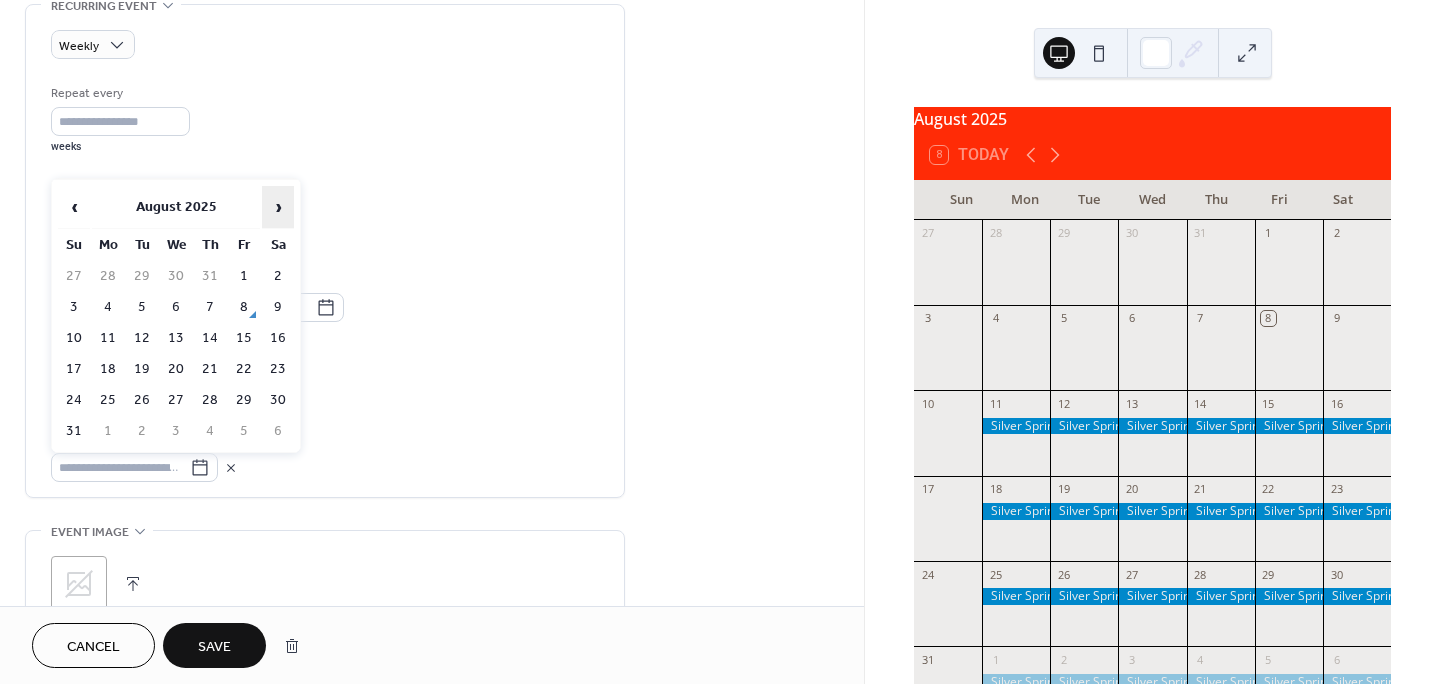 click on "›" at bounding box center (278, 207) 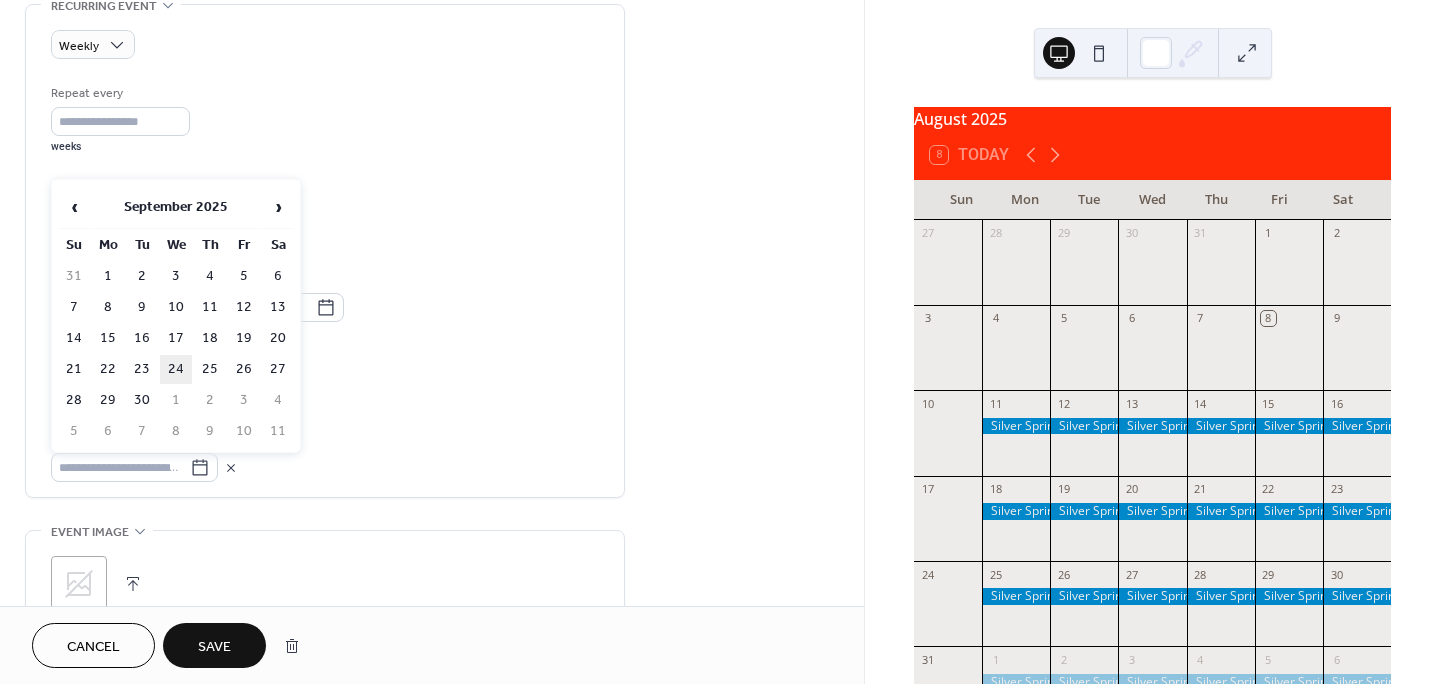 click on "24" at bounding box center (176, 369) 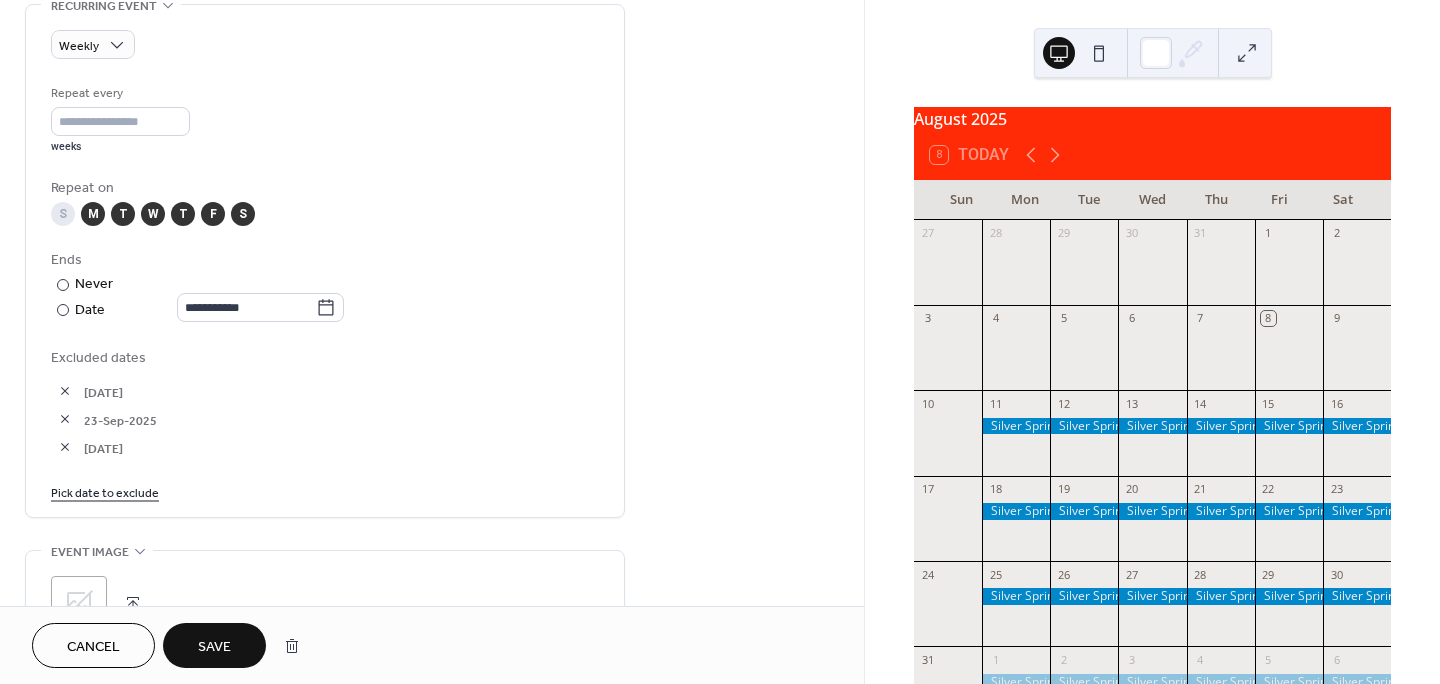 click on "Pick date to exclude" at bounding box center (105, 491) 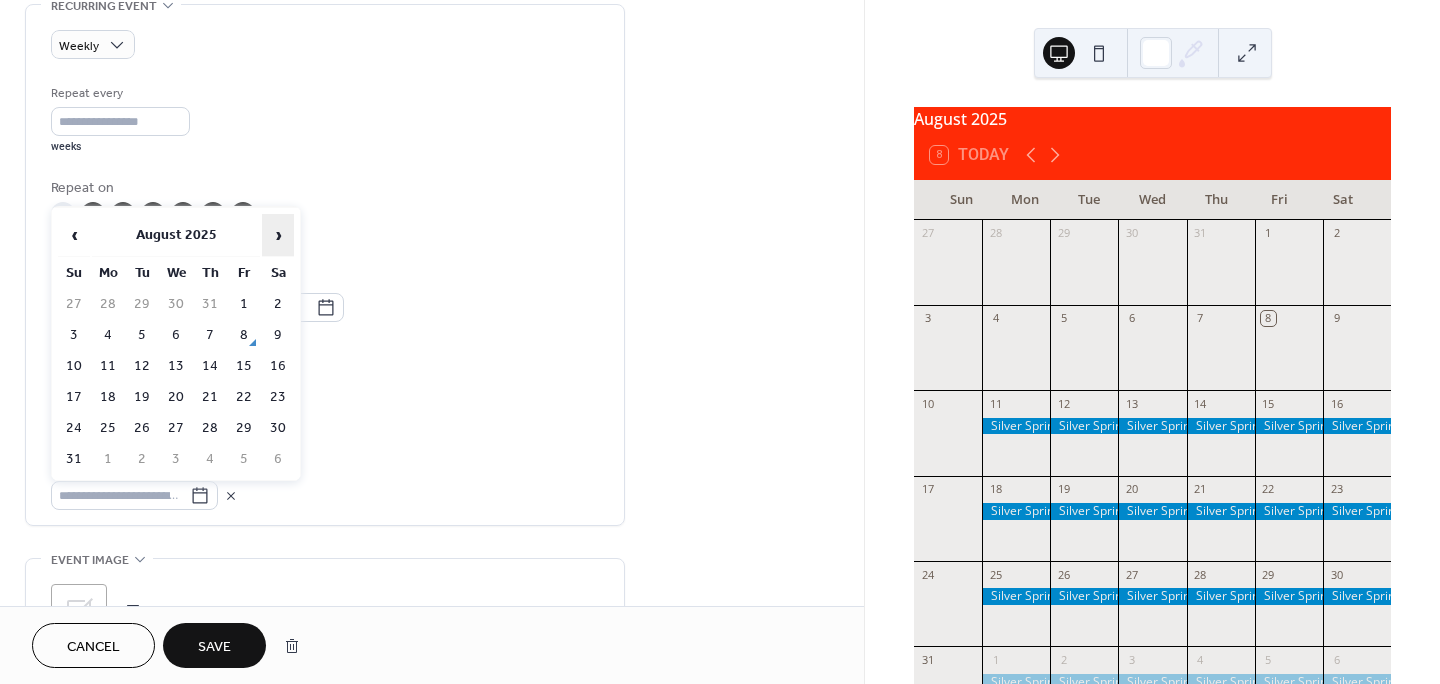 click on "›" at bounding box center [278, 235] 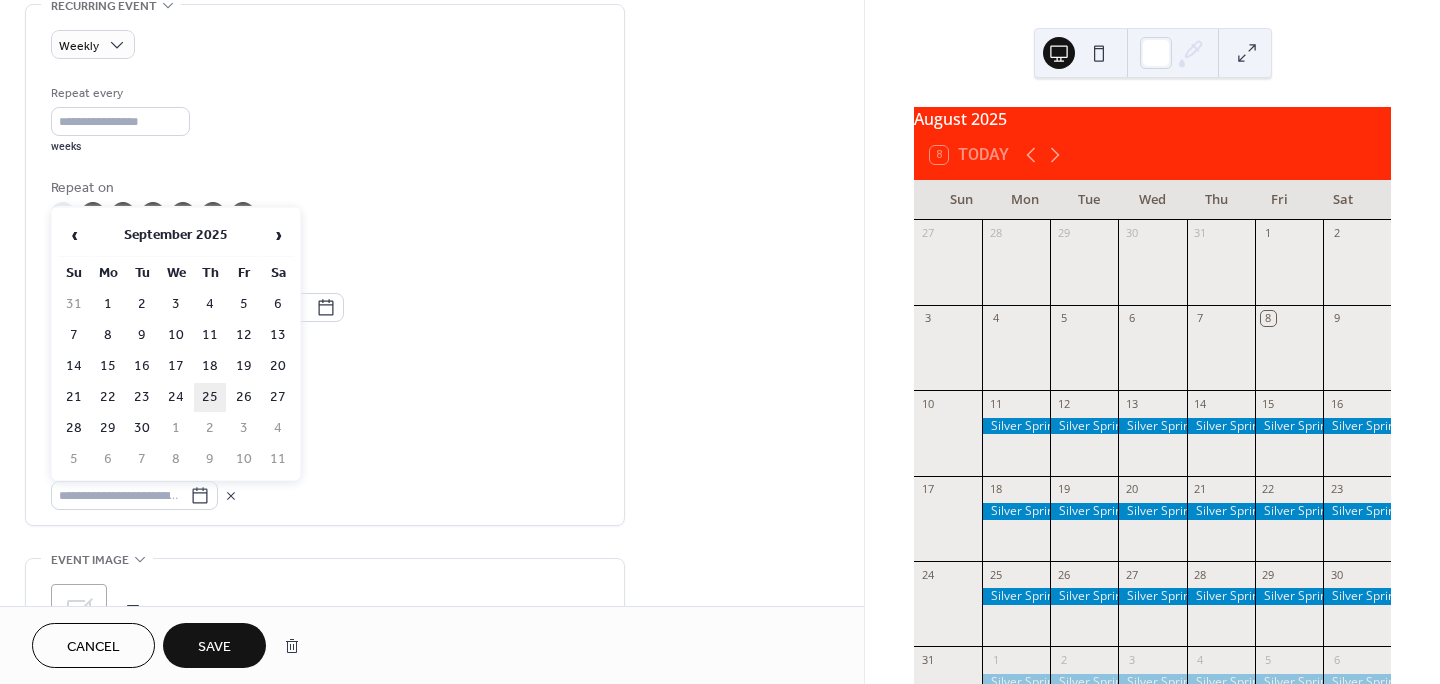 click on "25" at bounding box center [210, 397] 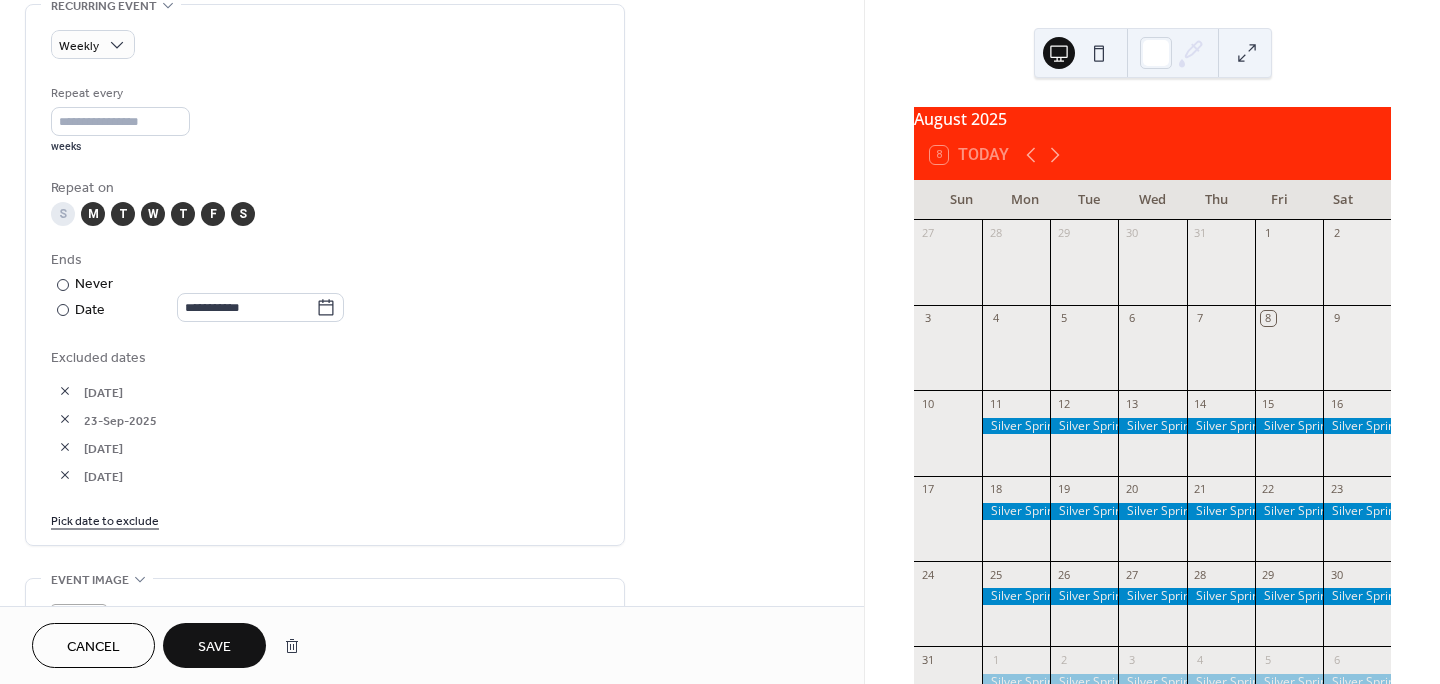 click on "Pick date to exclude" at bounding box center (105, 519) 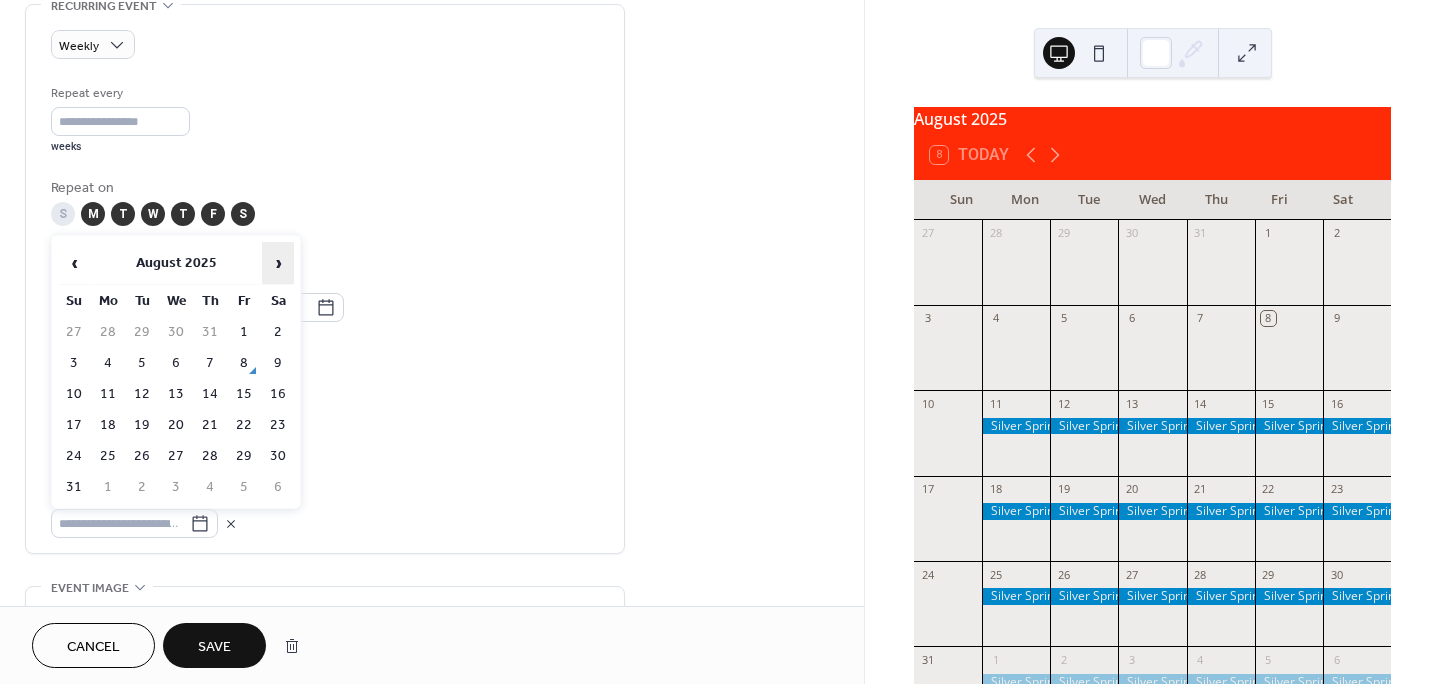 click on "›" at bounding box center [278, 263] 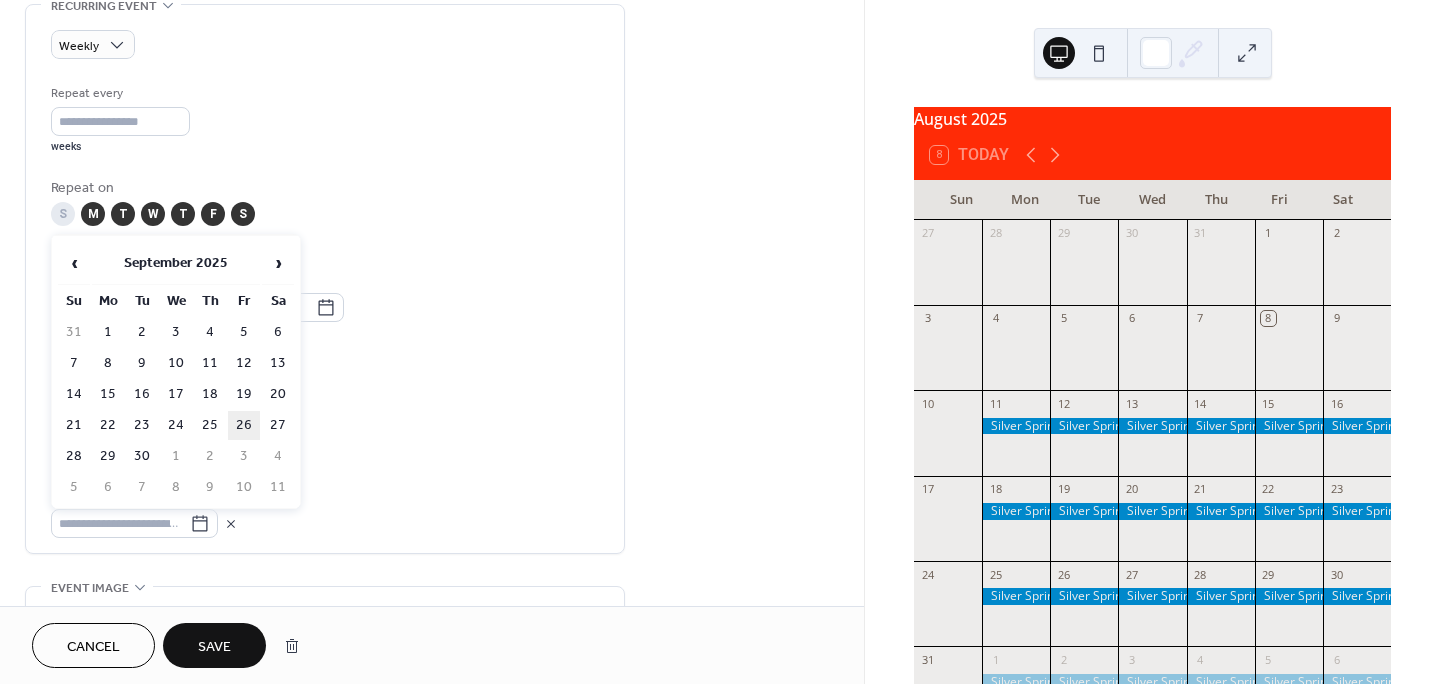 click on "26" at bounding box center (244, 425) 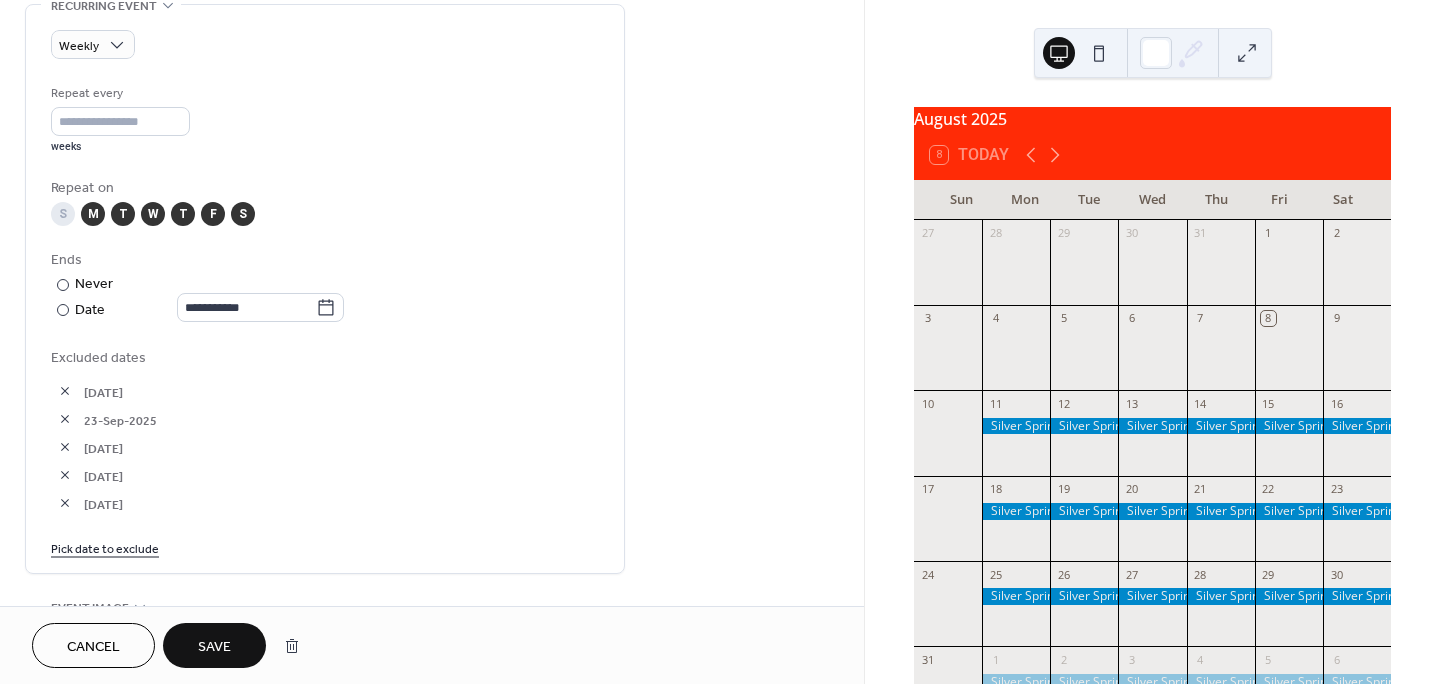 click on "Pick date to exclude" at bounding box center (105, 547) 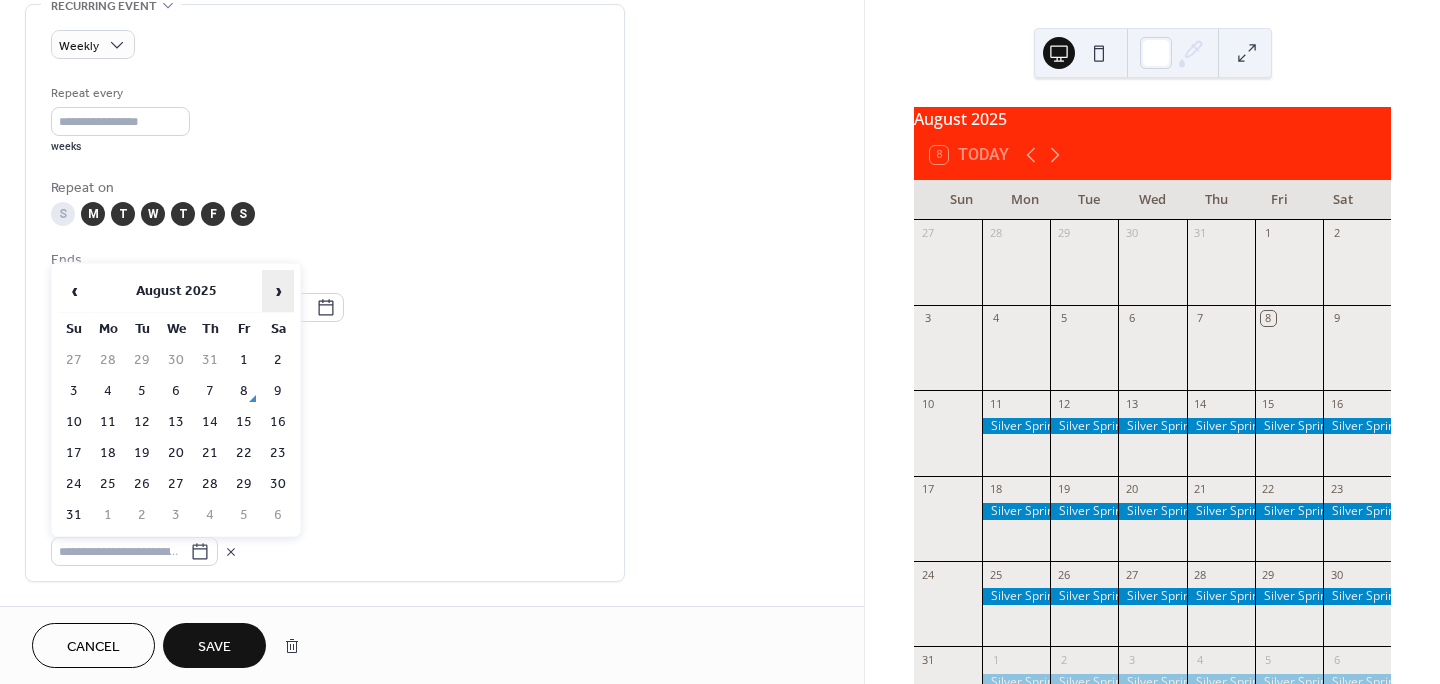 click on "›" at bounding box center [278, 291] 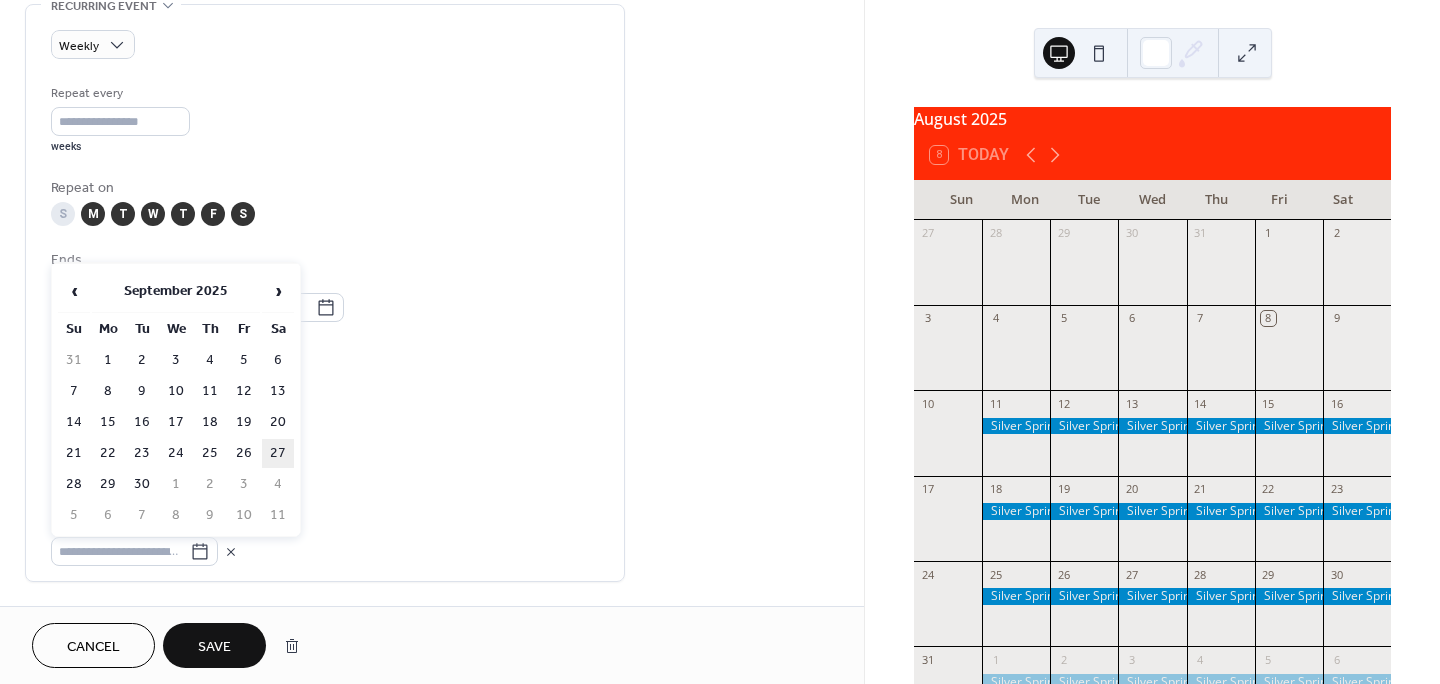 click on "27" at bounding box center [278, 453] 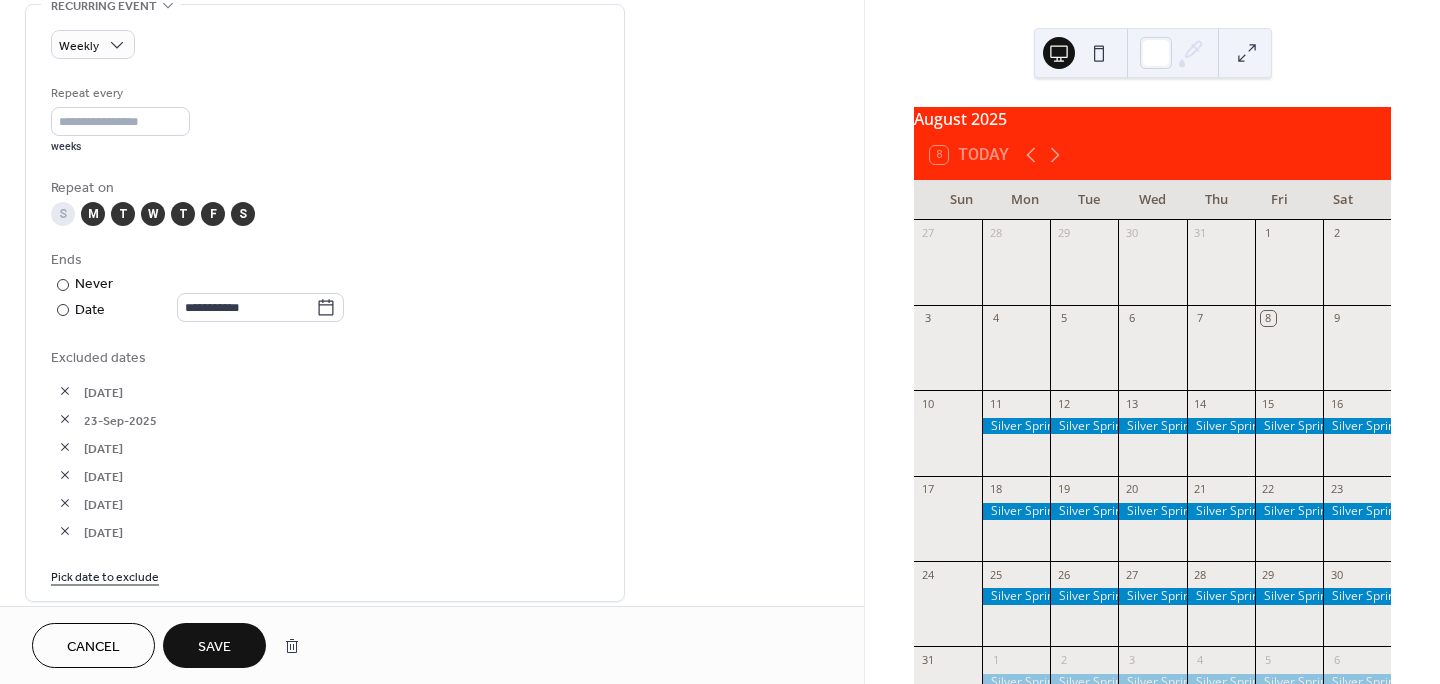 click on "Pick date to exclude" at bounding box center [105, 575] 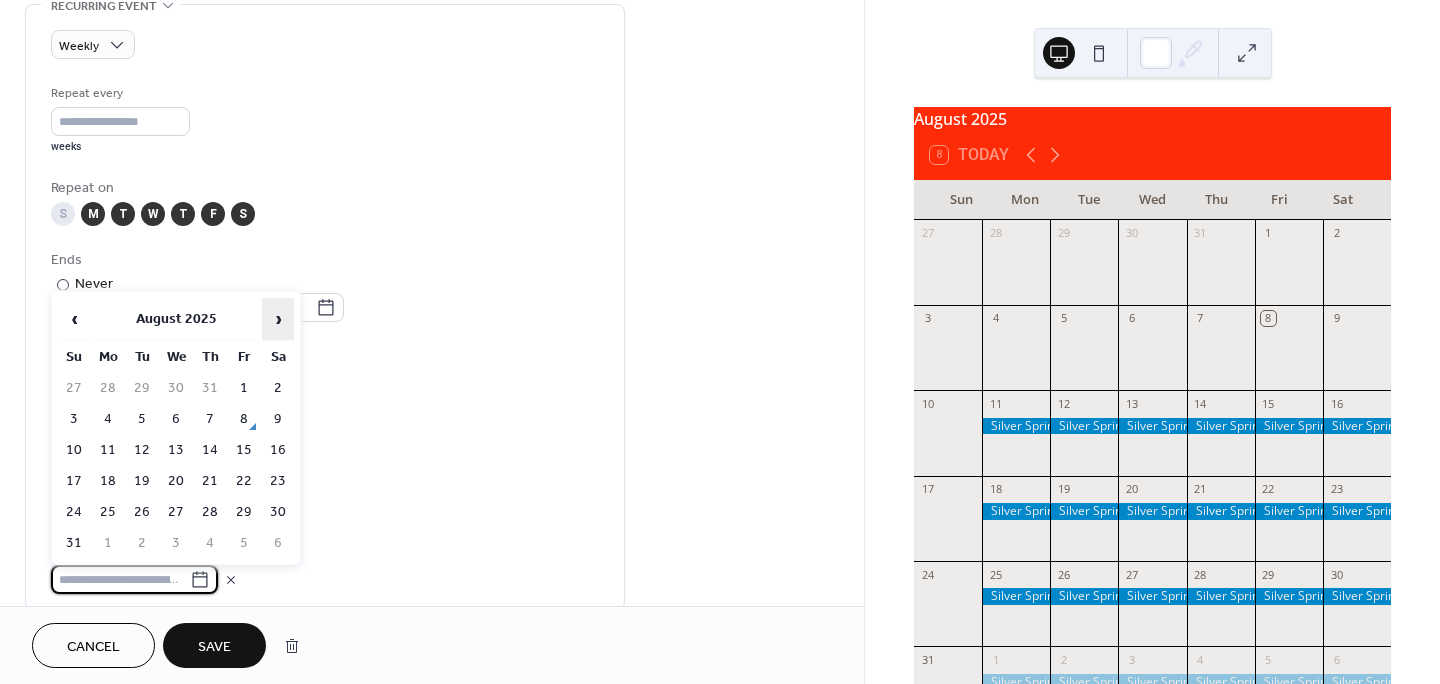 click on "›" at bounding box center [278, 319] 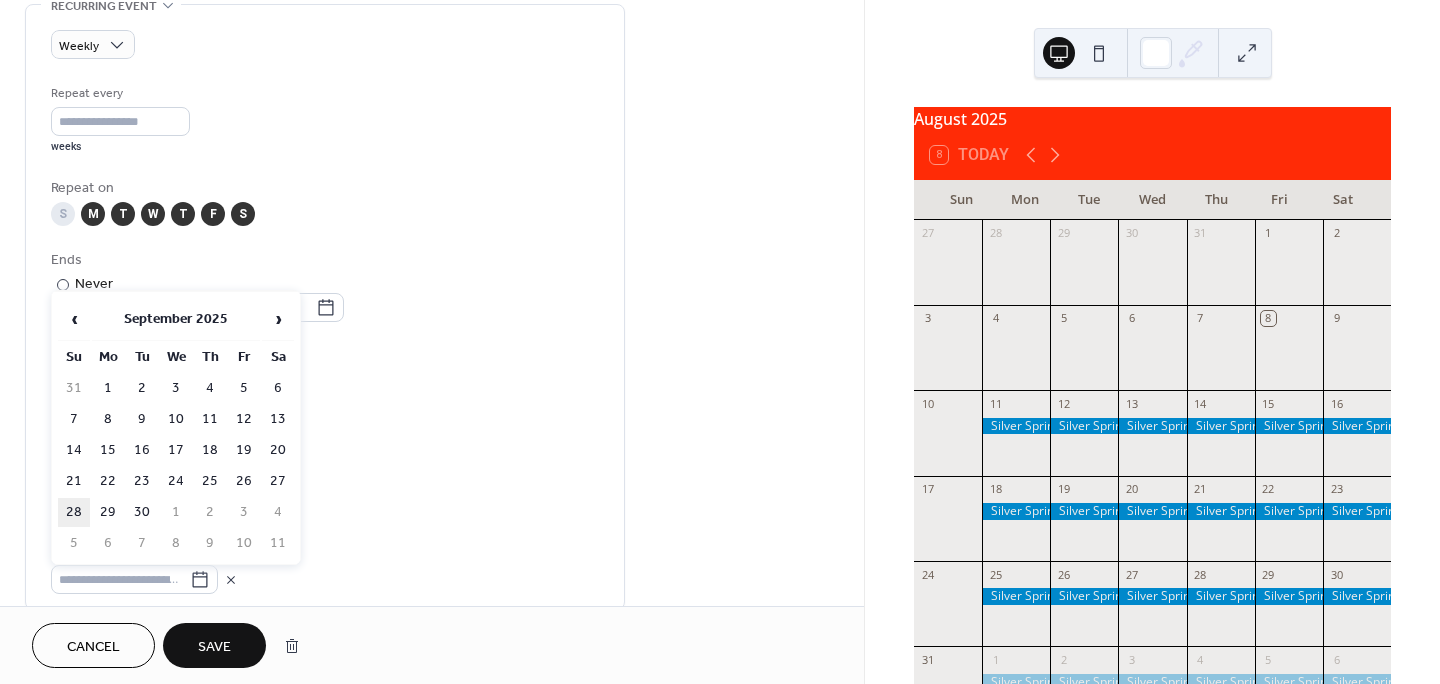 click on "28" at bounding box center (74, 512) 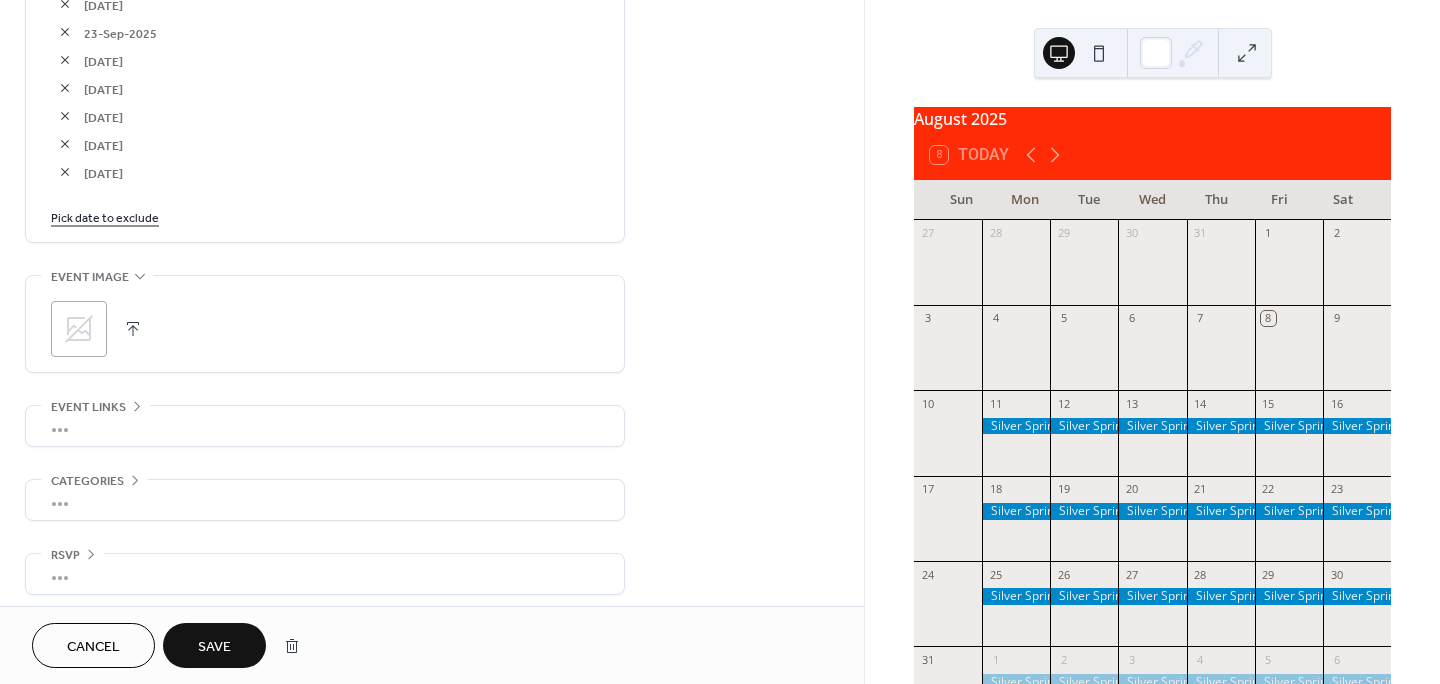 scroll, scrollTop: 1278, scrollLeft: 0, axis: vertical 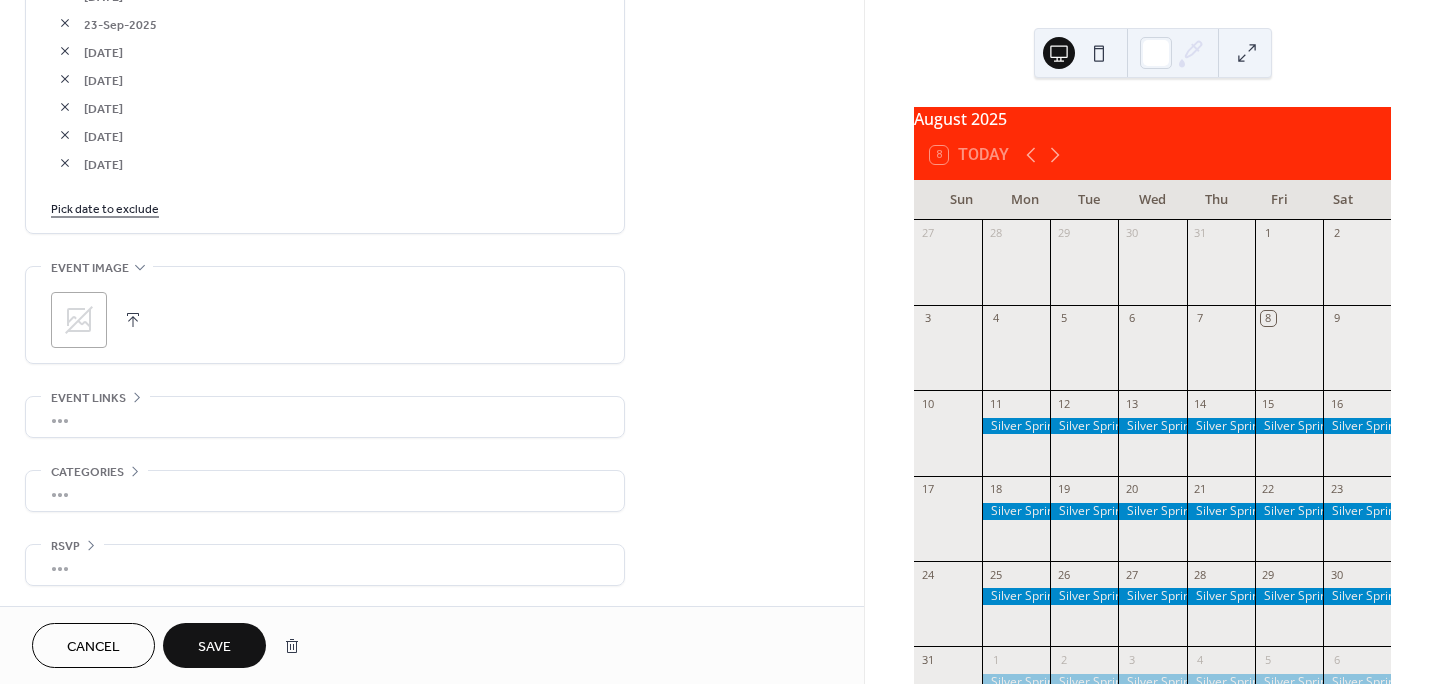 click on "Pick date to exclude" at bounding box center (105, 207) 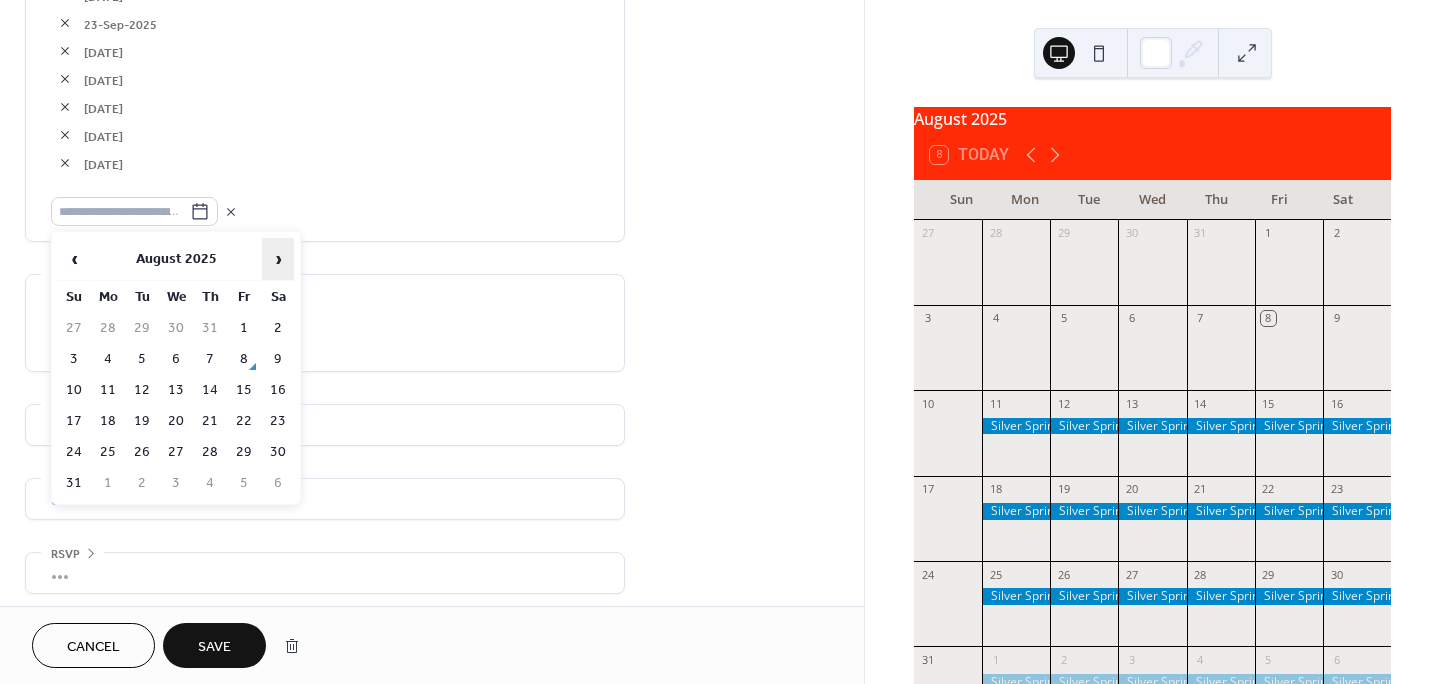 click on "›" at bounding box center [278, 259] 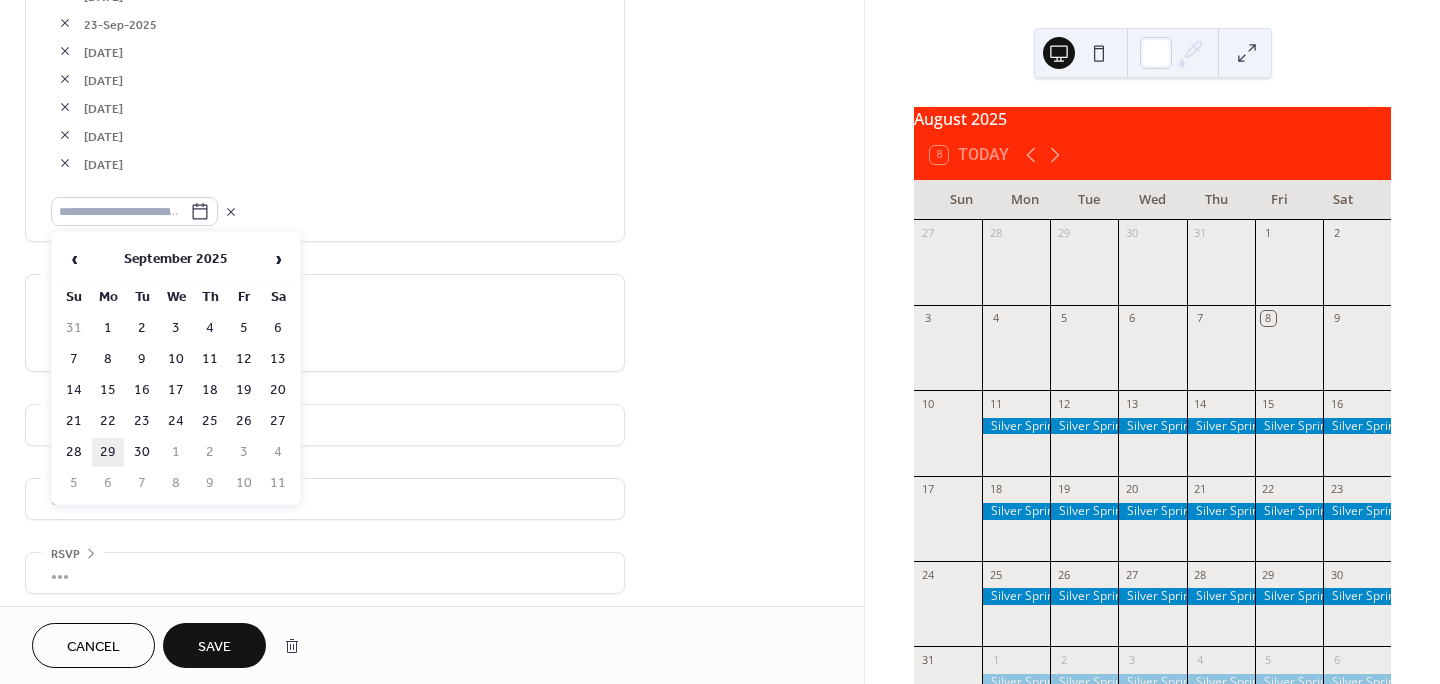 click on "29" at bounding box center (108, 452) 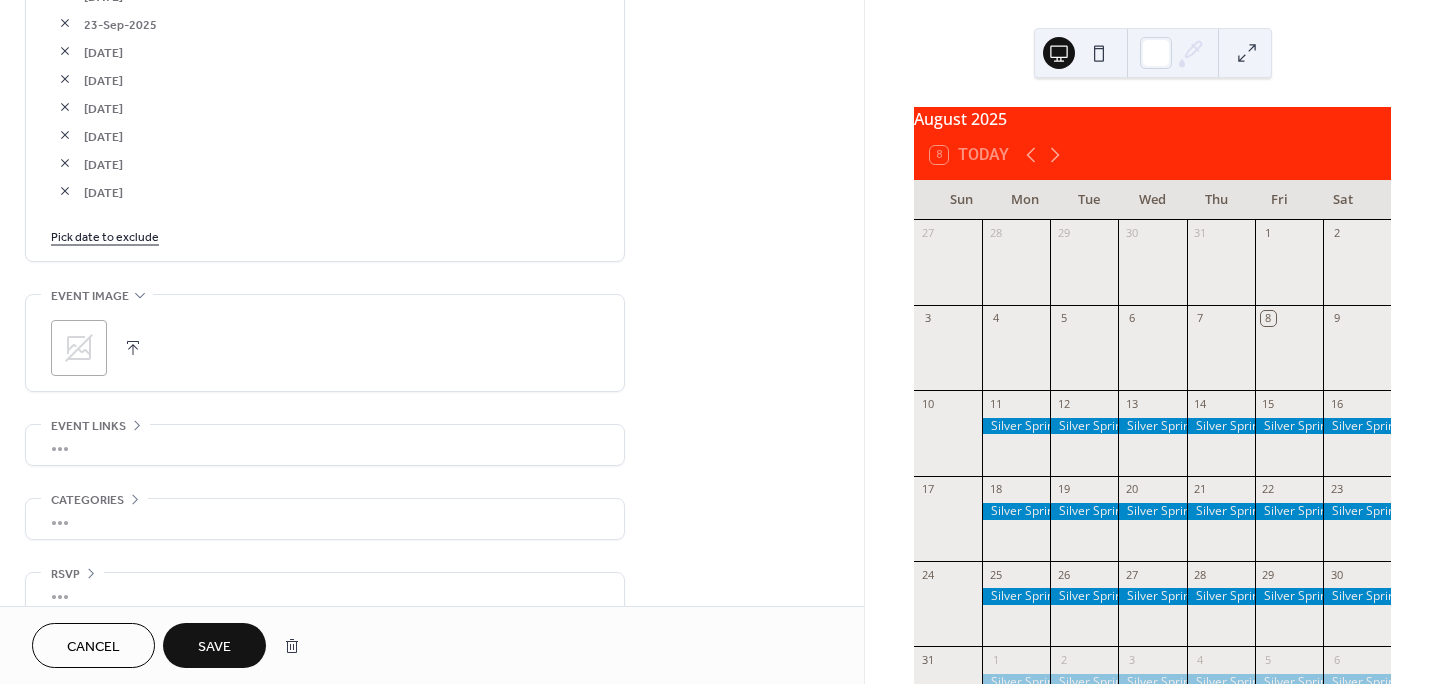 click on "Pick date to exclude" at bounding box center [105, 235] 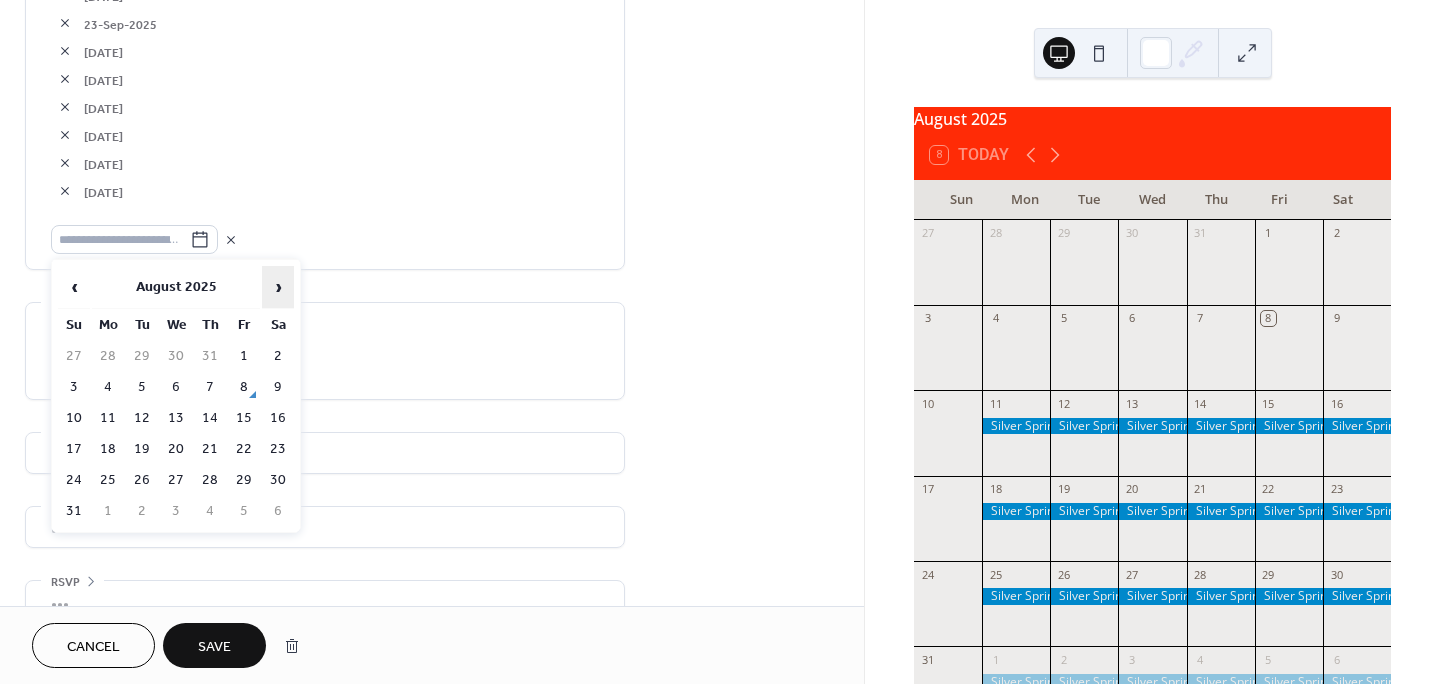 click on "›" at bounding box center (278, 287) 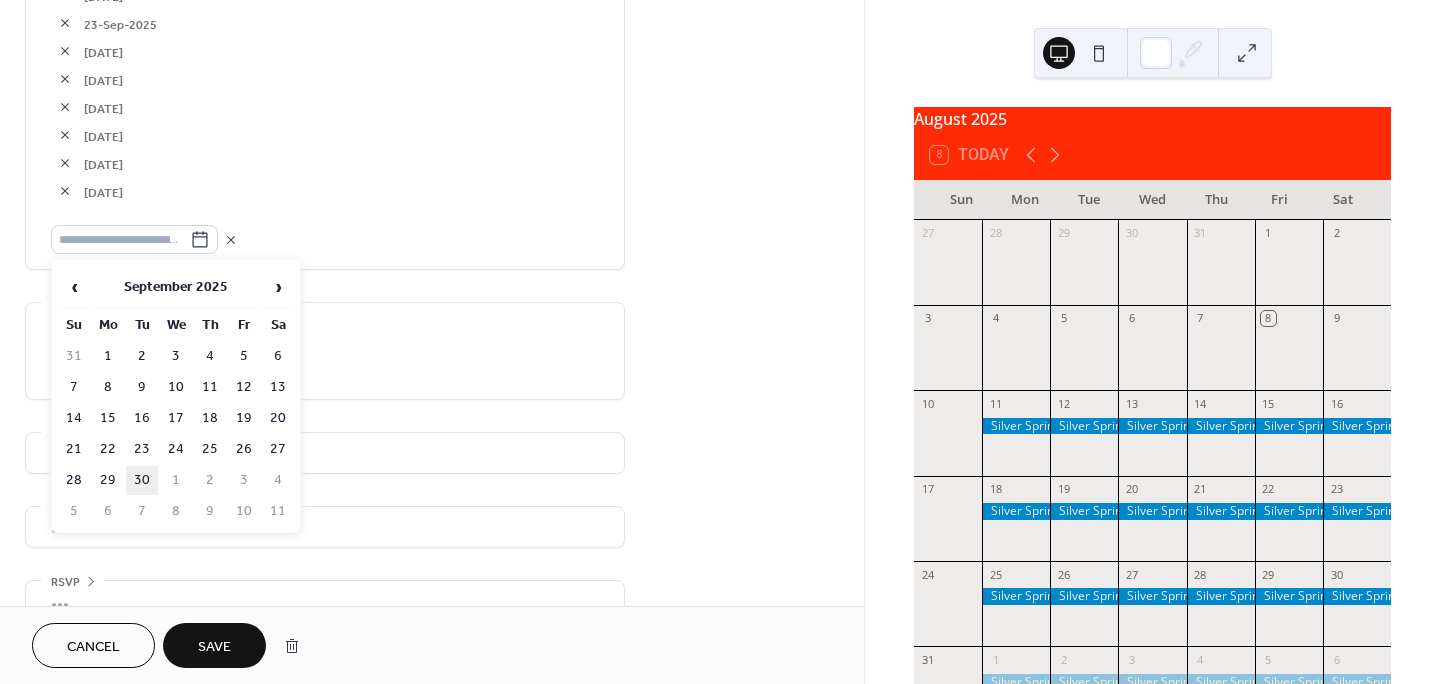 click on "30" at bounding box center (142, 480) 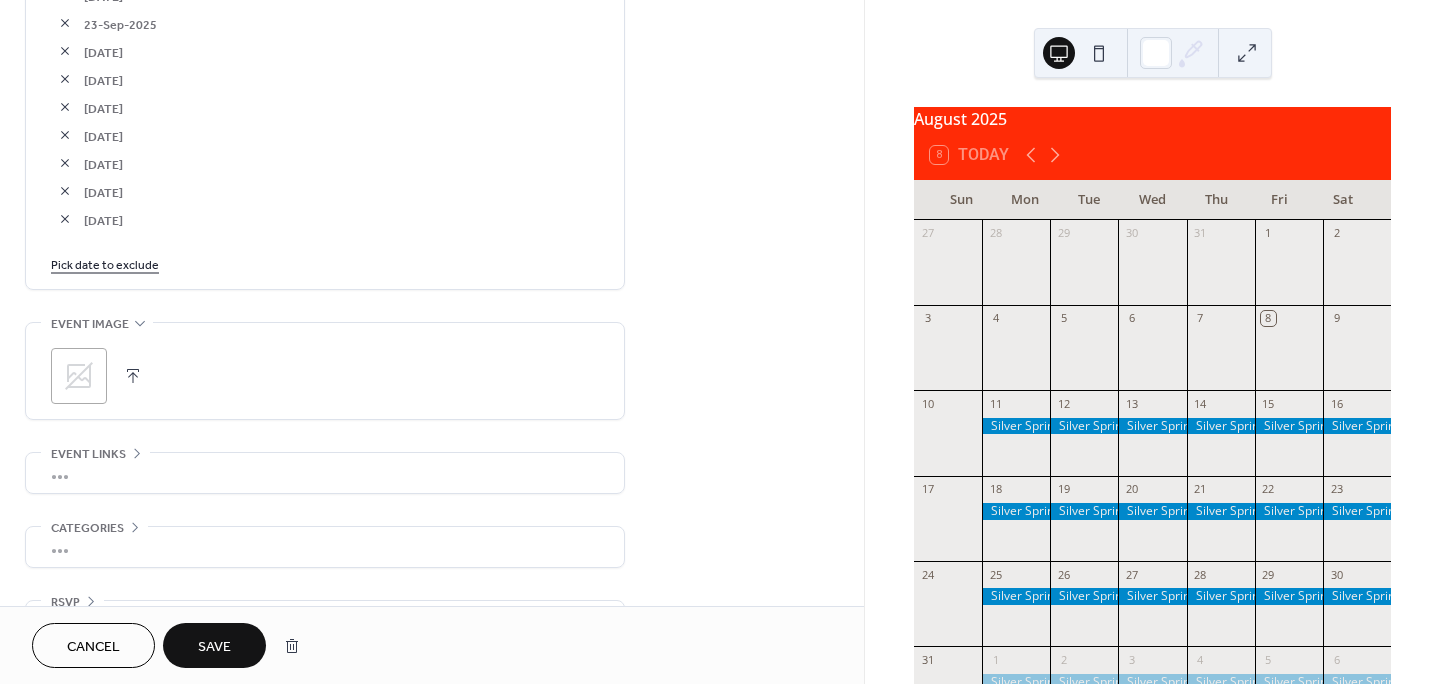 click on "Pick date to exclude" at bounding box center (105, 263) 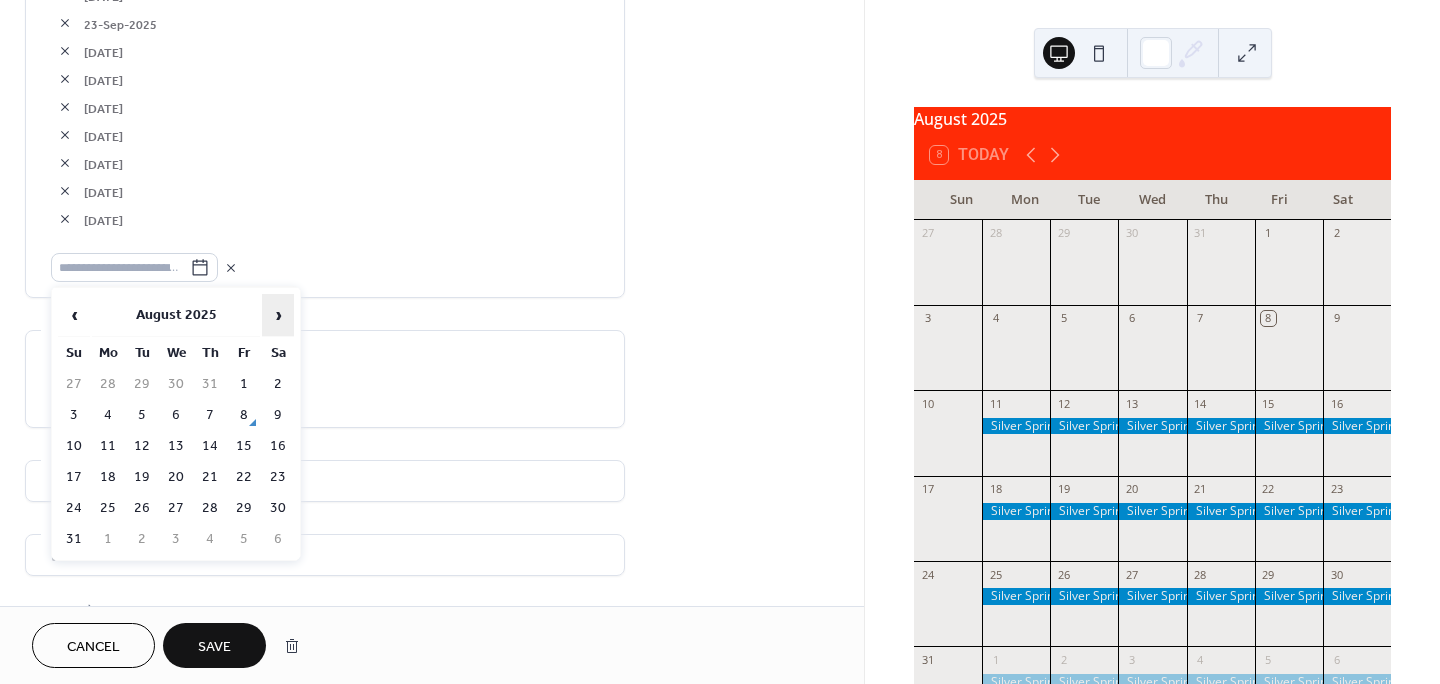 click on "›" at bounding box center (278, 315) 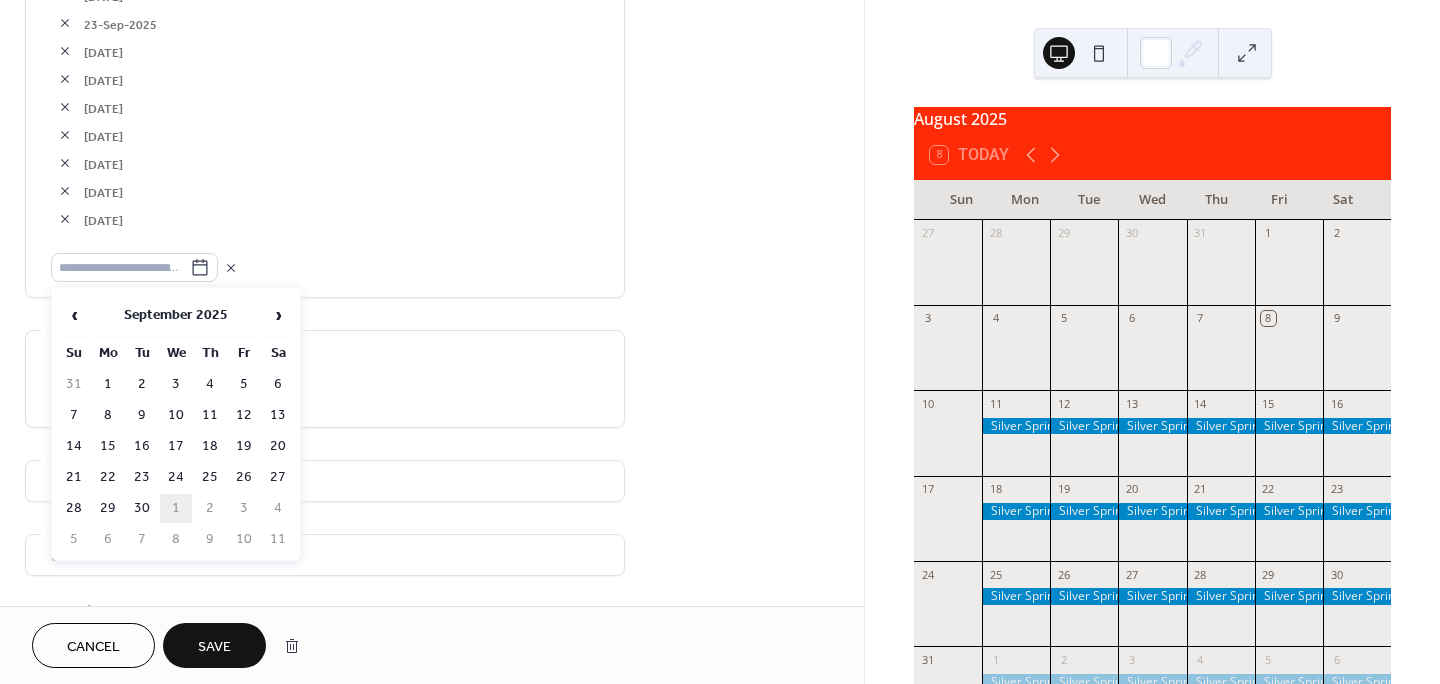 click on "1" at bounding box center [176, 508] 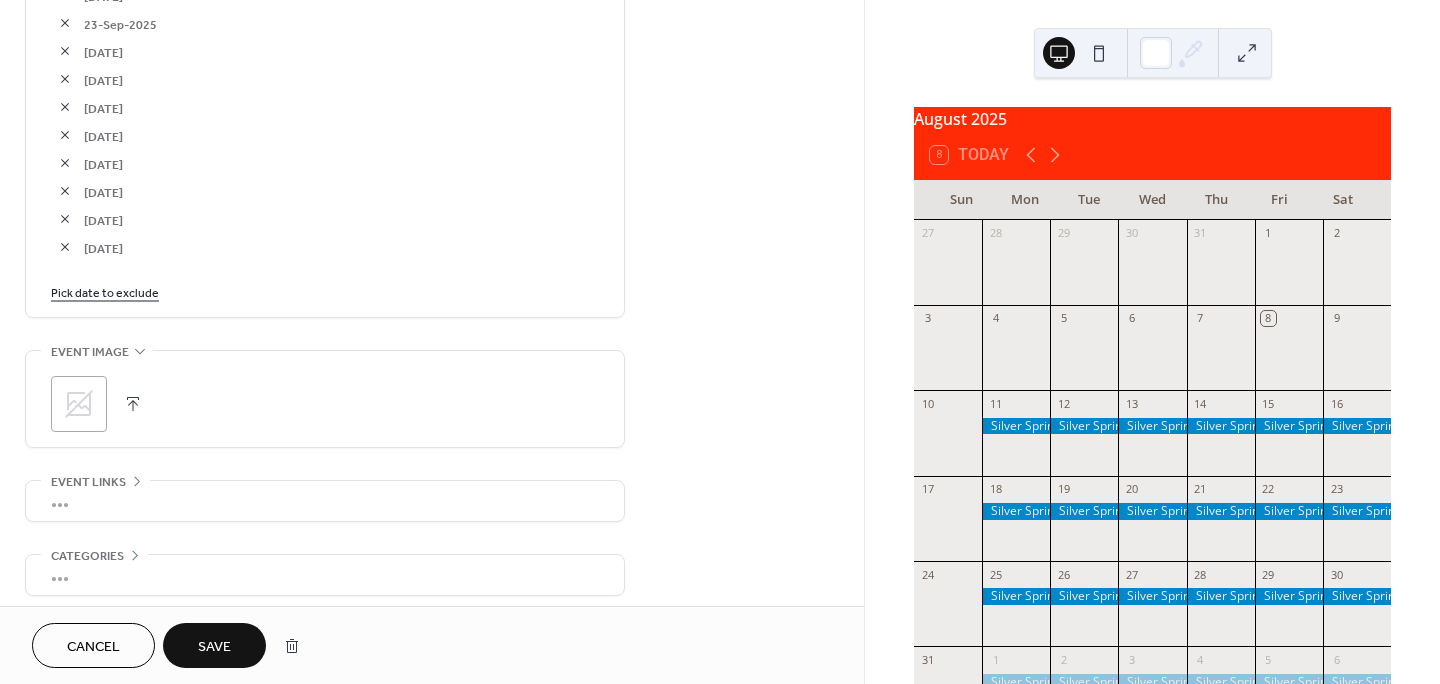 click on "Pick date to exclude" at bounding box center [105, 291] 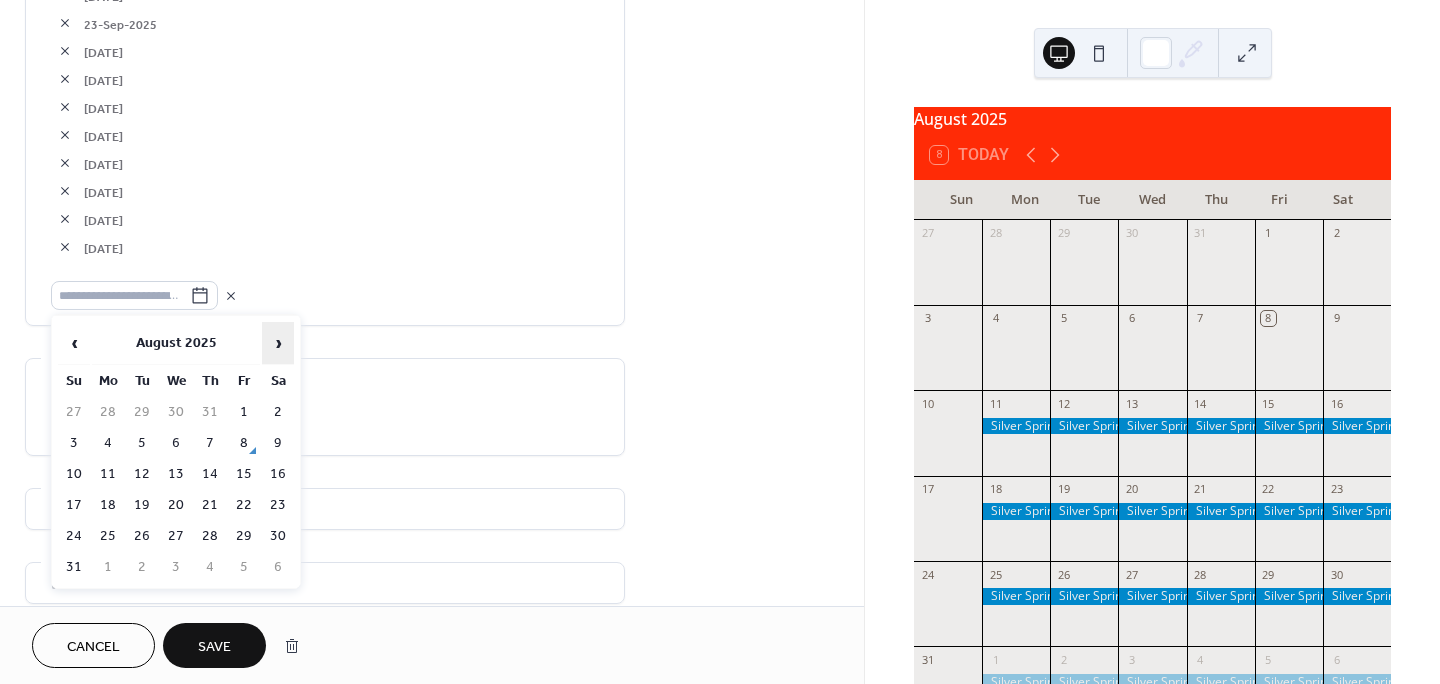 click on "›" at bounding box center [278, 343] 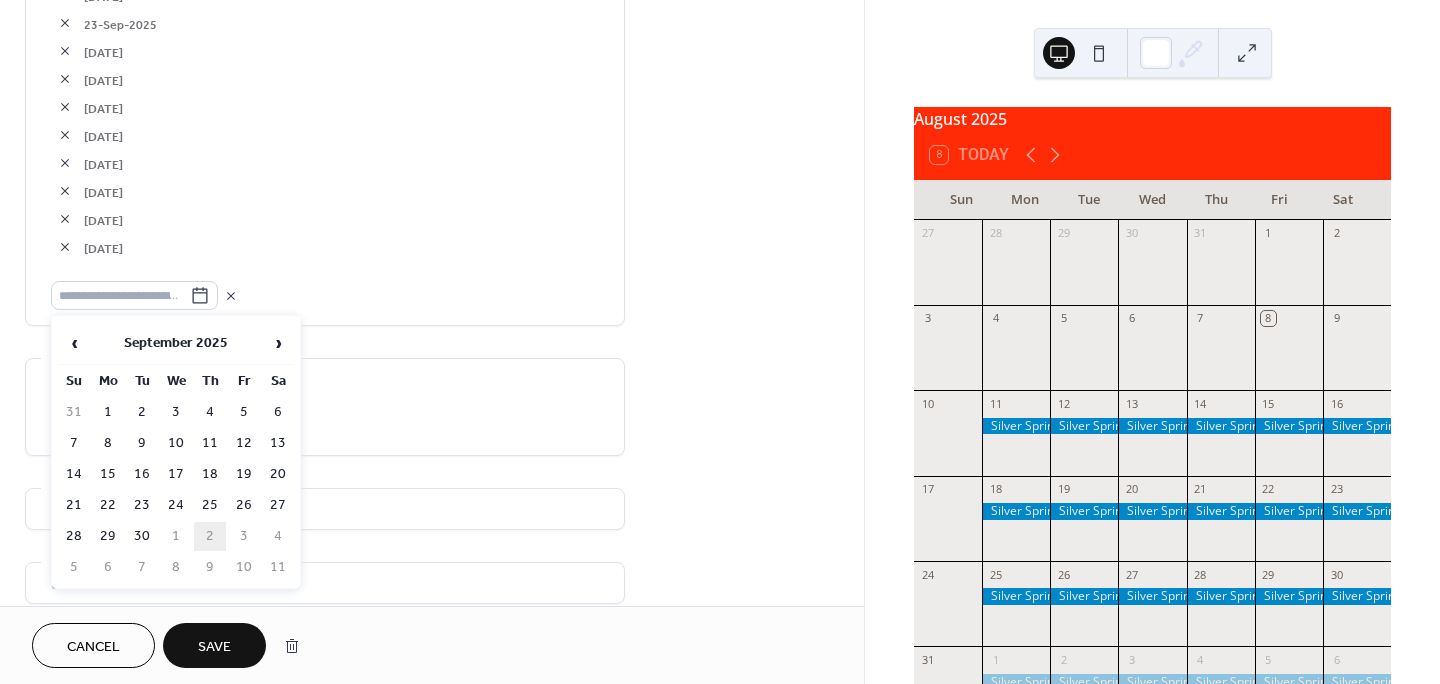 click on "2" at bounding box center [210, 536] 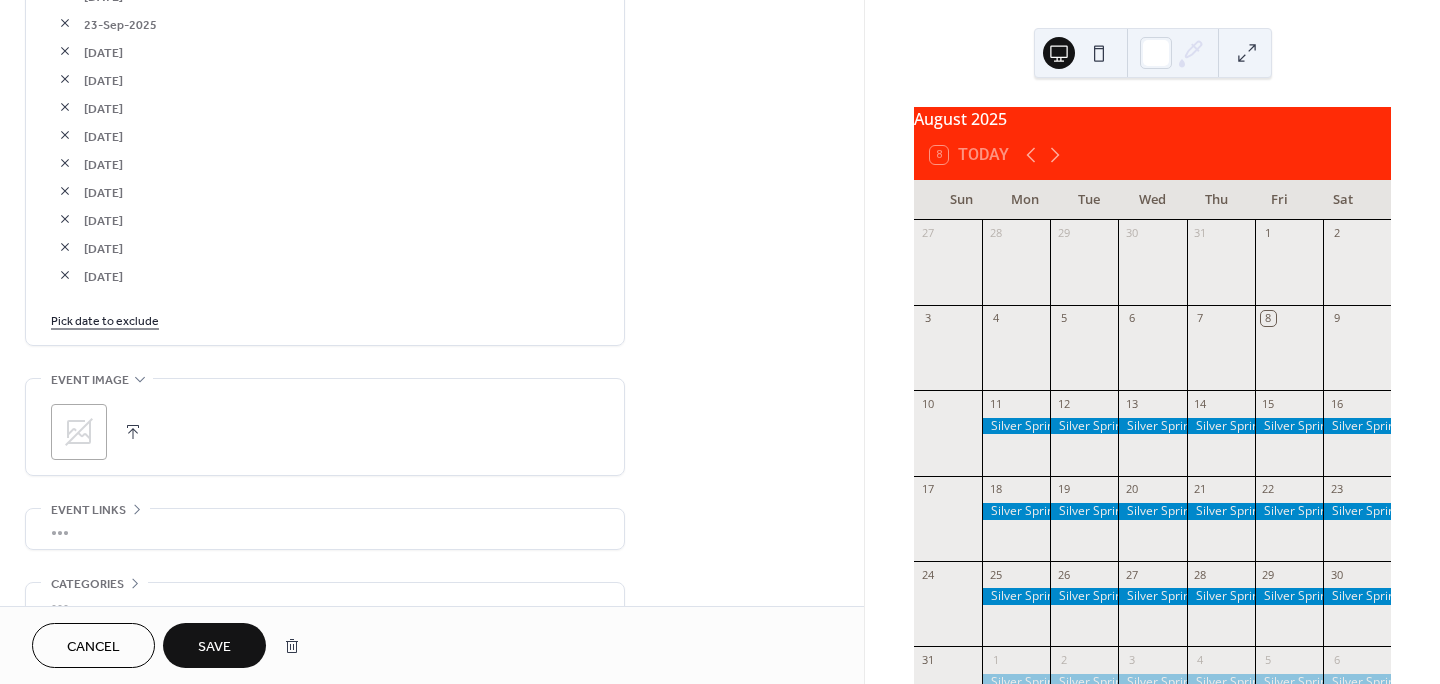 click on "Pick date to exclude" at bounding box center [105, 319] 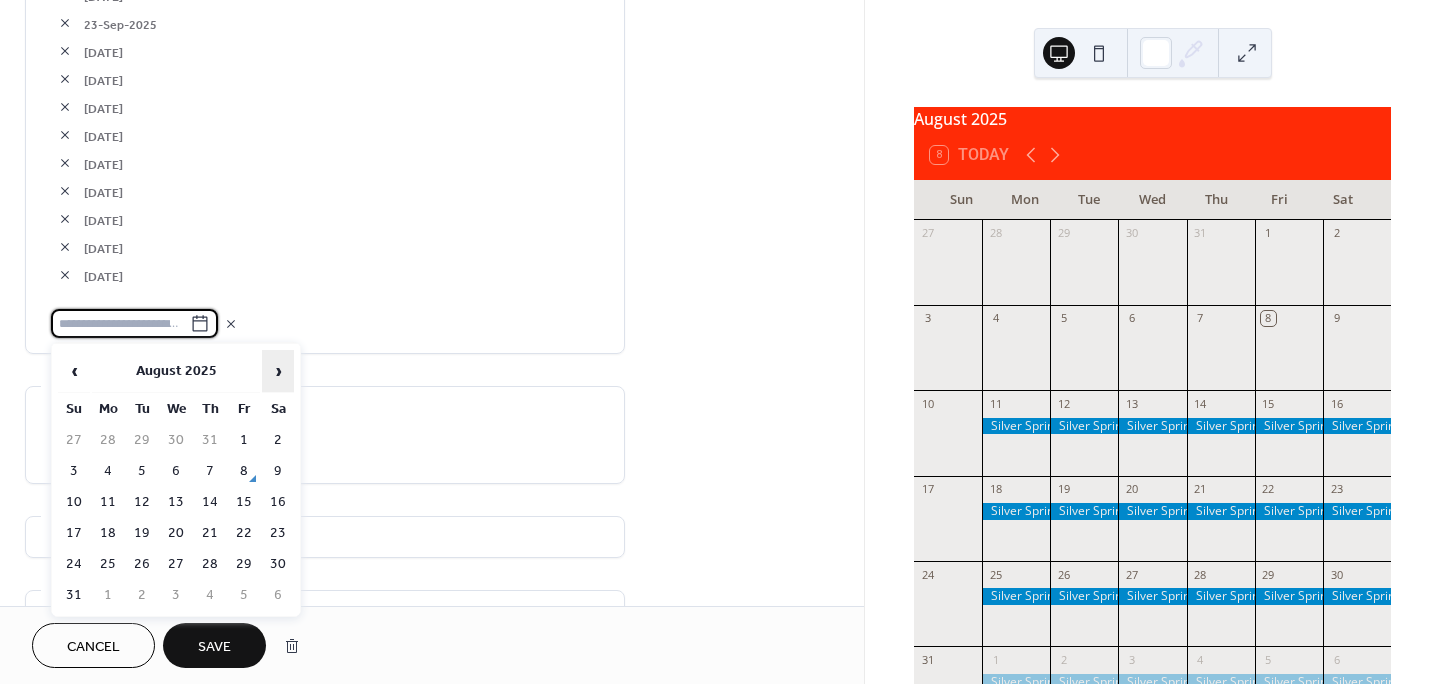 click on "›" at bounding box center (278, 371) 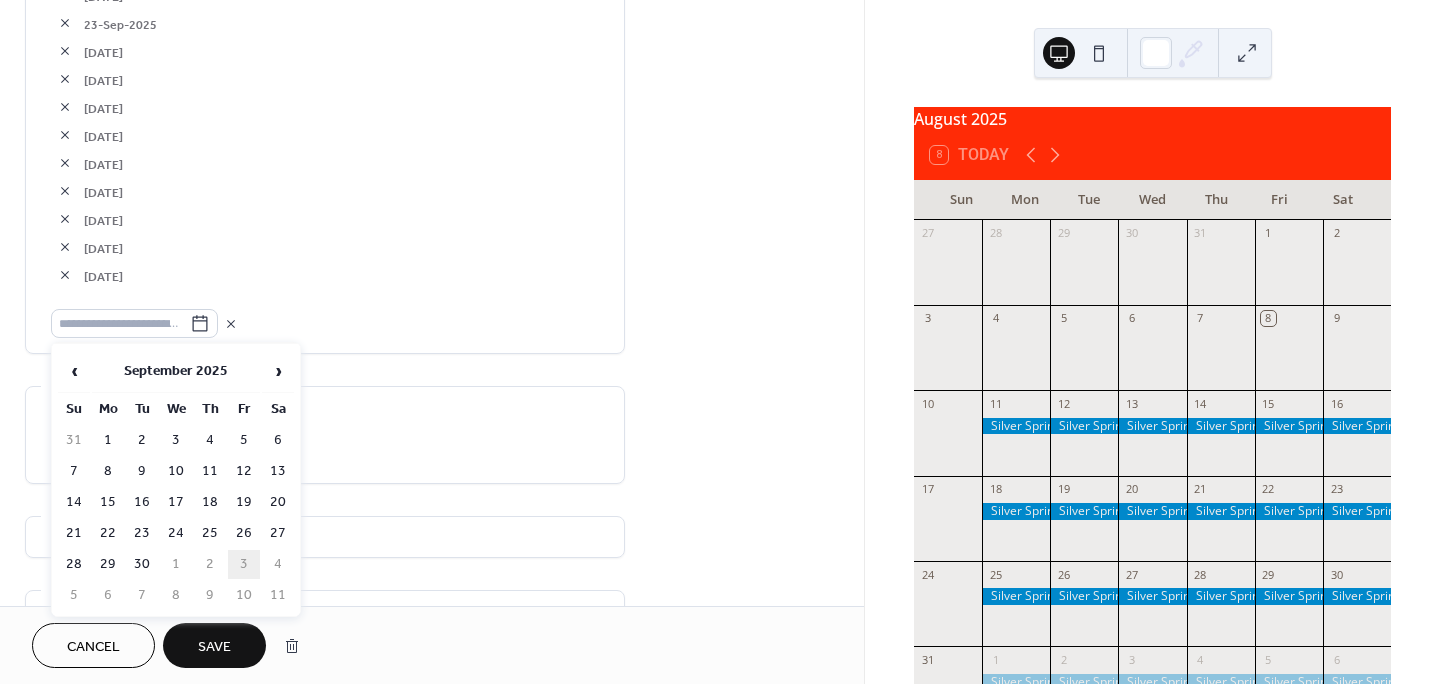 click on "3" at bounding box center [244, 564] 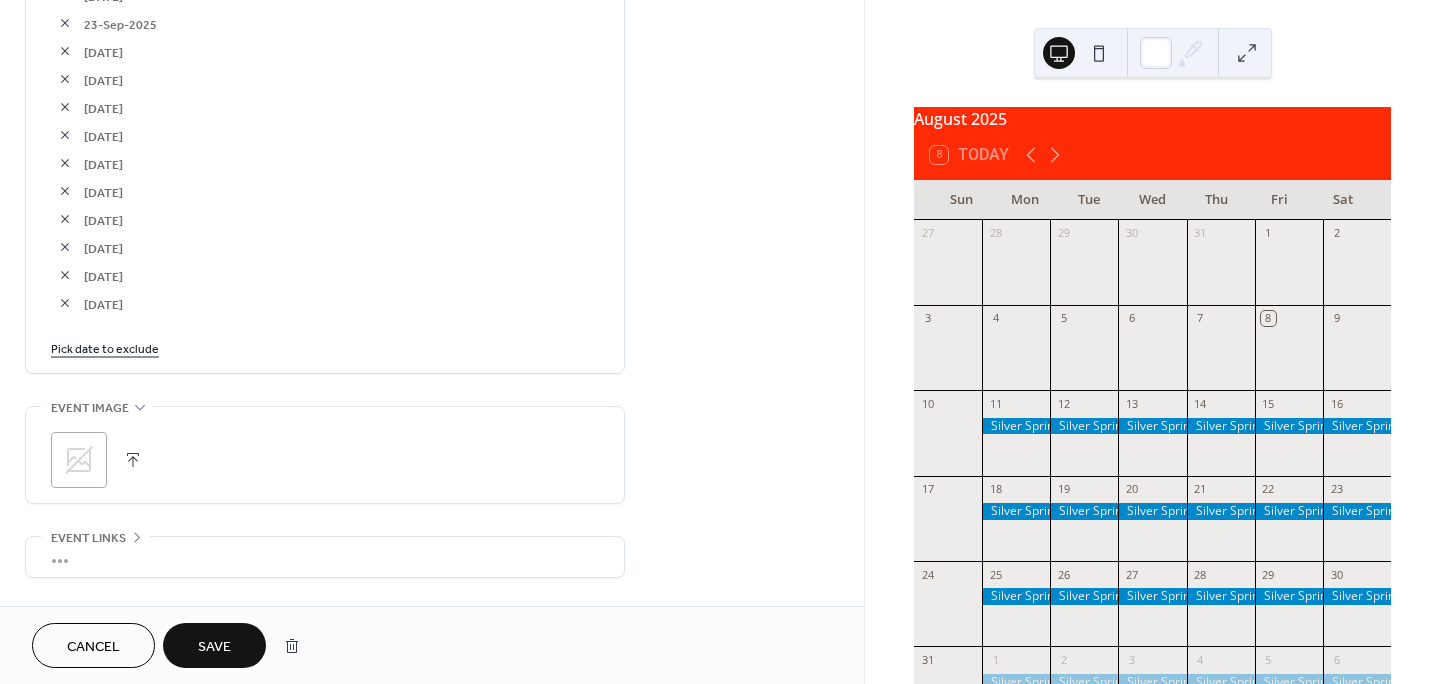 click on "Pick date to exclude" at bounding box center (105, 347) 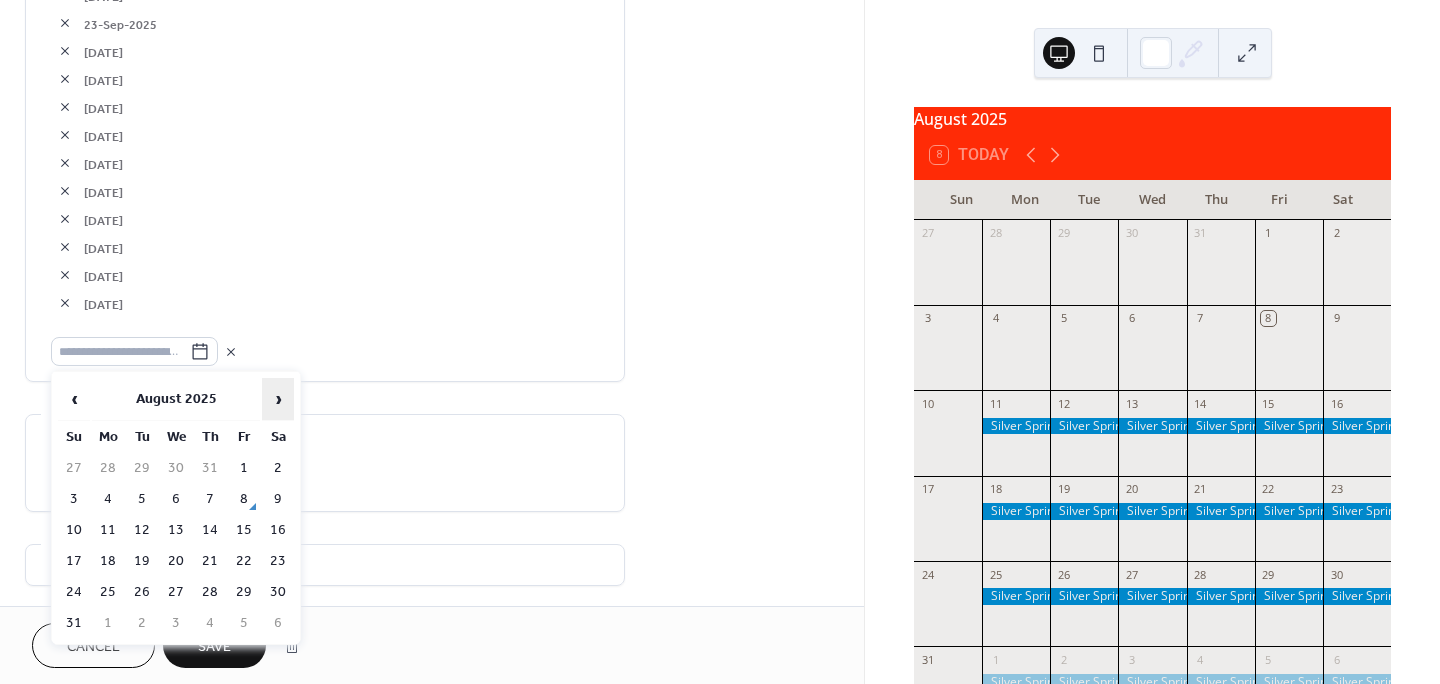 click on "›" at bounding box center (278, 399) 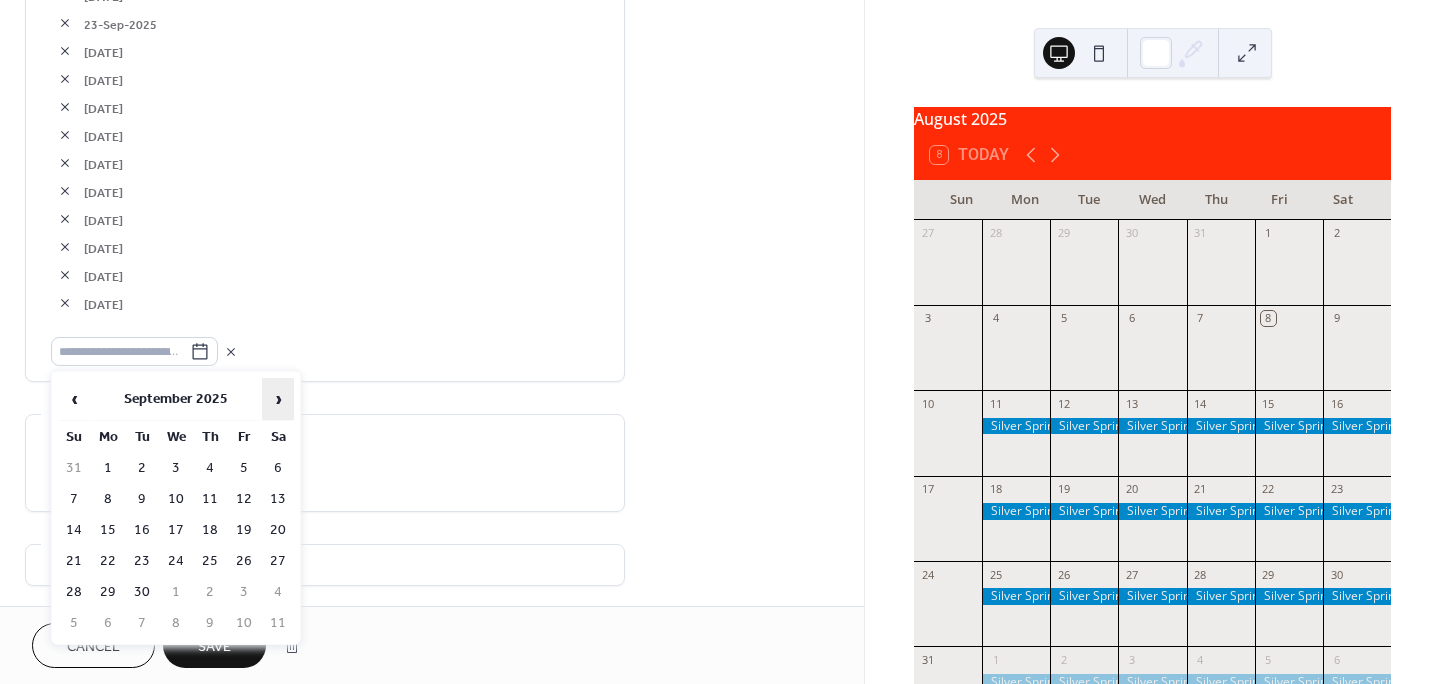 click on "›" at bounding box center (278, 399) 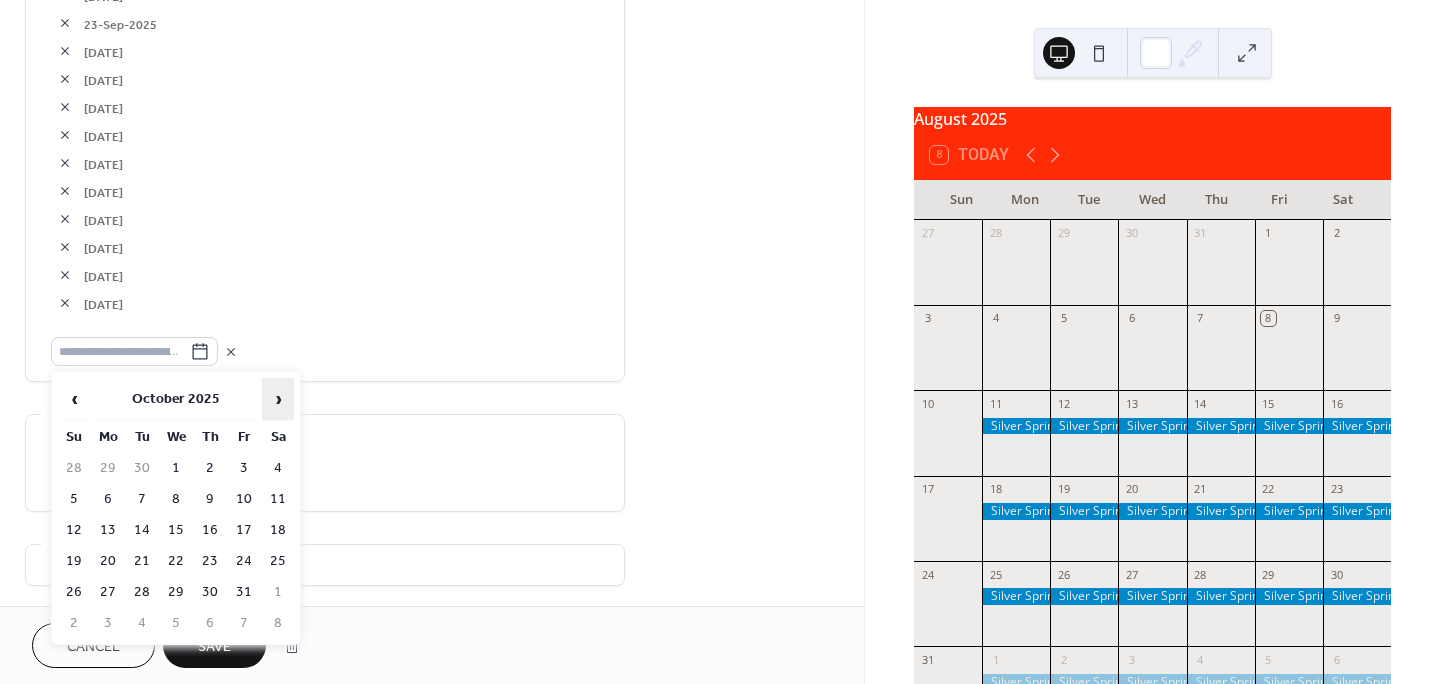 click on "›" at bounding box center (278, 399) 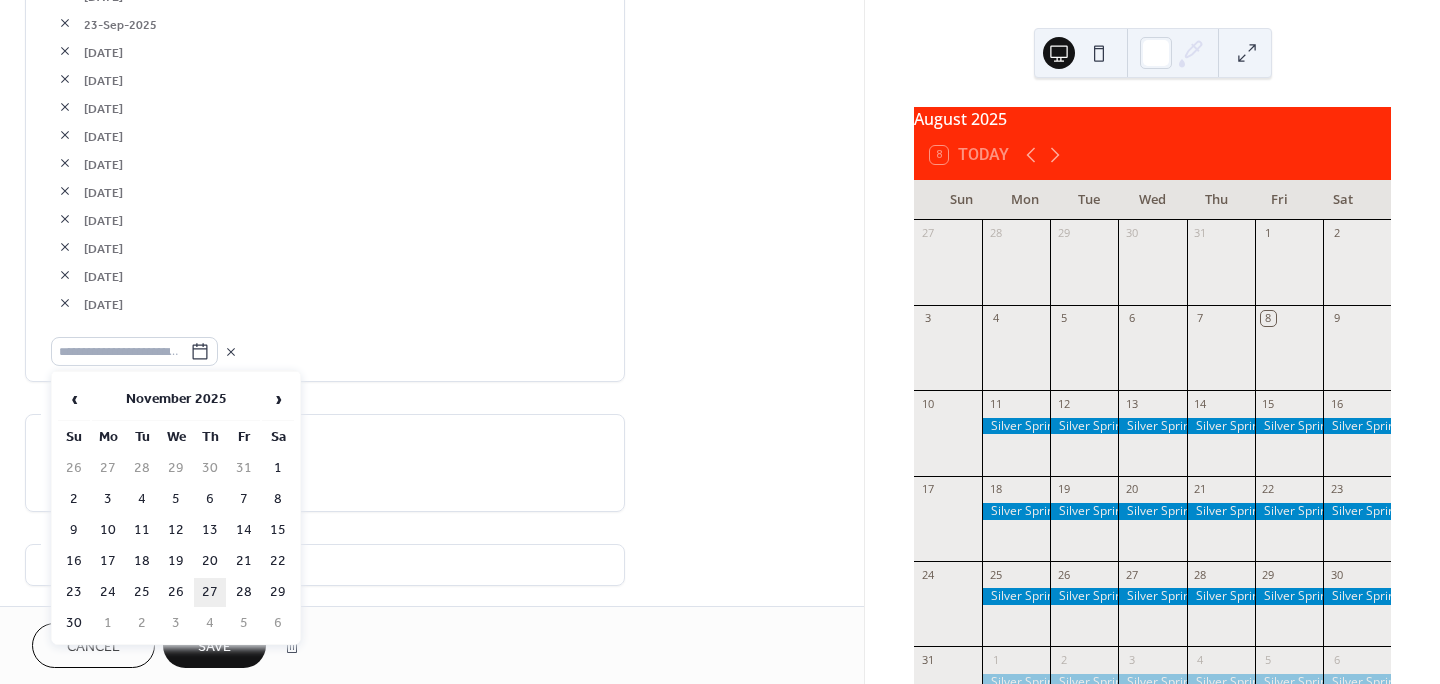 click on "27" at bounding box center [210, 592] 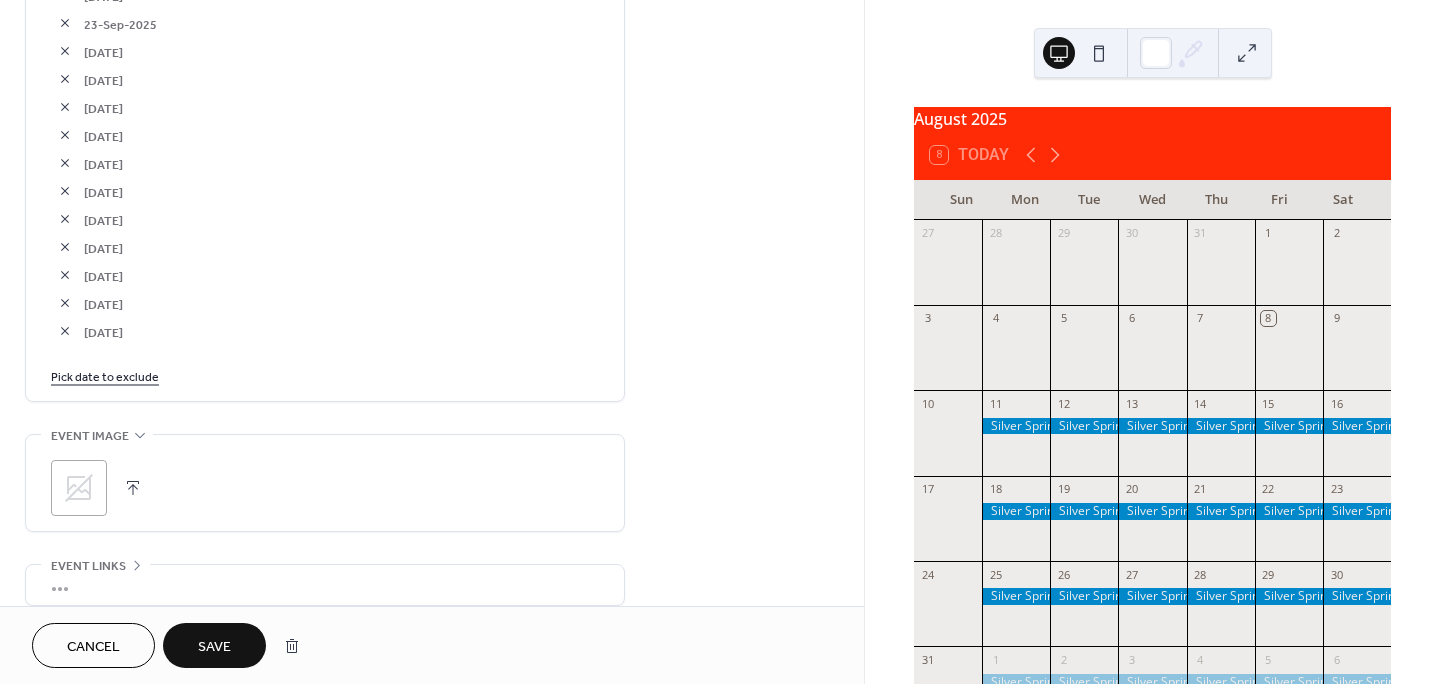 click on "Pick date to exclude" at bounding box center (105, 375) 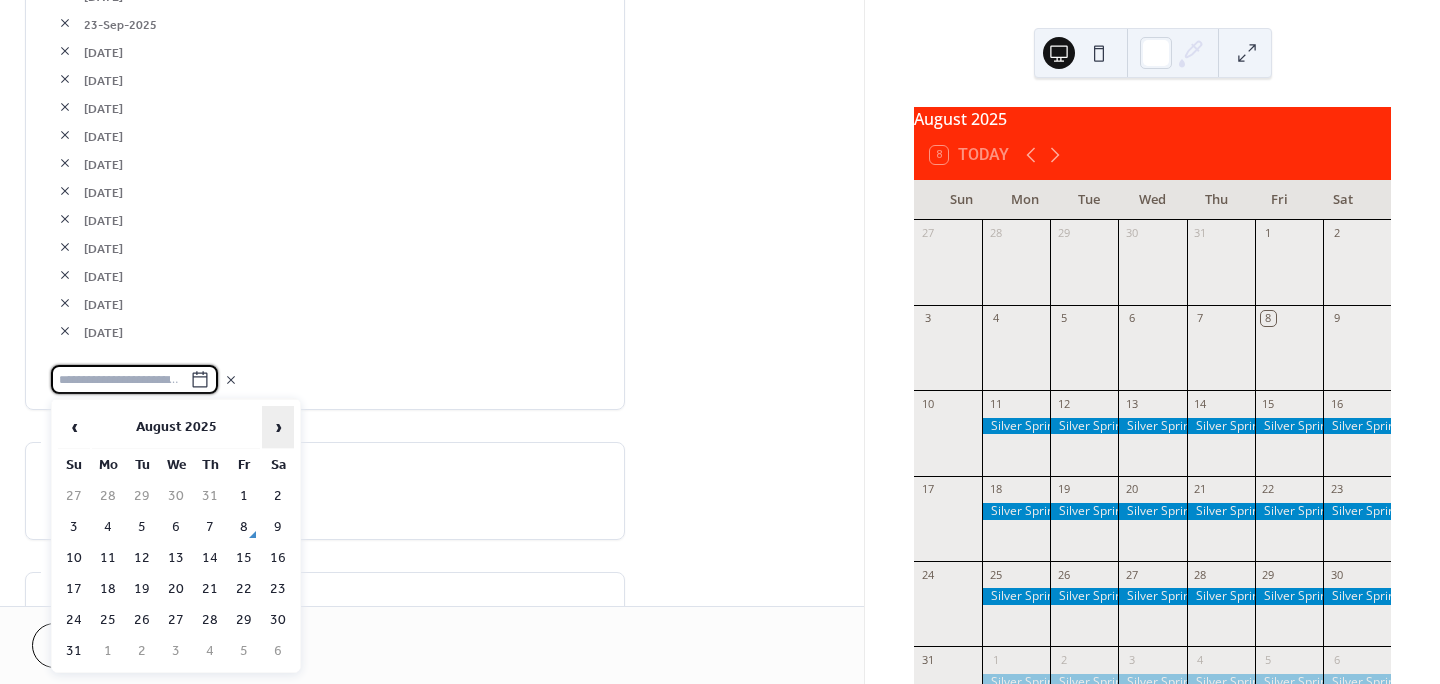 click on "›" at bounding box center (278, 427) 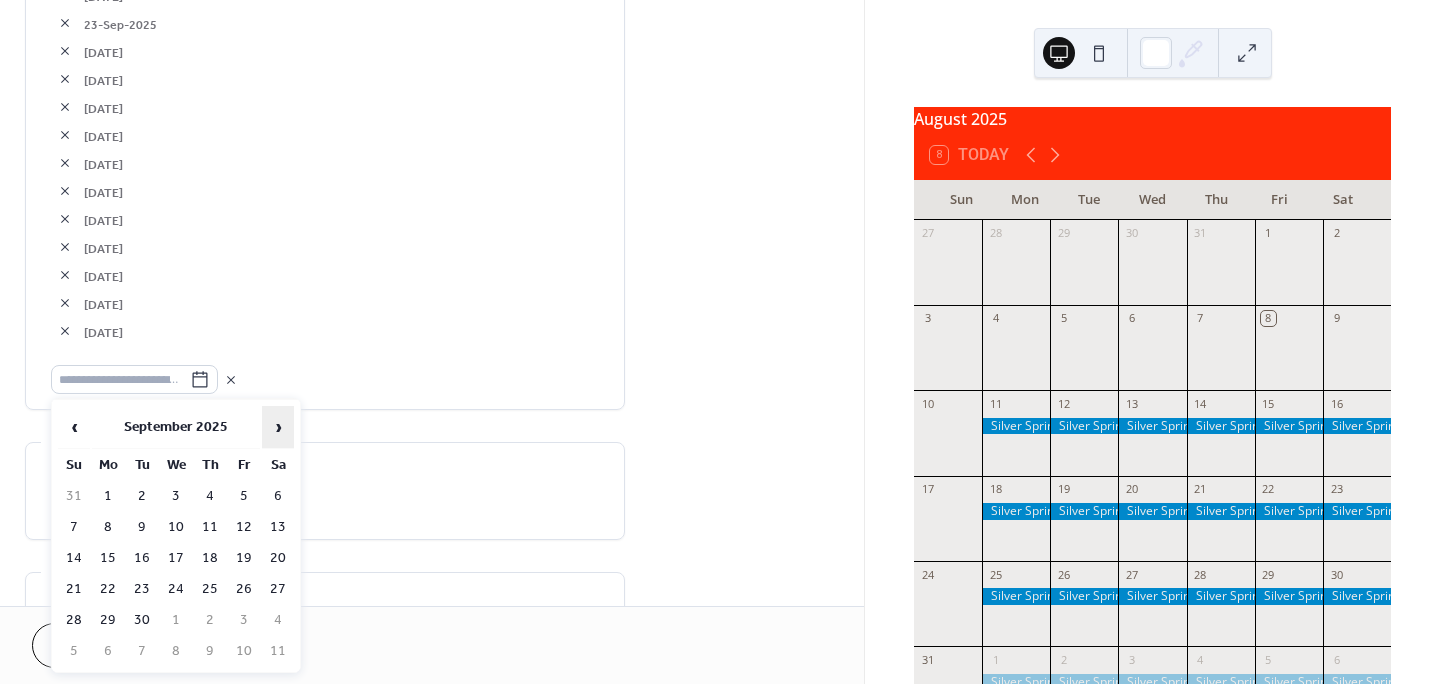 click on "›" at bounding box center (278, 427) 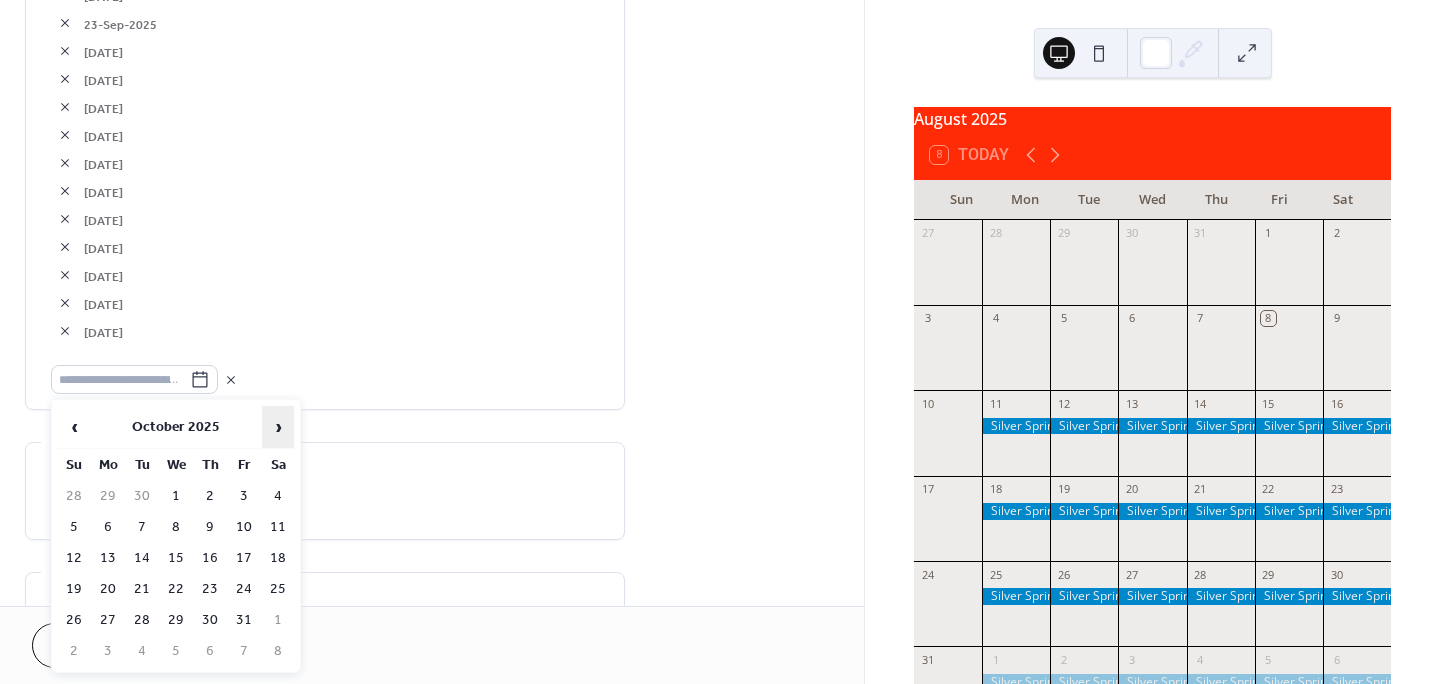 click on "›" at bounding box center (278, 427) 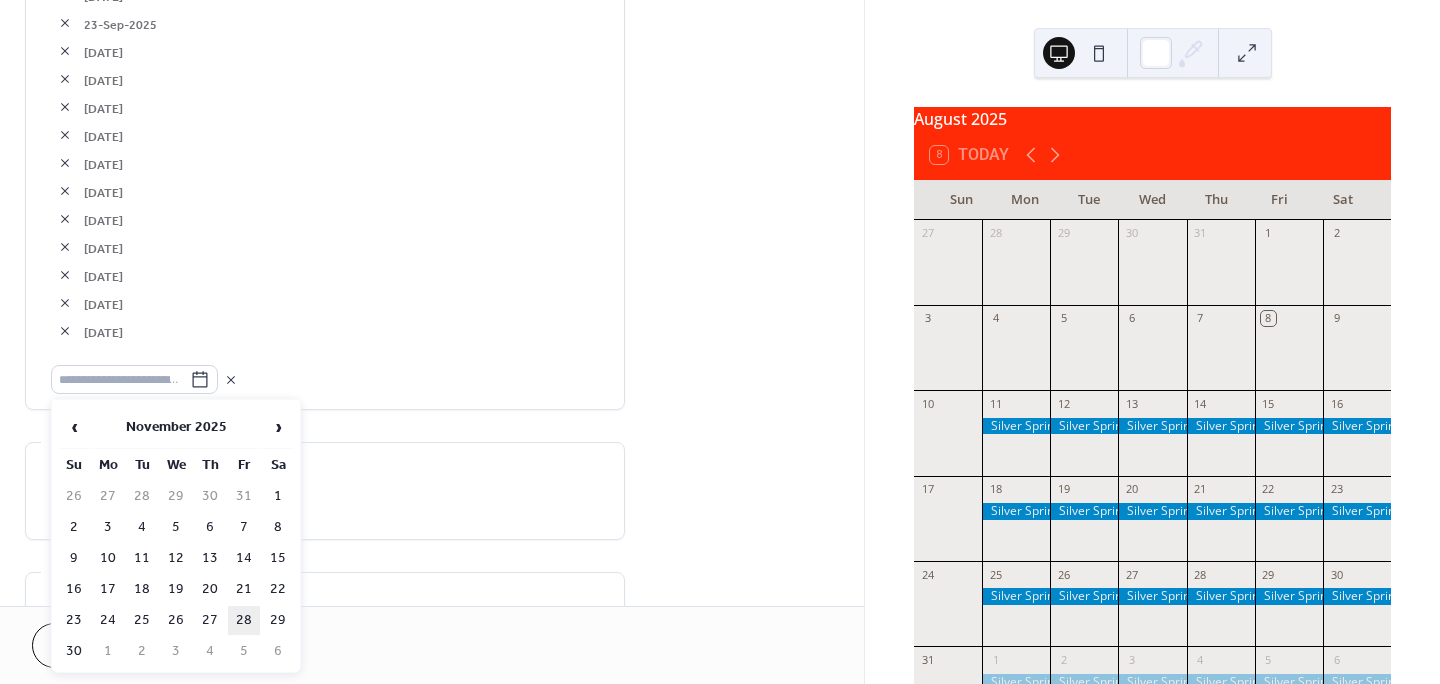 click on "28" at bounding box center (244, 620) 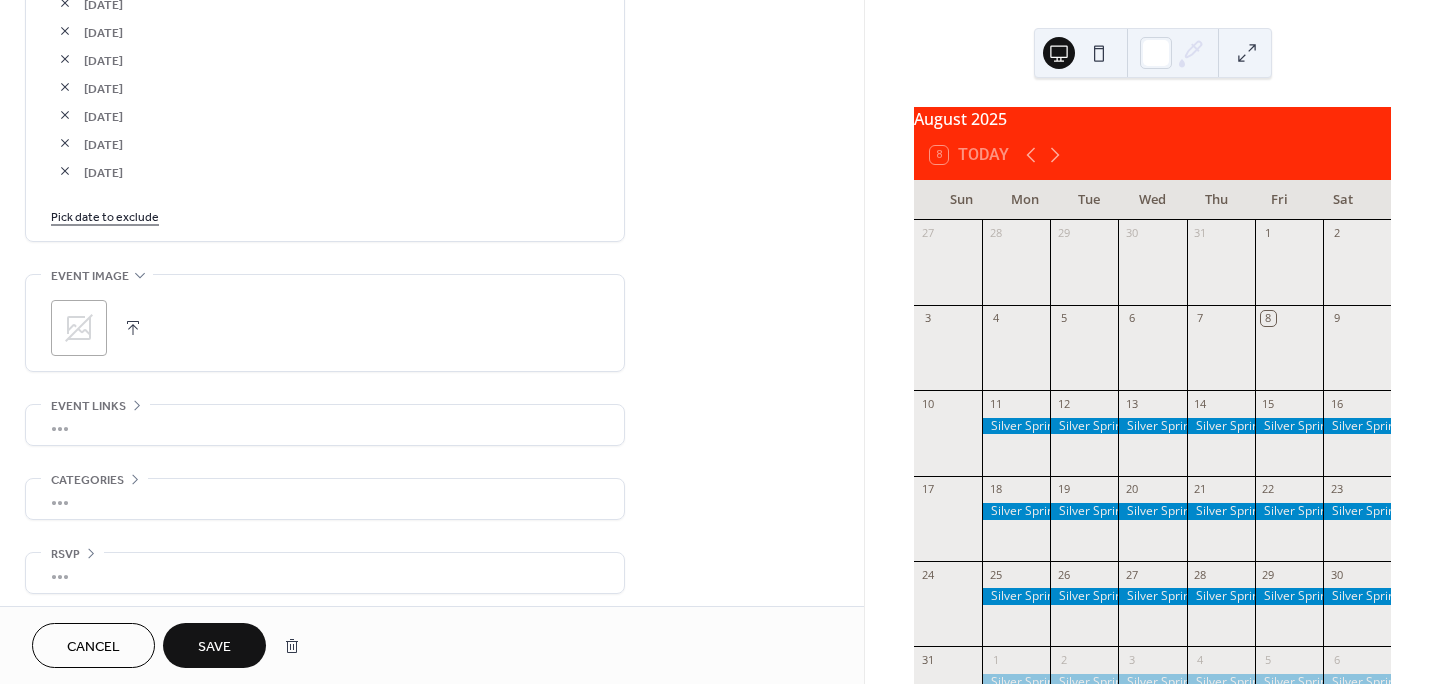 scroll, scrollTop: 1474, scrollLeft: 0, axis: vertical 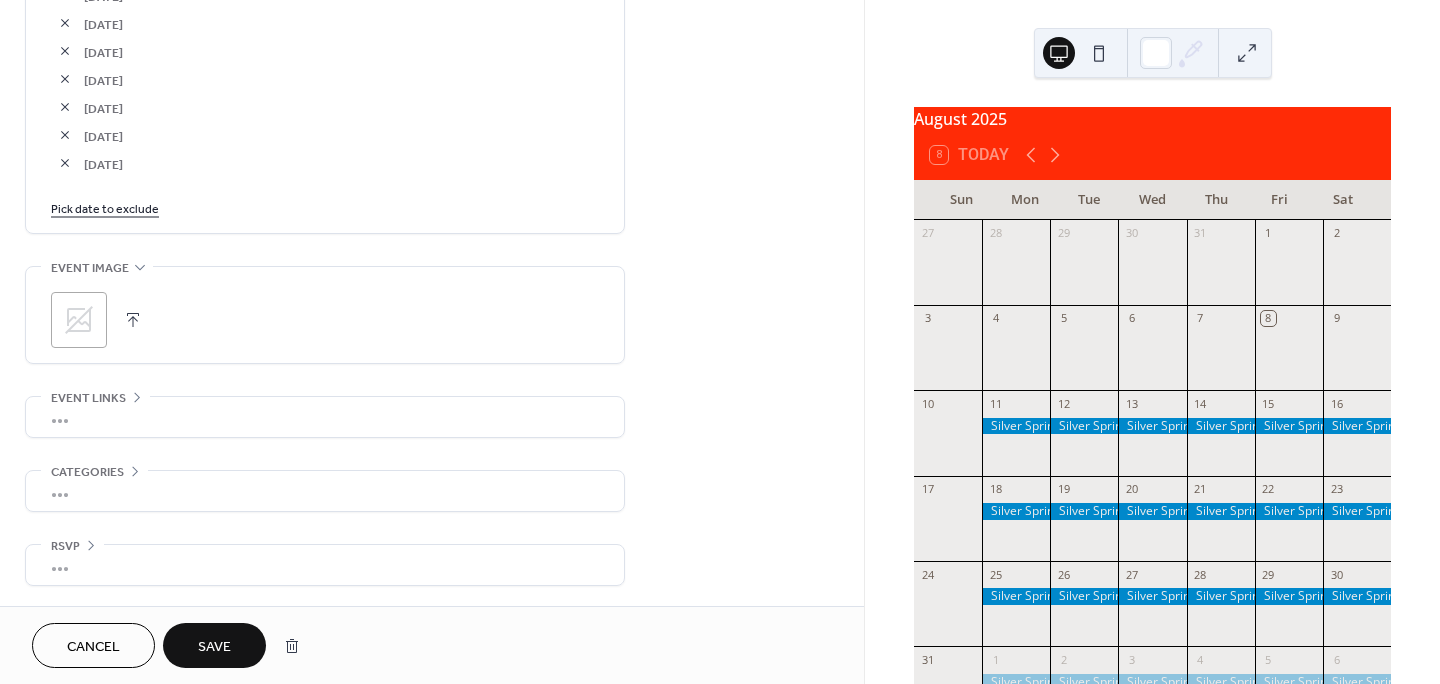 click on "Pick date to exclude" at bounding box center [105, 207] 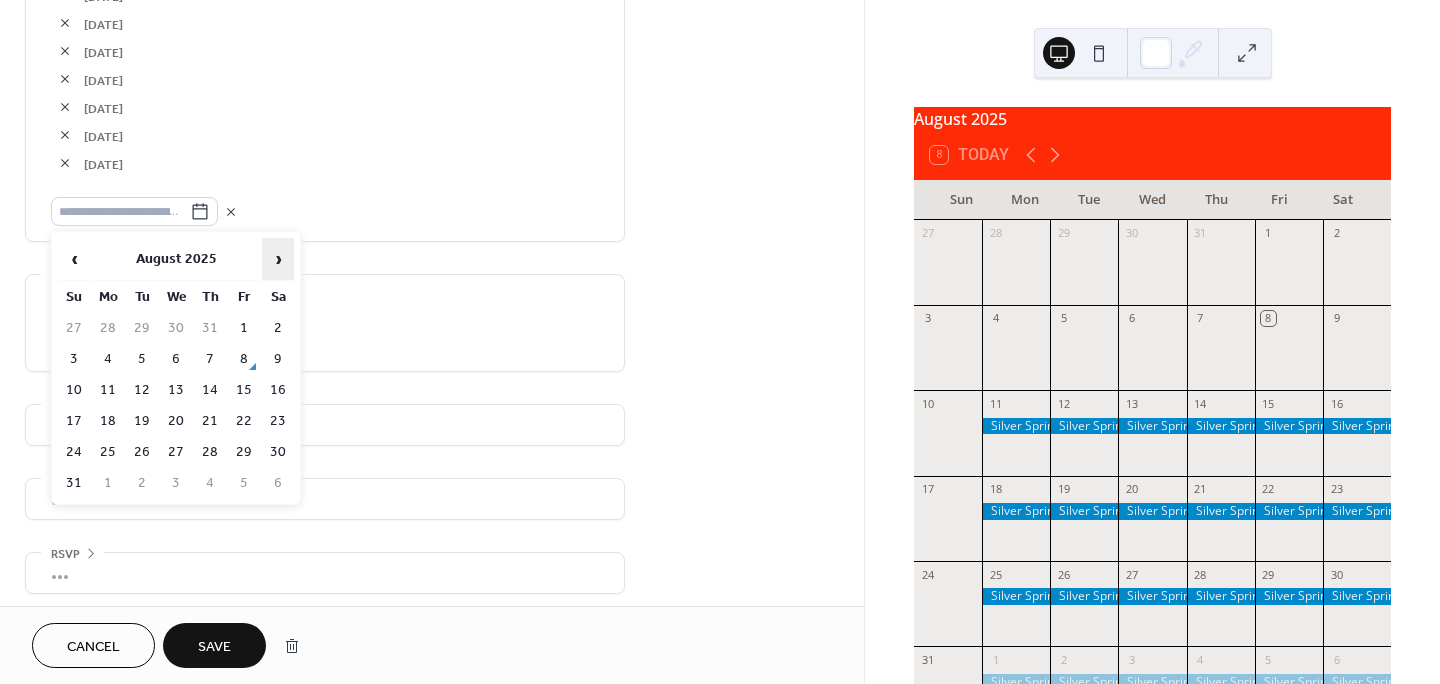 click on "›" at bounding box center [278, 259] 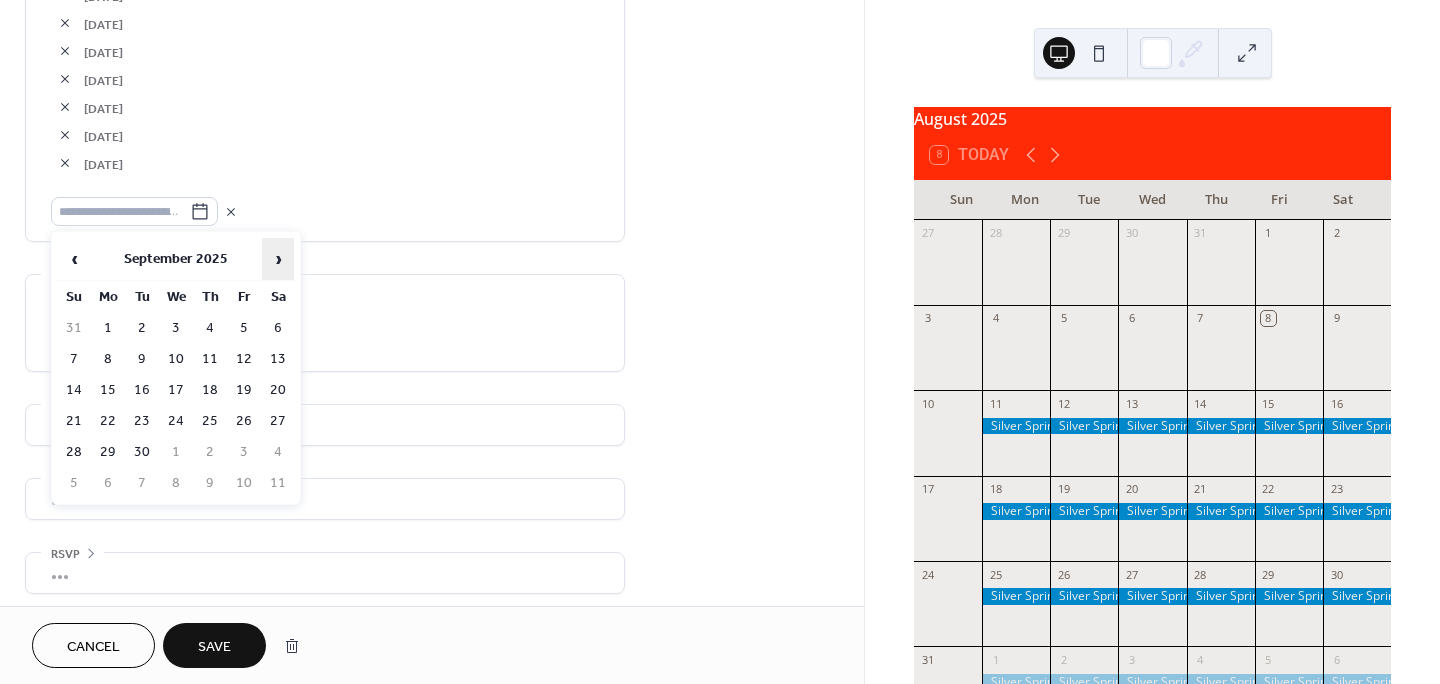 click on "›" at bounding box center [278, 259] 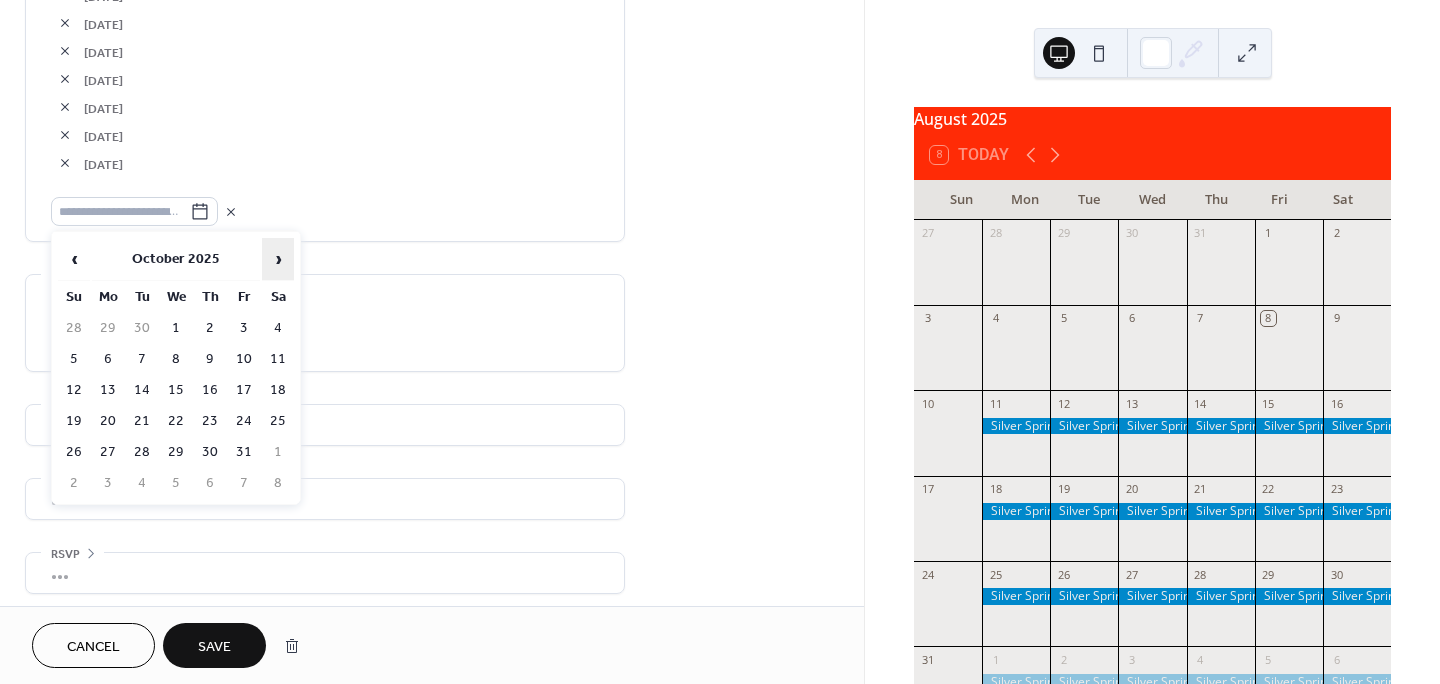 click on "›" at bounding box center (278, 259) 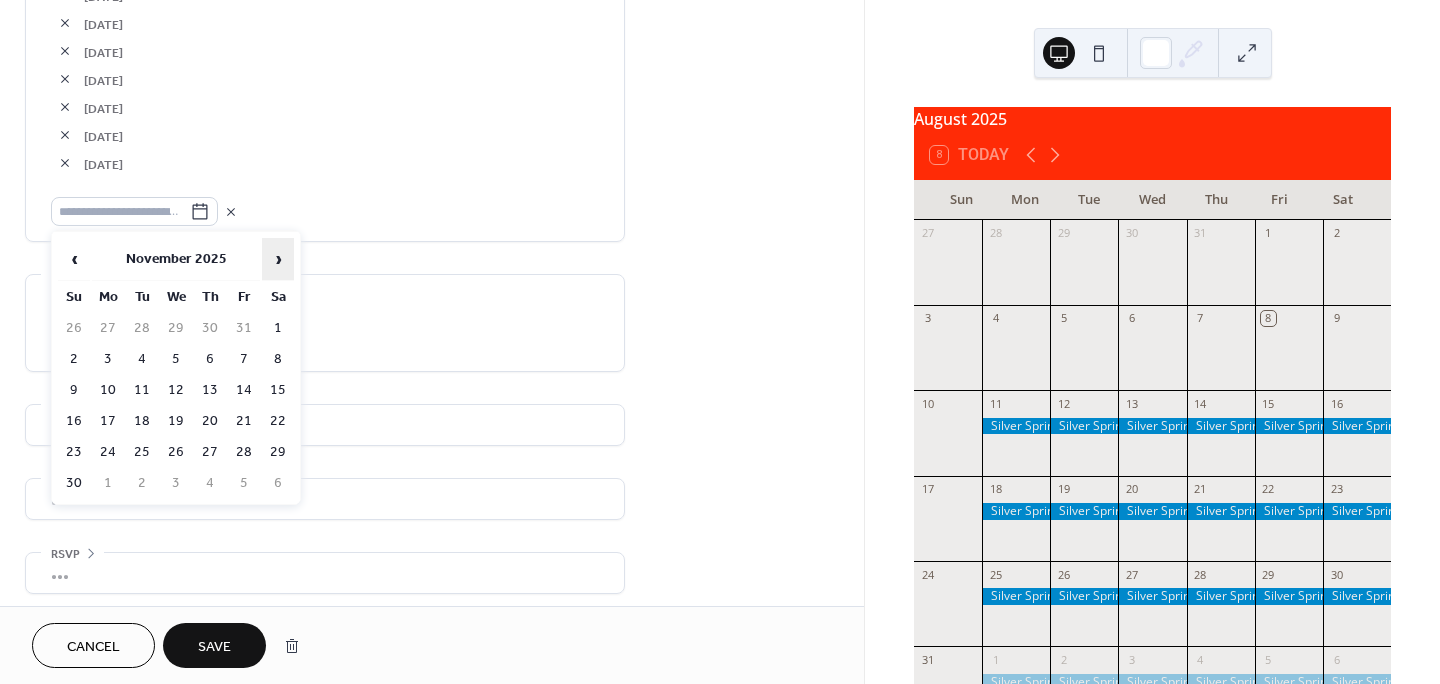 click on "›" at bounding box center [278, 259] 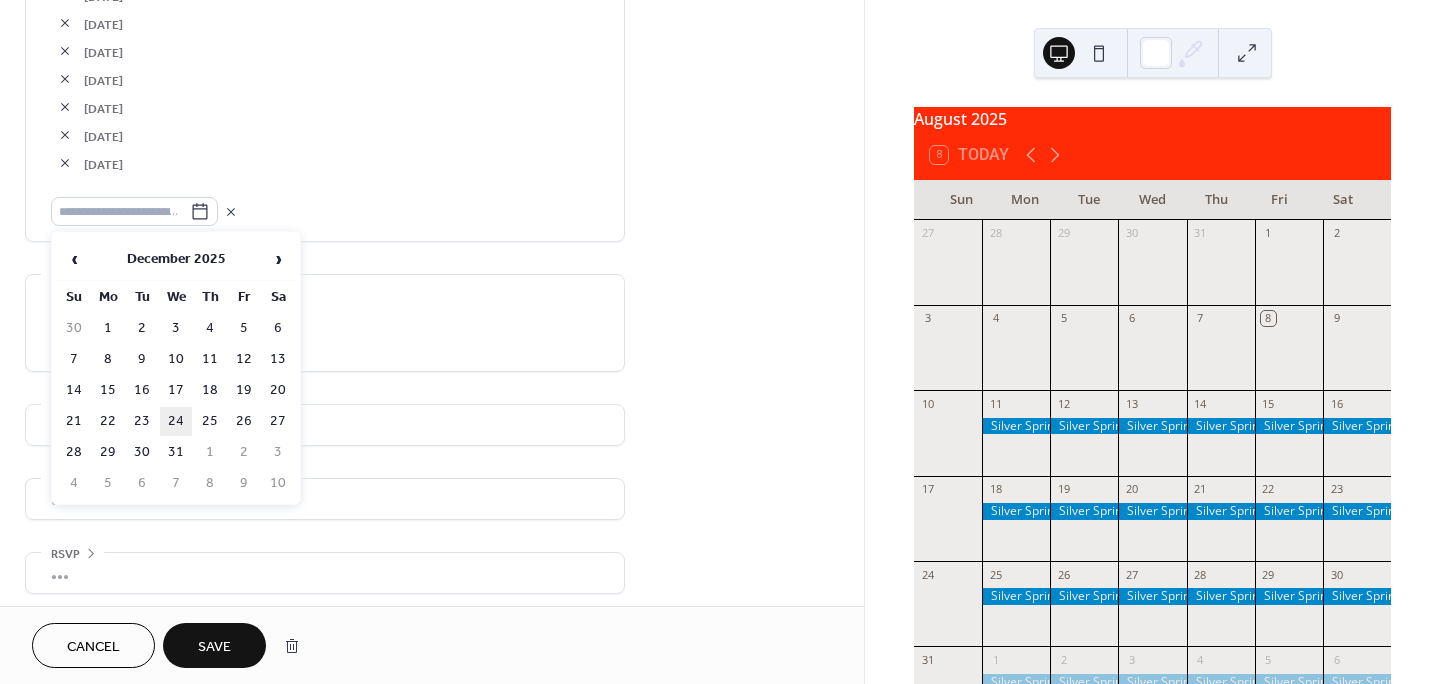 click on "24" at bounding box center (176, 421) 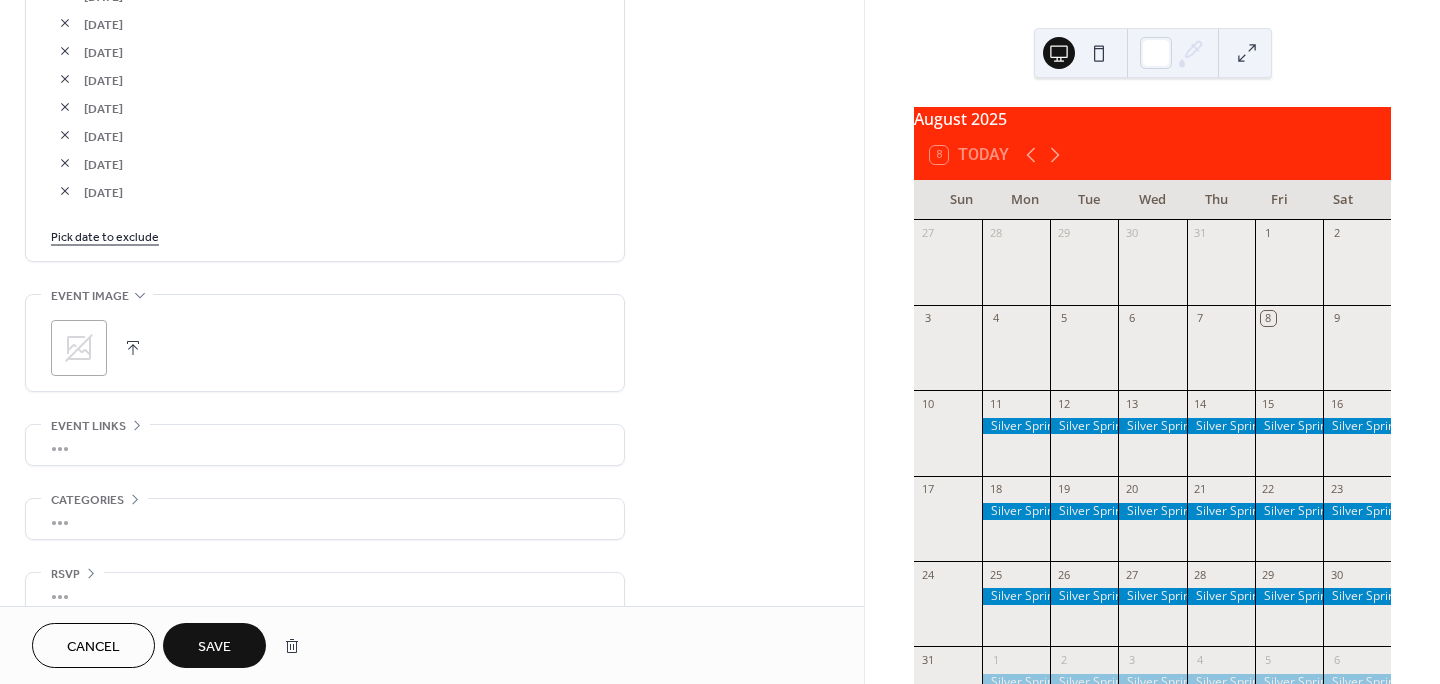 click on "Pick date to exclude" at bounding box center [105, 235] 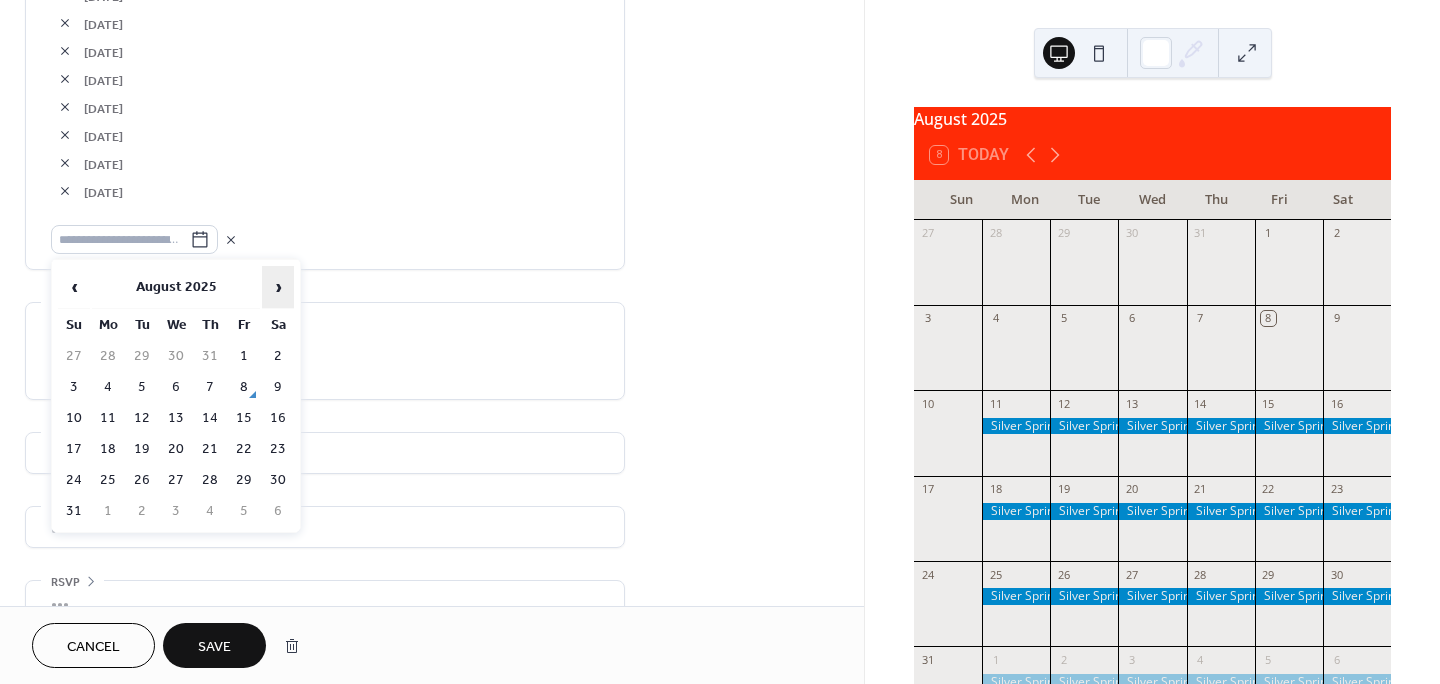 click on "›" at bounding box center [278, 287] 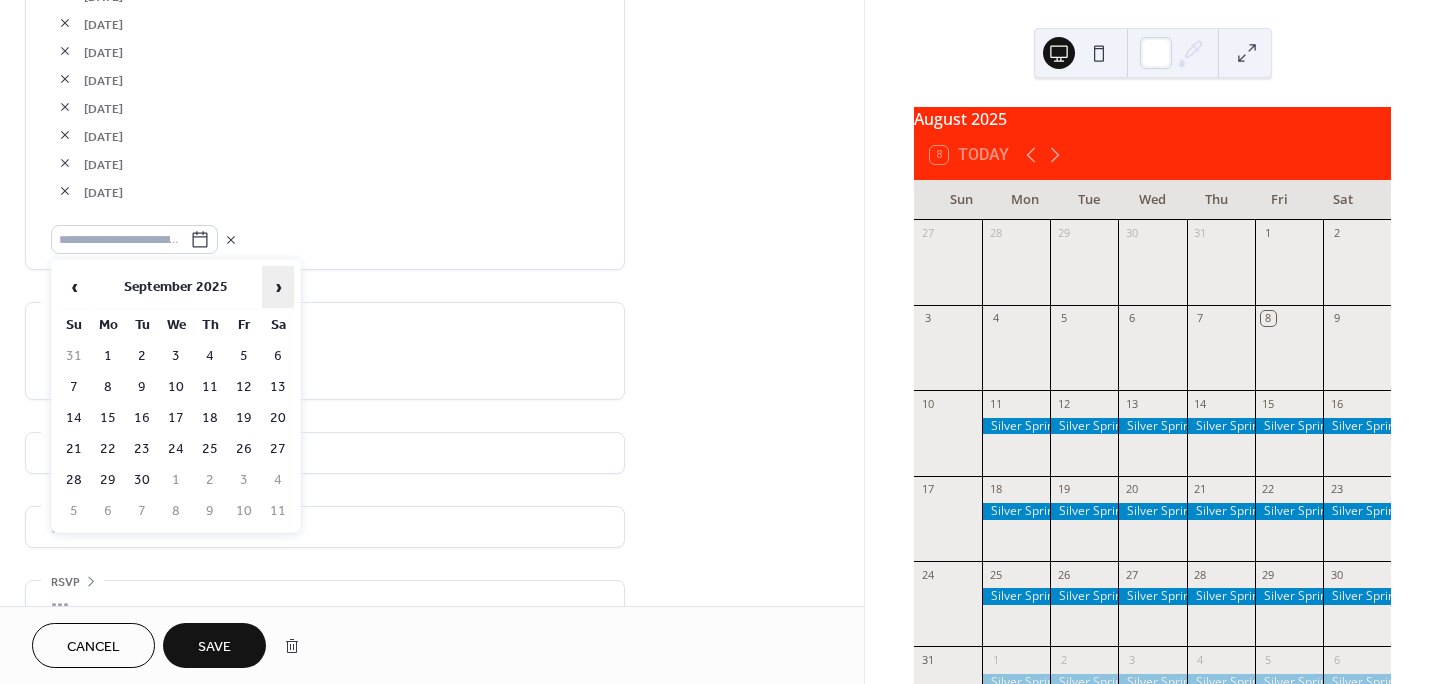 click on "›" at bounding box center [278, 287] 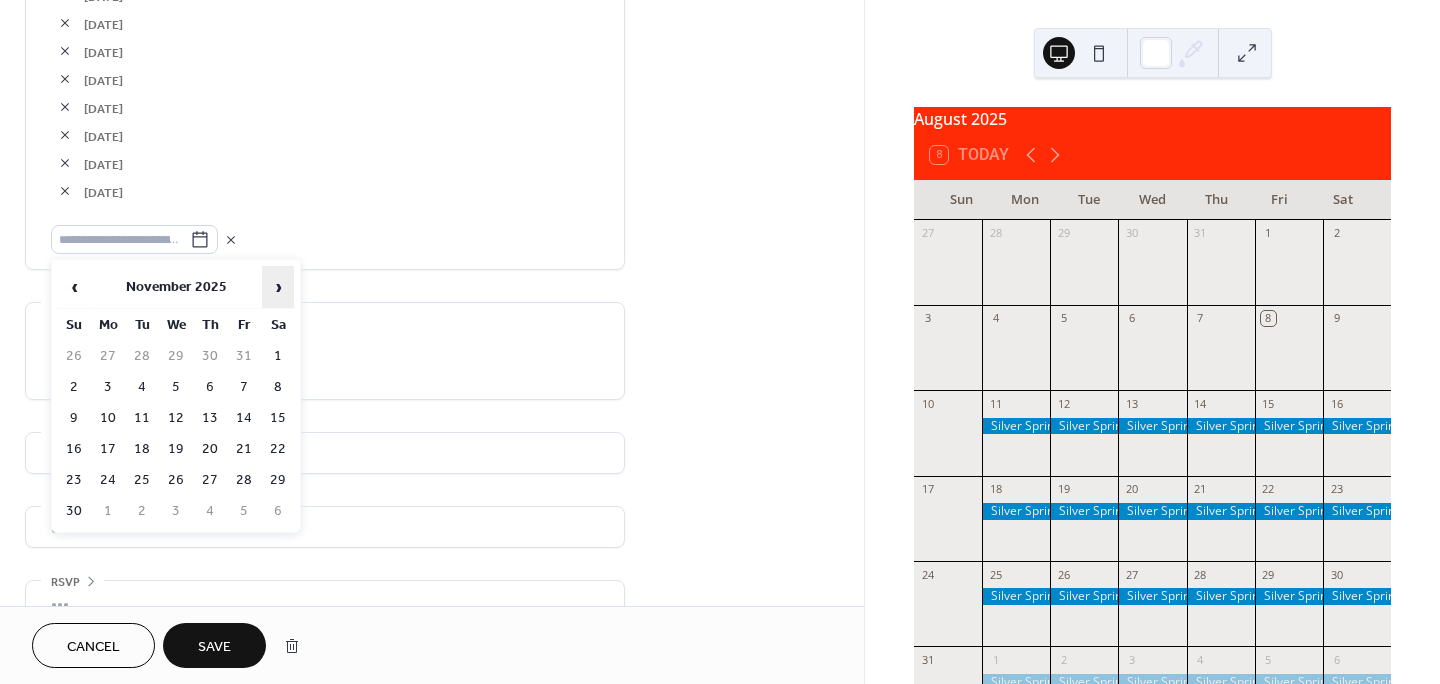 click on "›" at bounding box center [278, 287] 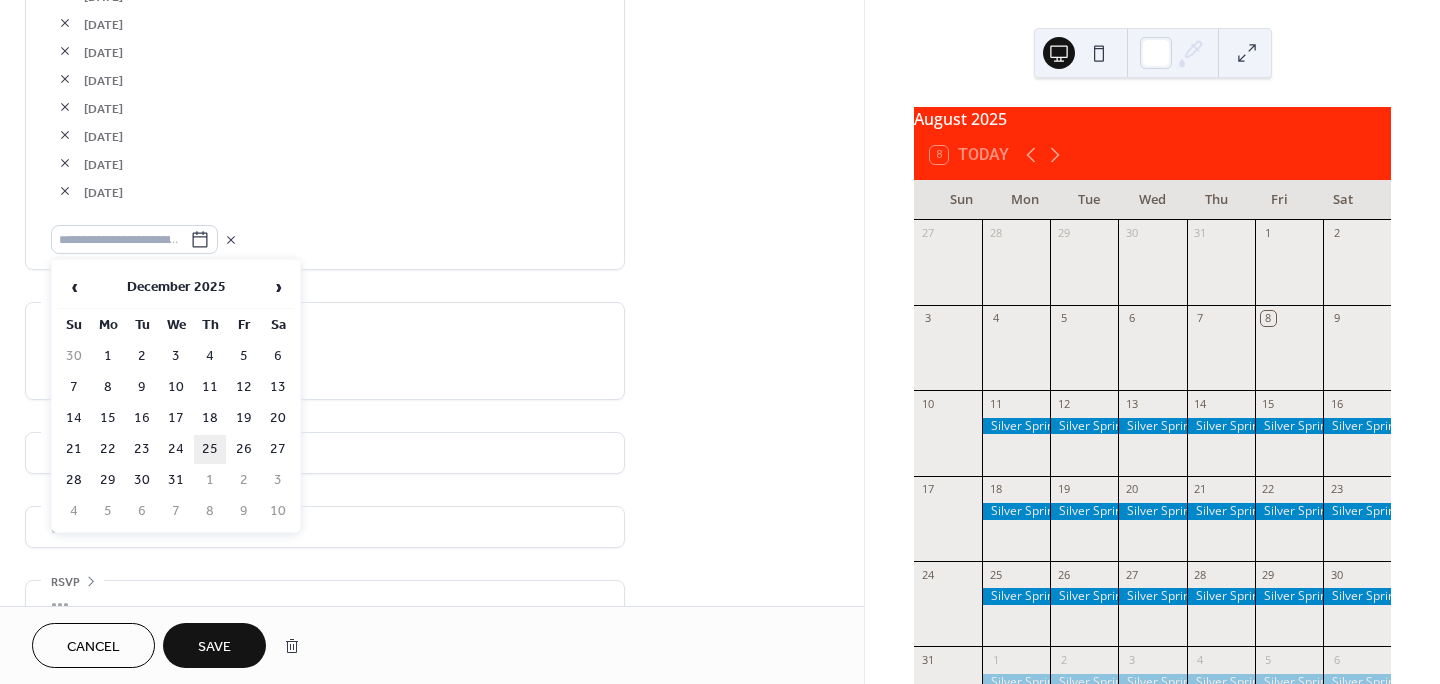 click on "25" at bounding box center [210, 449] 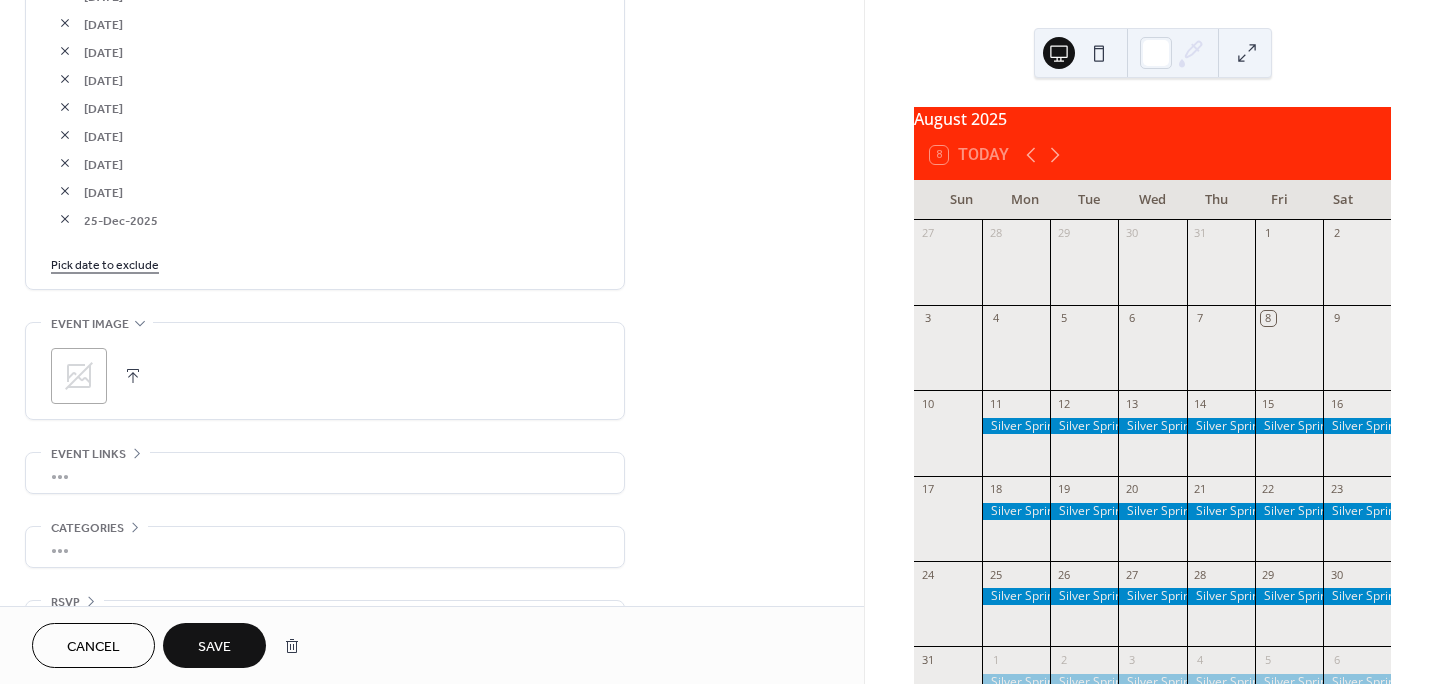 click on "Pick date to exclude" at bounding box center (105, 263) 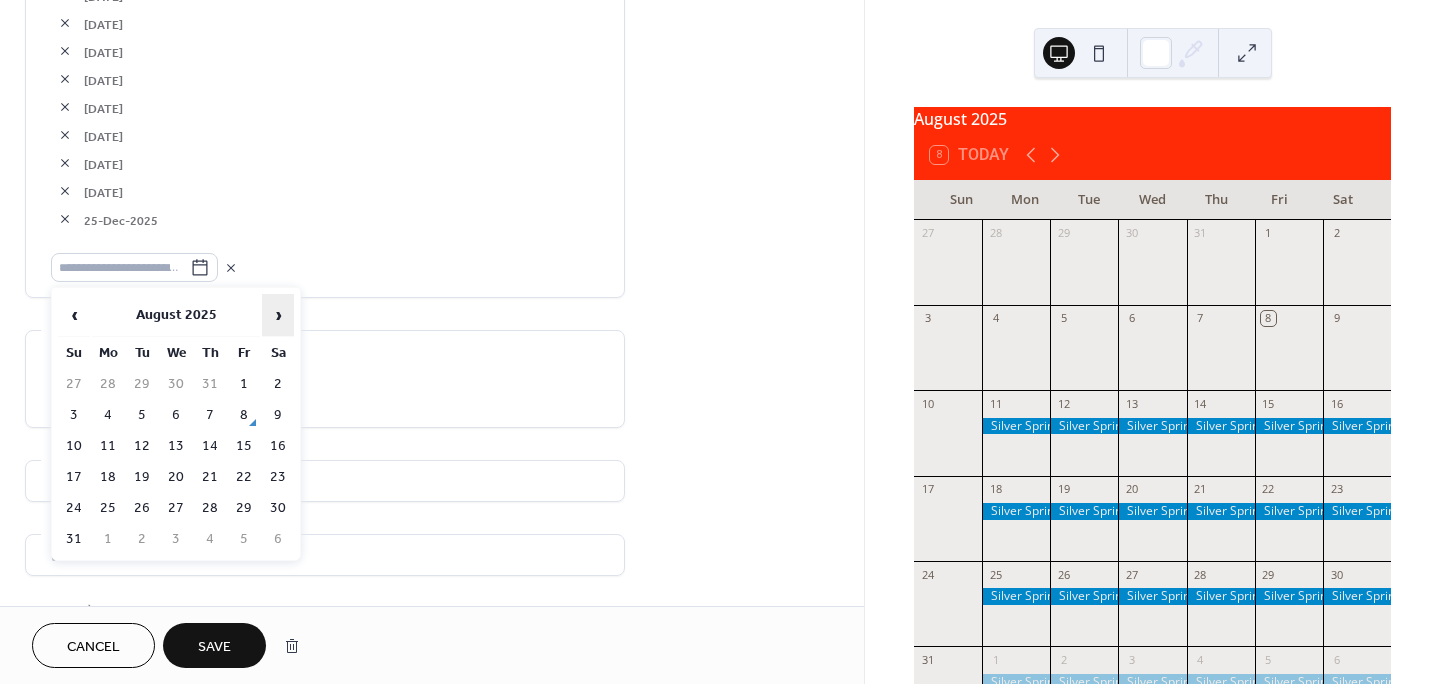 click on "›" at bounding box center [278, 315] 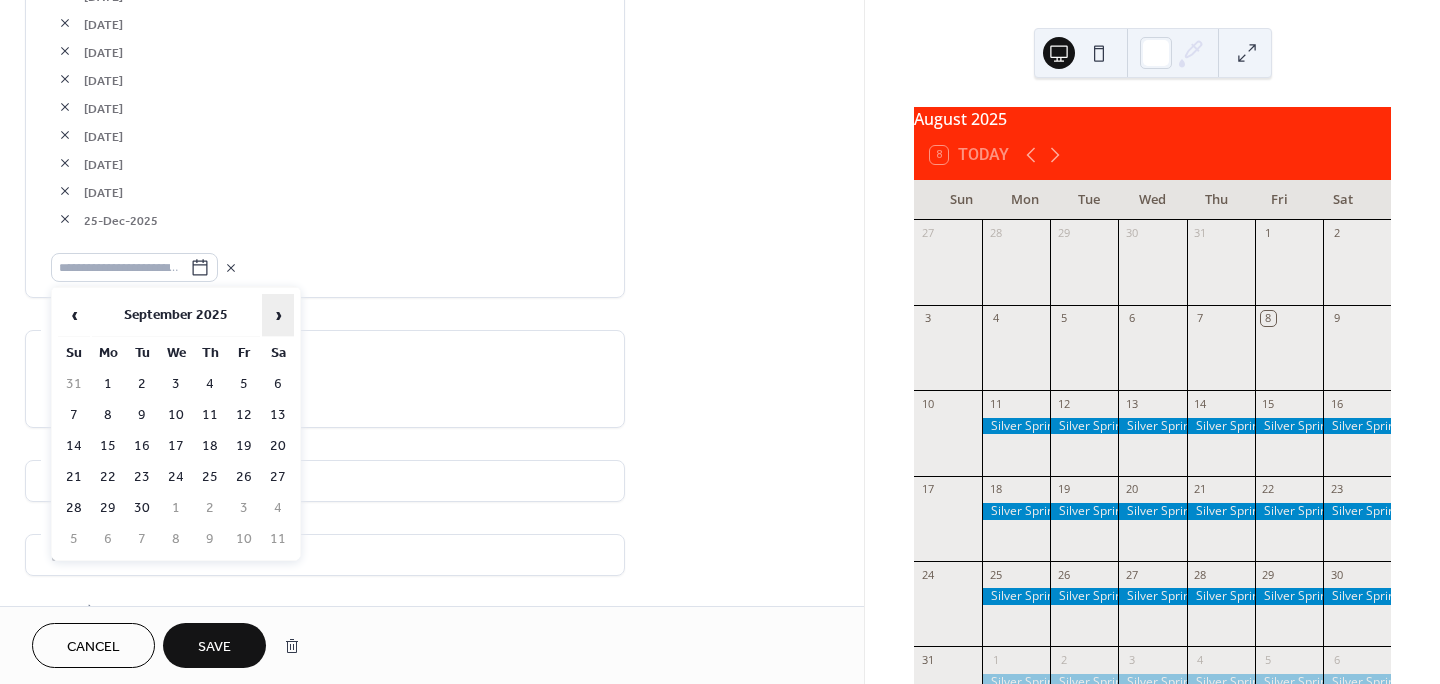 click on "›" at bounding box center [278, 315] 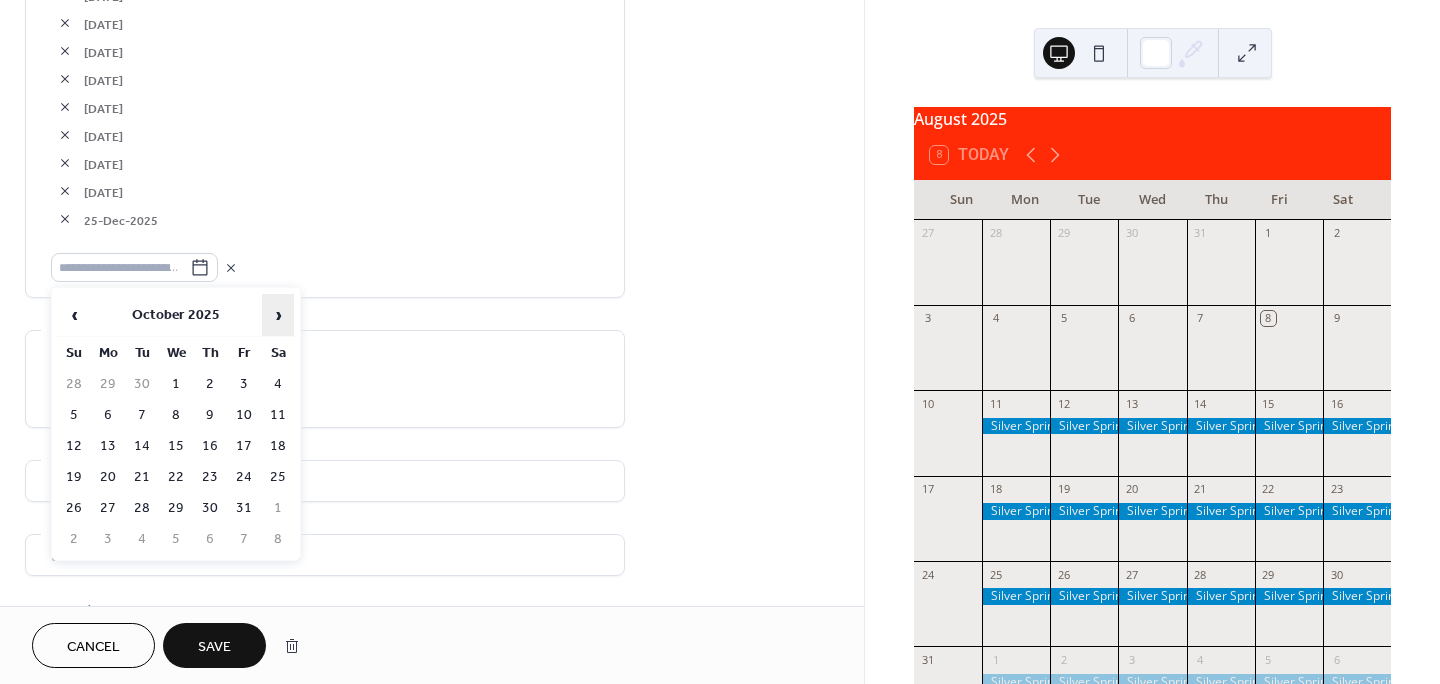 click on "›" at bounding box center (278, 315) 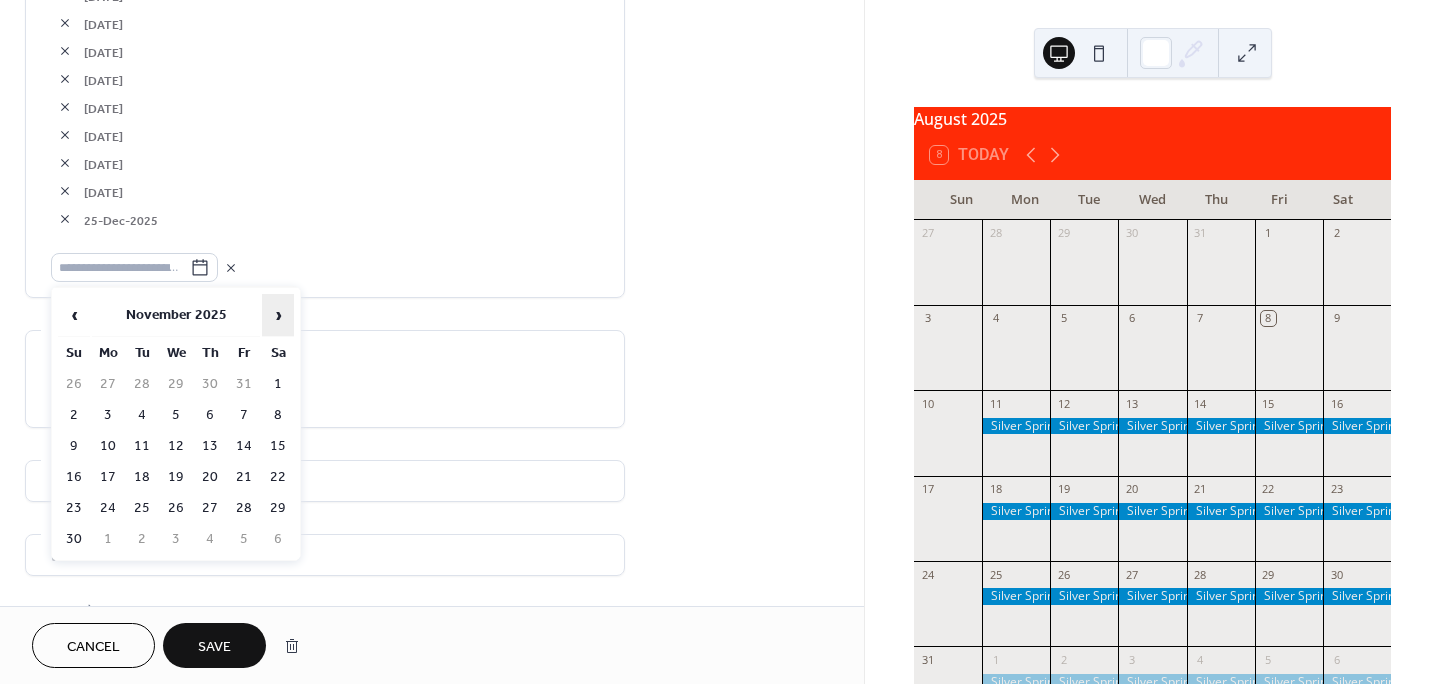 click on "›" at bounding box center (278, 315) 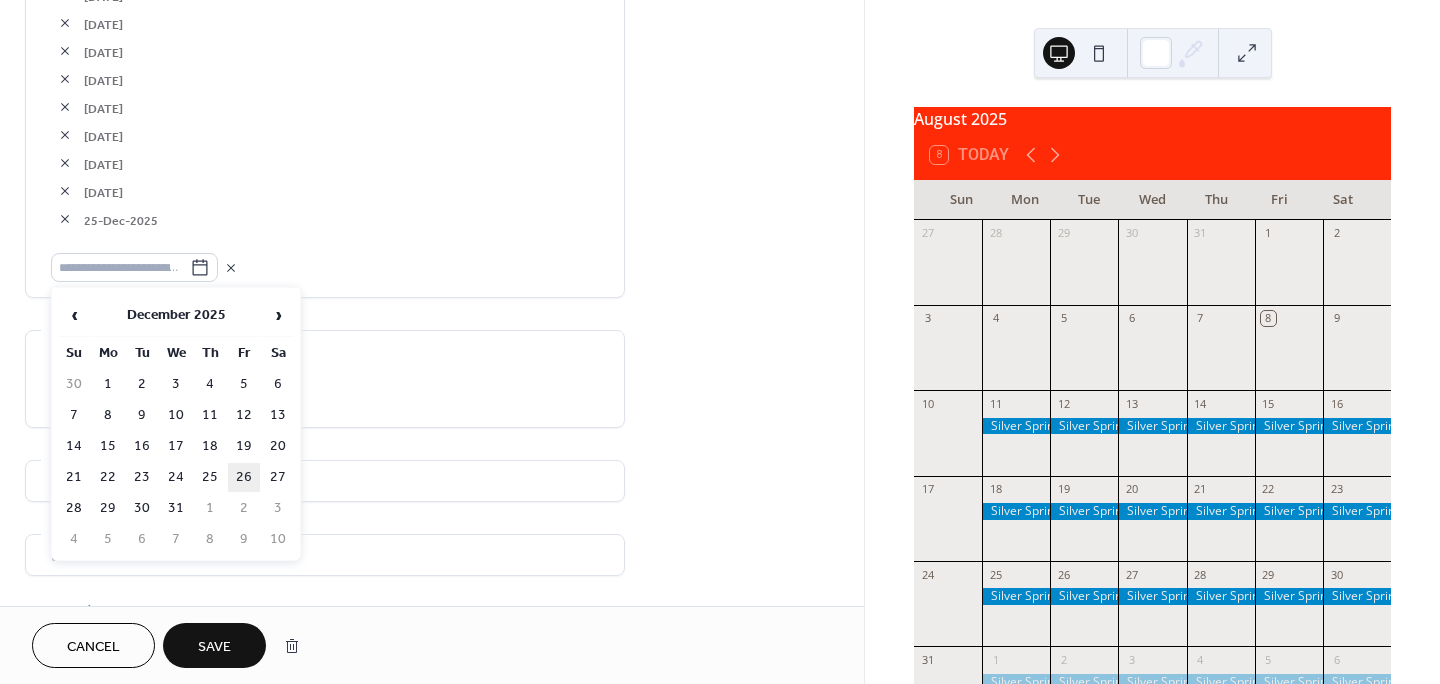 click on "26" at bounding box center [244, 477] 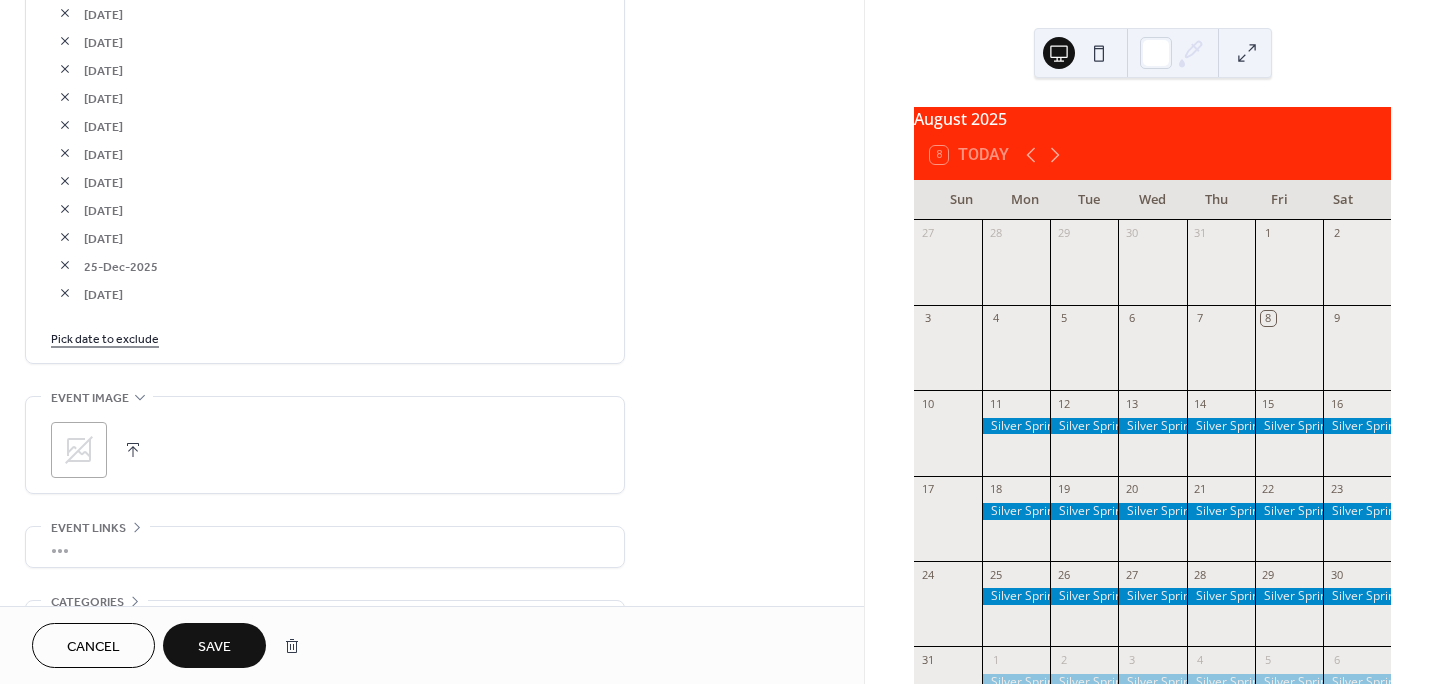 scroll, scrollTop: 1380, scrollLeft: 0, axis: vertical 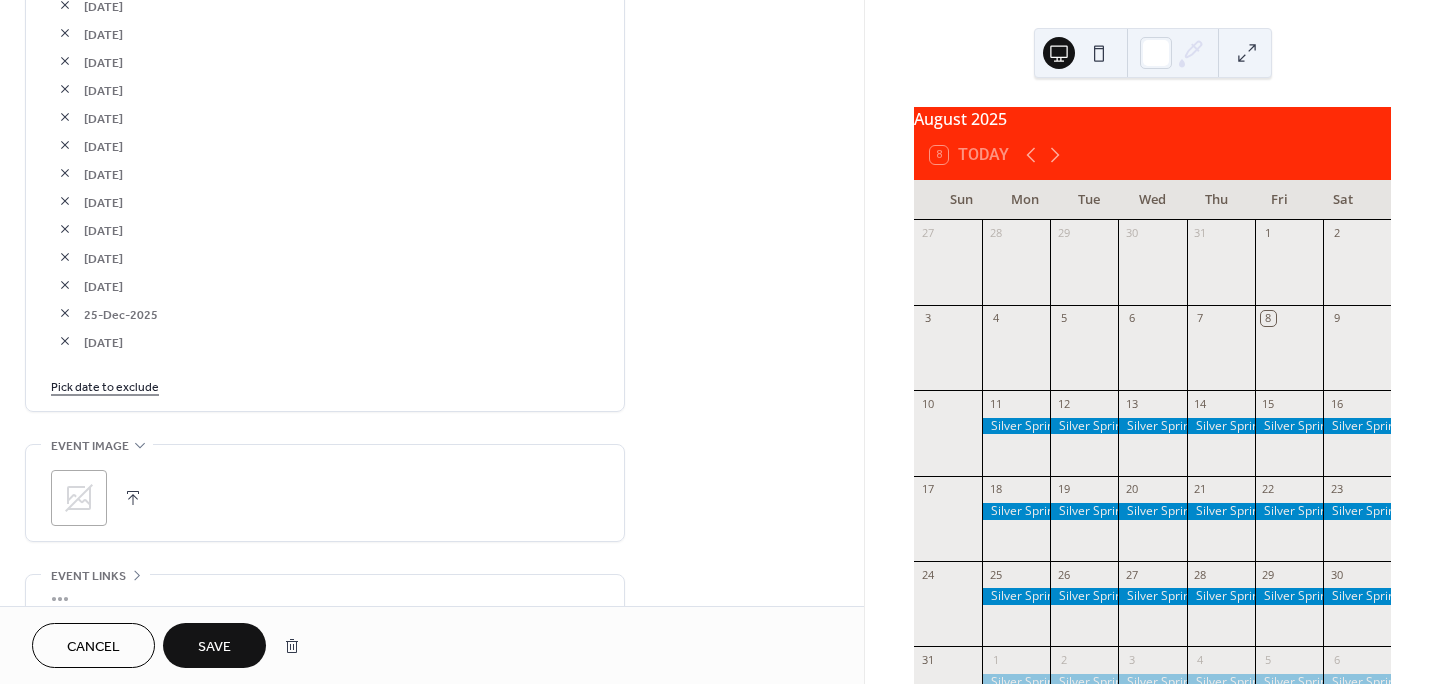 click on "Pick date to exclude" at bounding box center [105, 385] 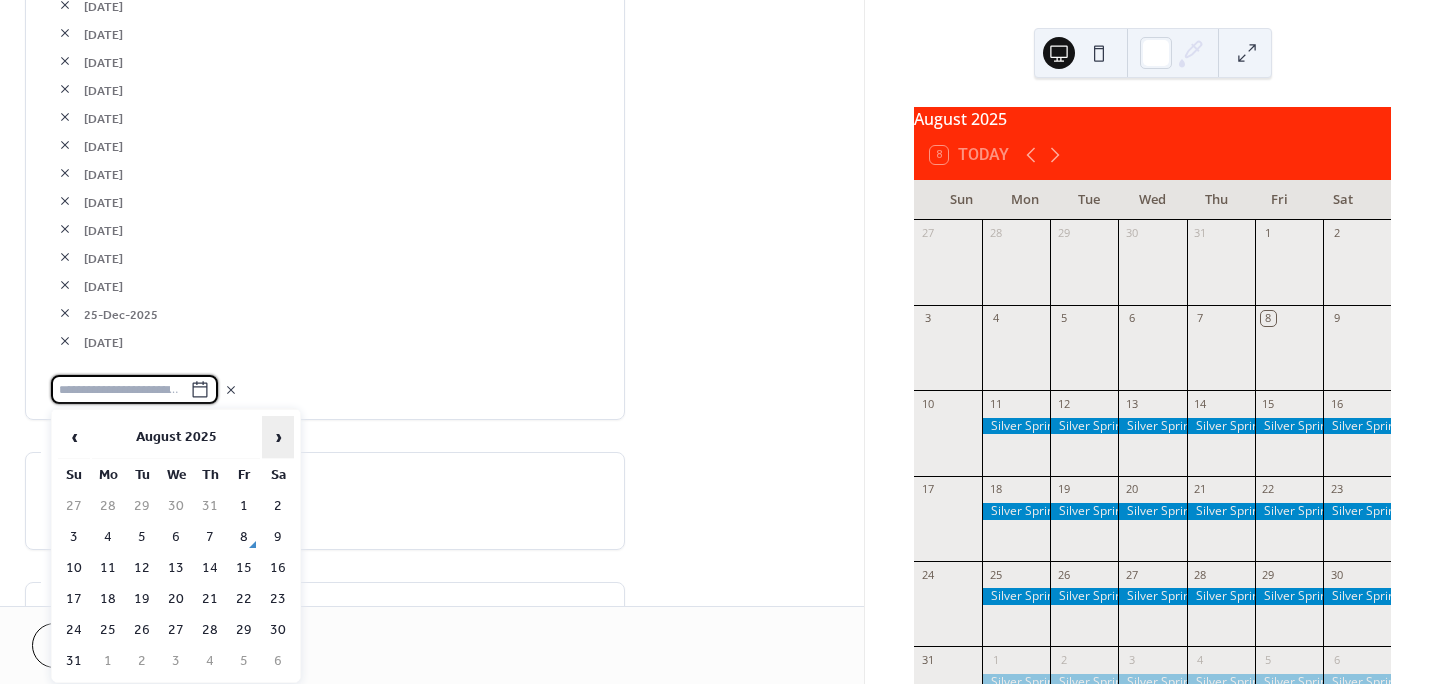 click on "›" at bounding box center (278, 437) 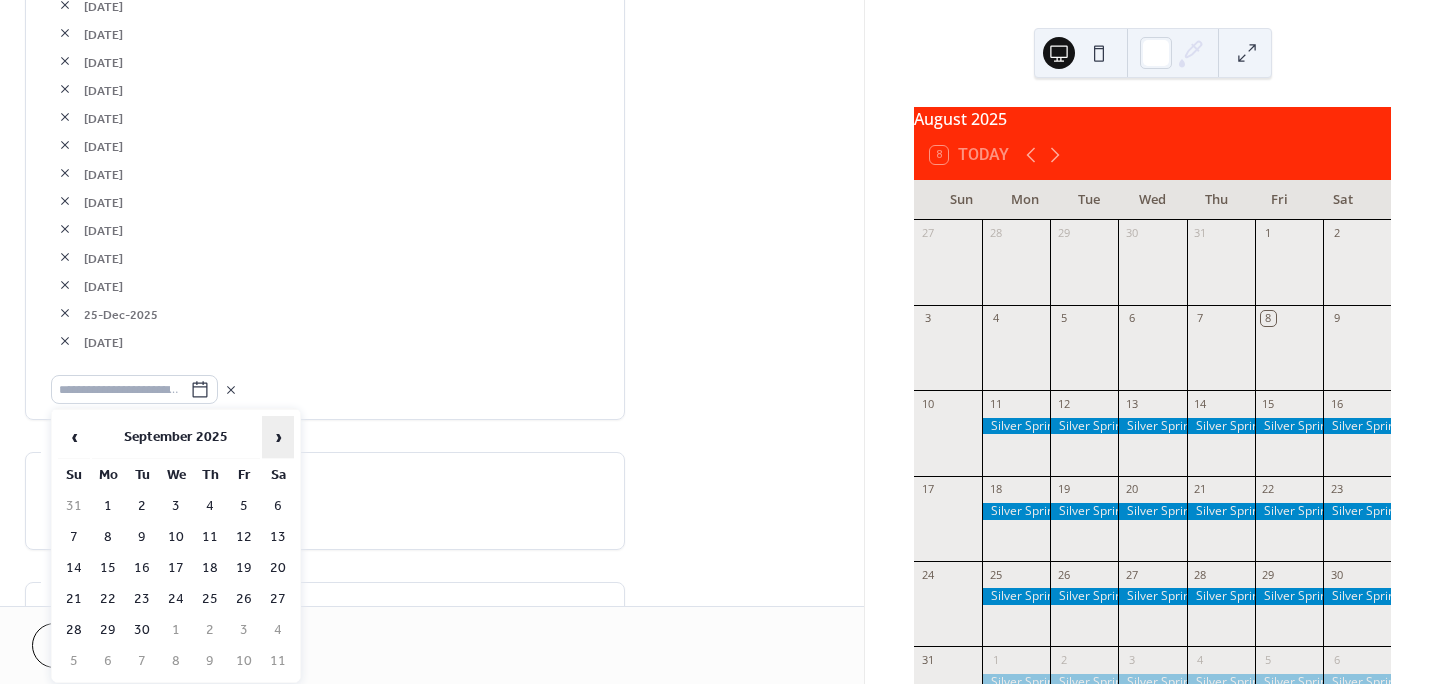 click on "›" at bounding box center (278, 437) 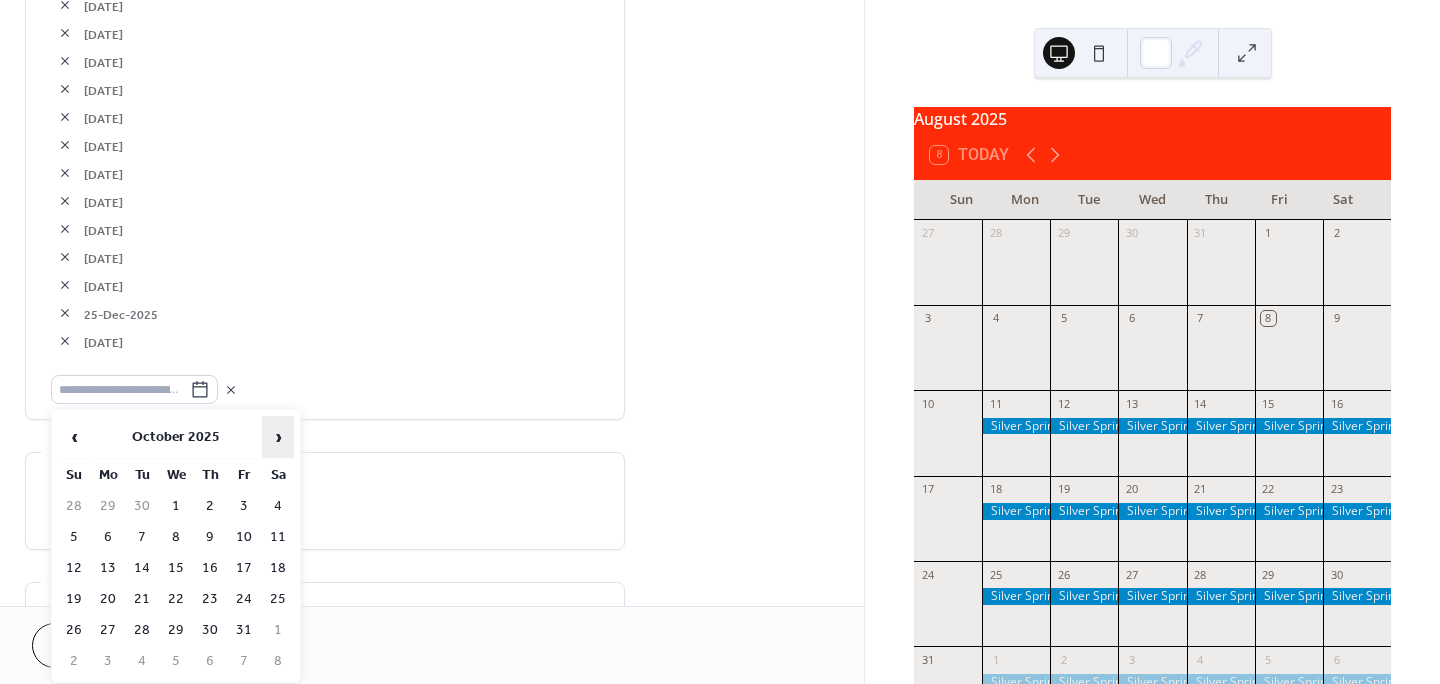 click on "›" at bounding box center (278, 437) 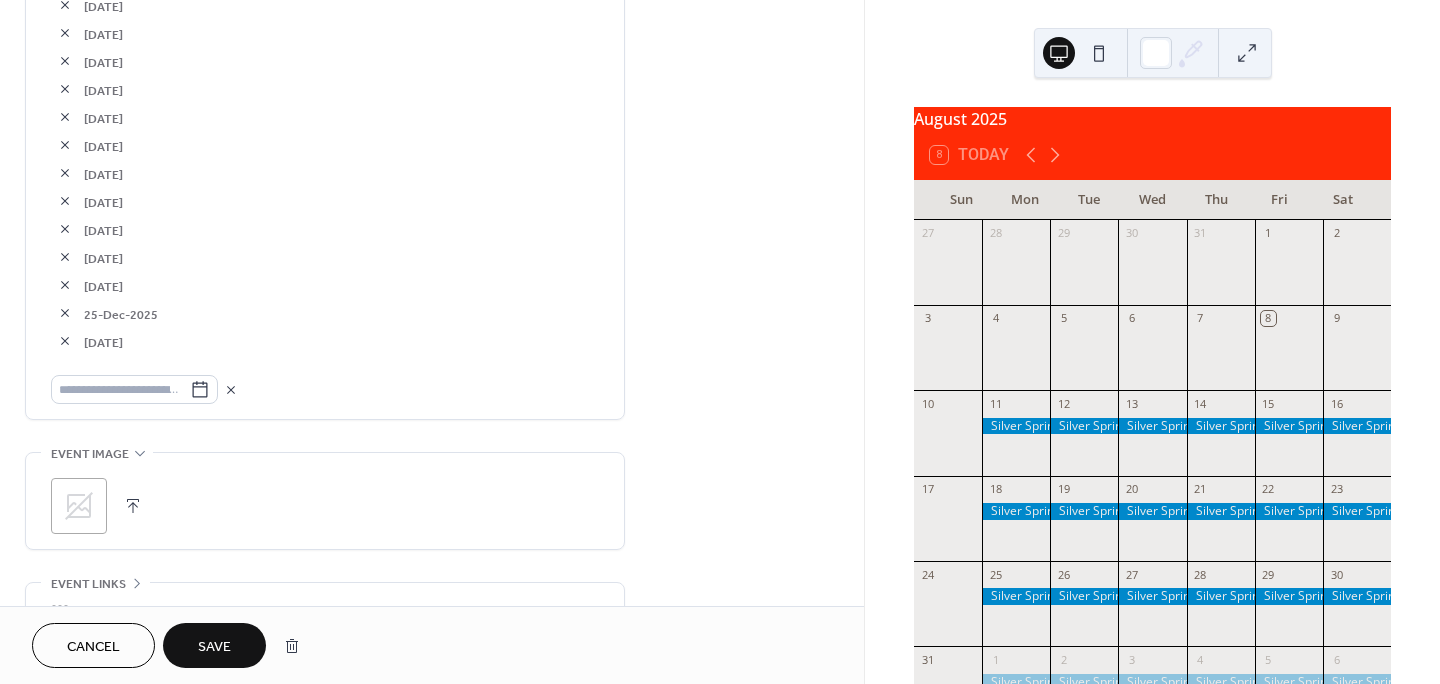 click on "[DAY]-[MONTH]-[YEAR]" at bounding box center [341, 202] 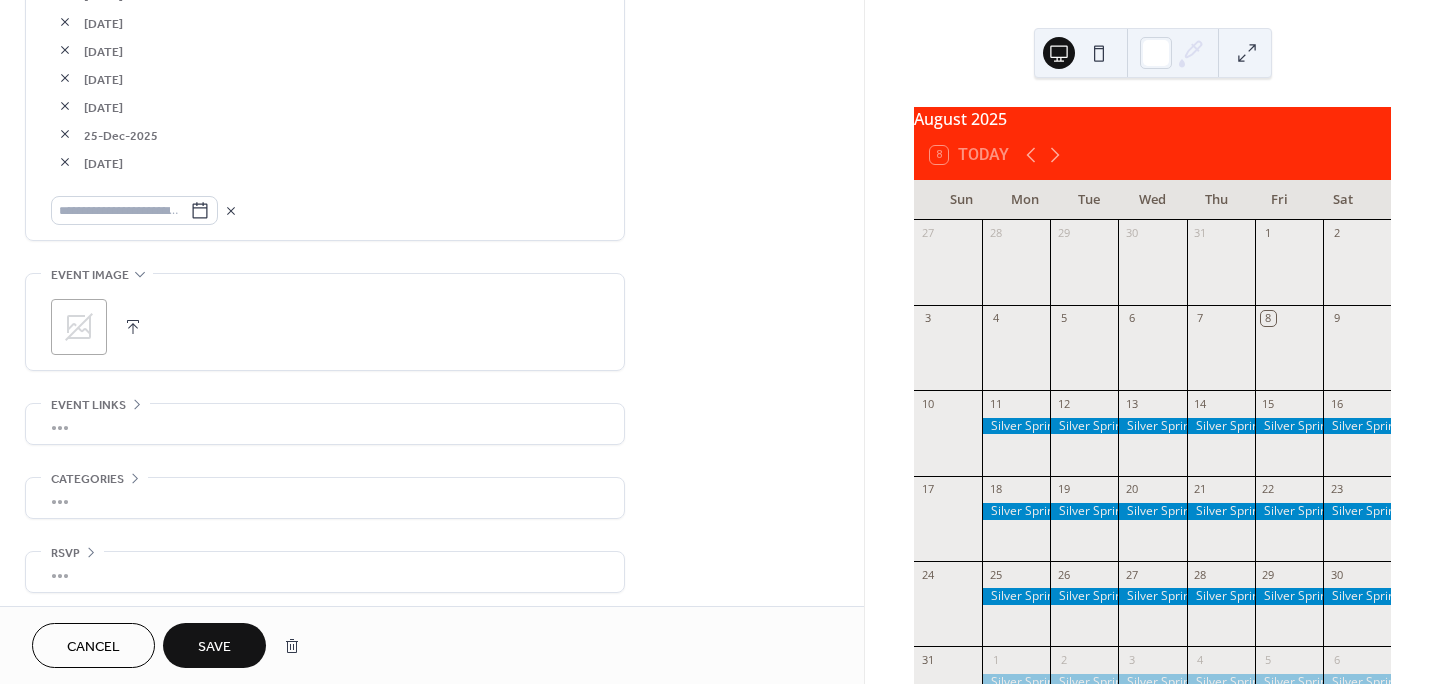 scroll, scrollTop: 1566, scrollLeft: 0, axis: vertical 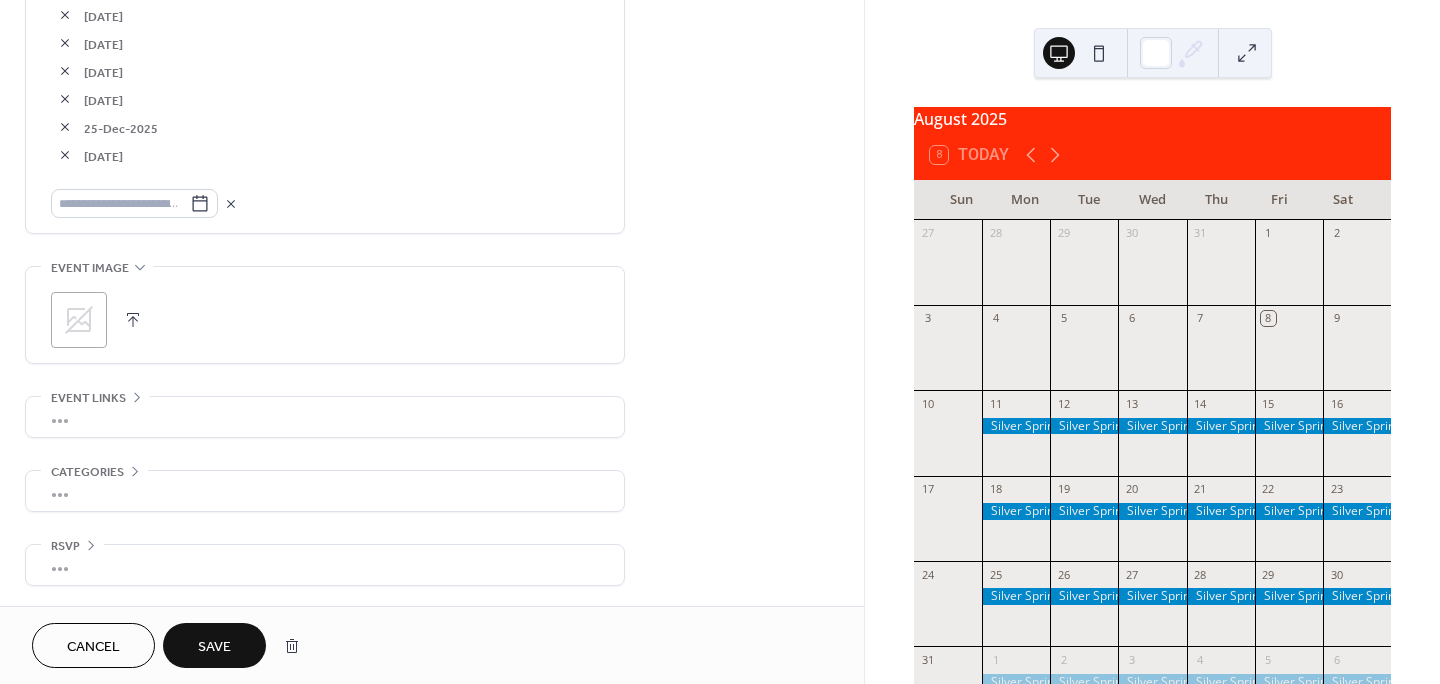click 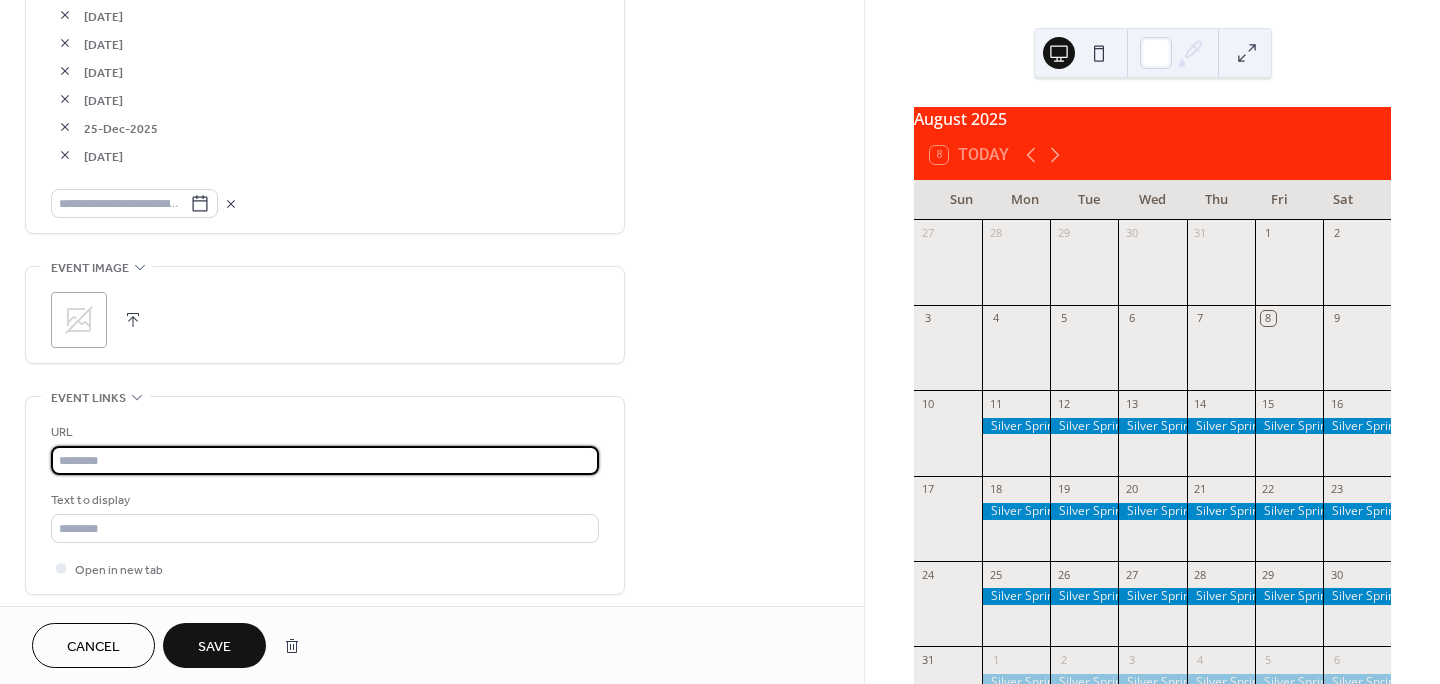 click at bounding box center (325, 460) 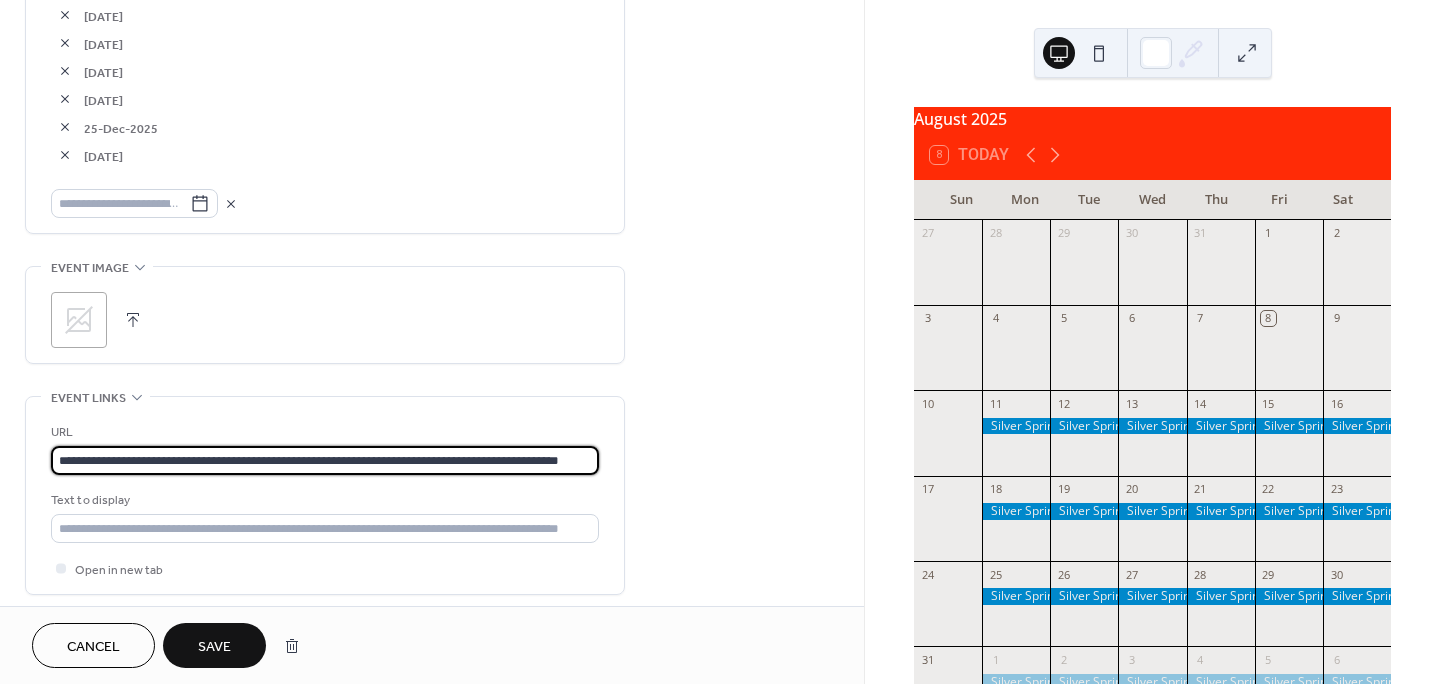 scroll, scrollTop: 0, scrollLeft: 39, axis: horizontal 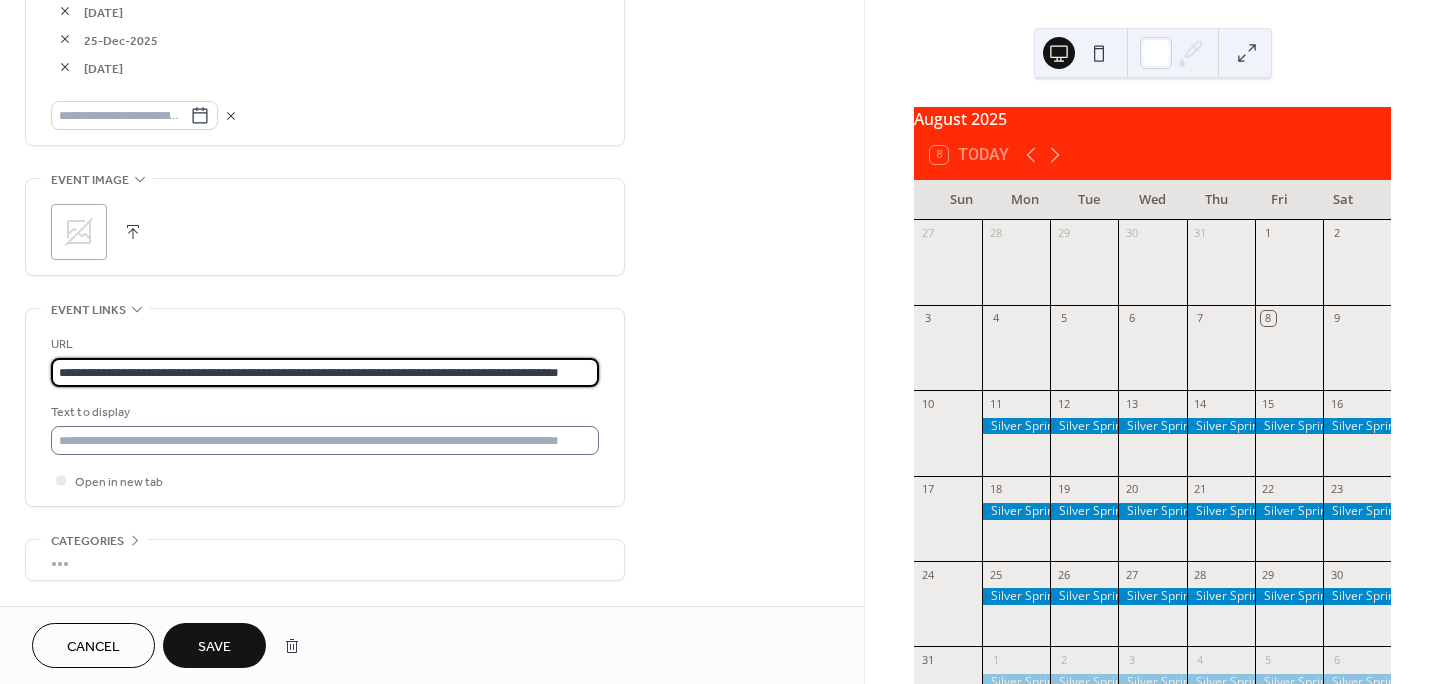 type on "**********" 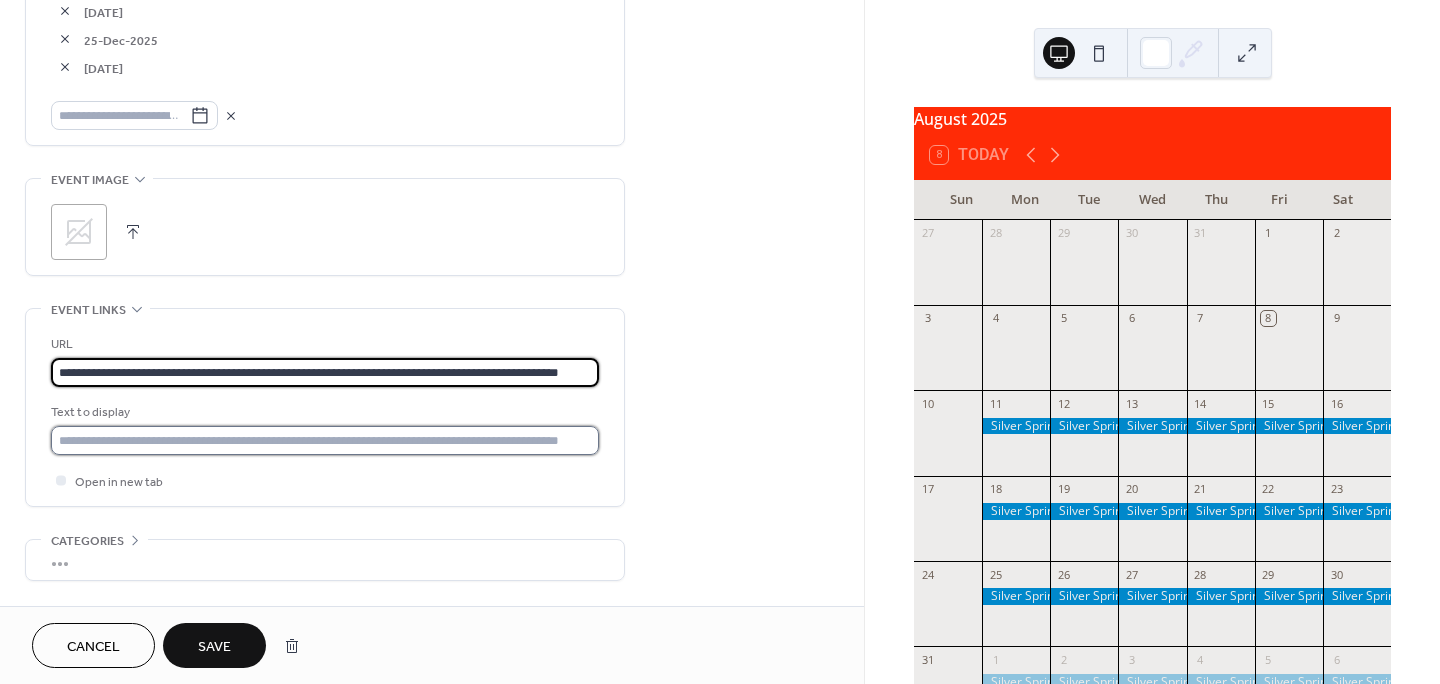 scroll, scrollTop: 0, scrollLeft: 0, axis: both 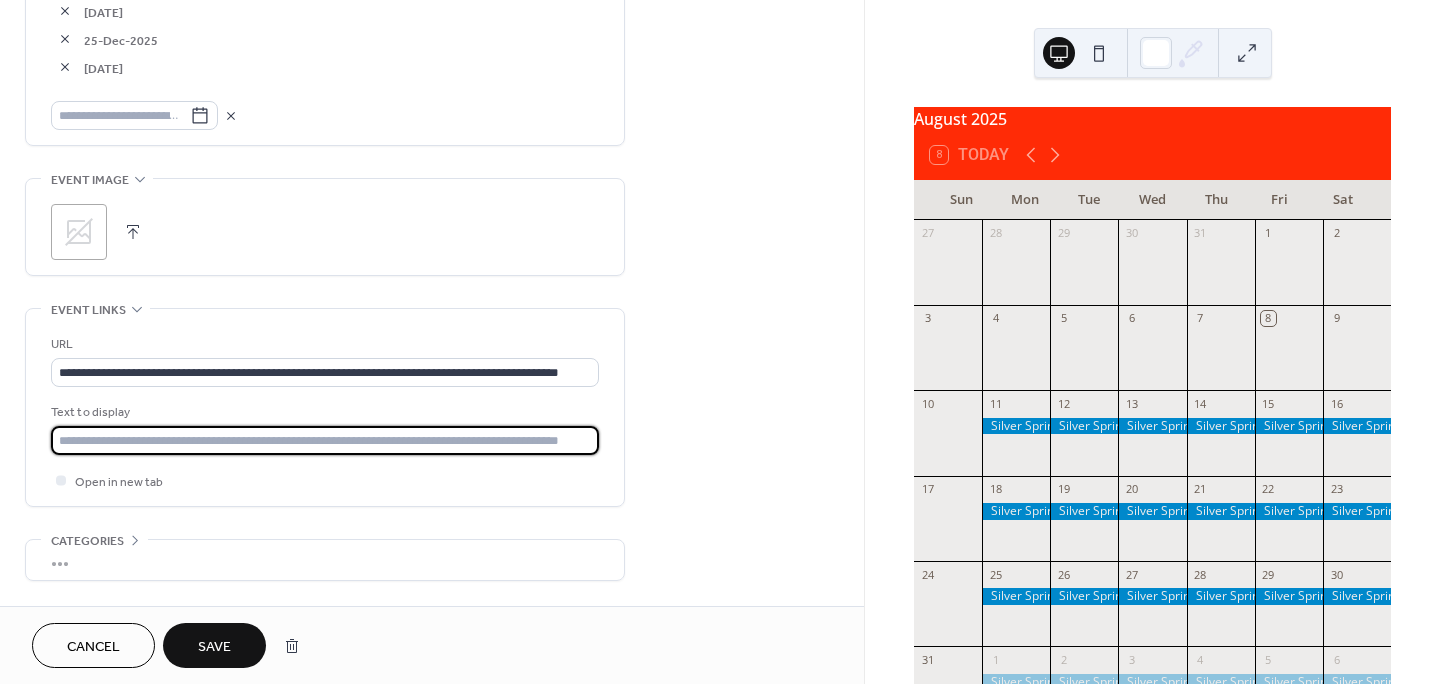 click at bounding box center (325, 440) 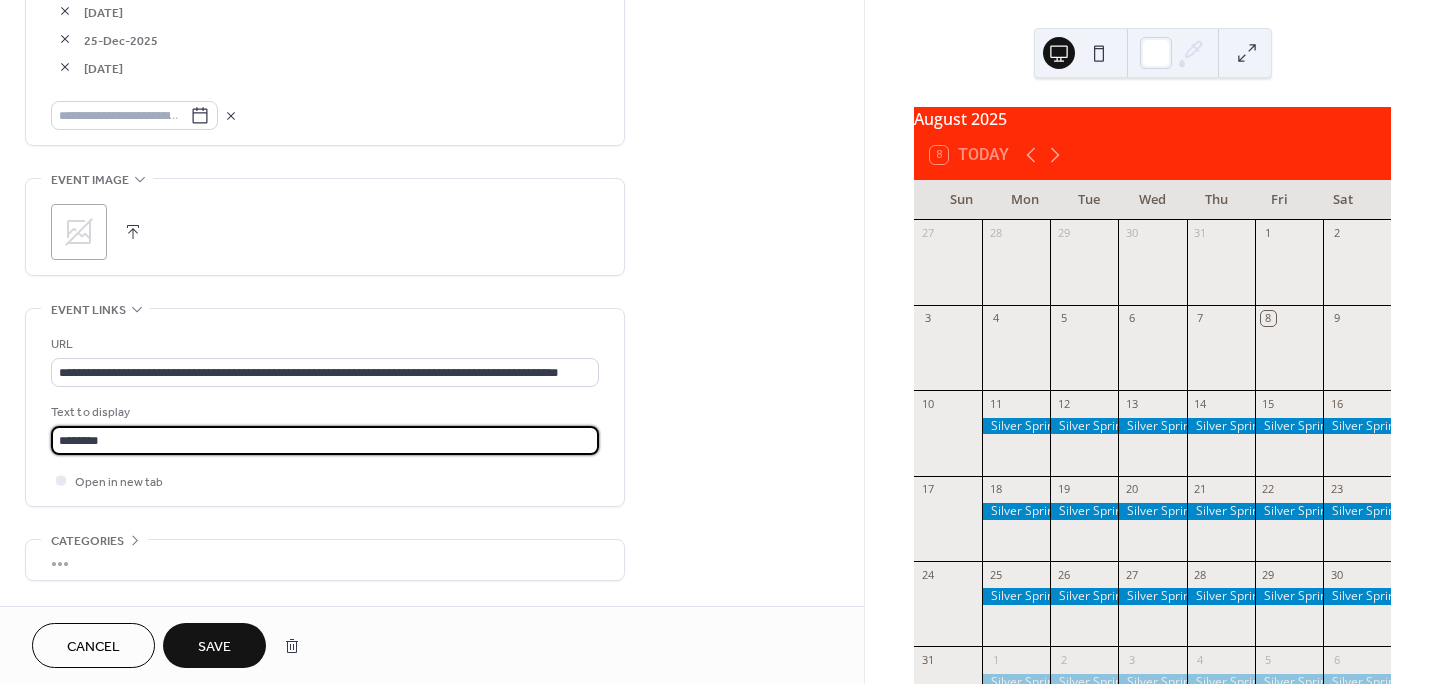 click on "********" at bounding box center (325, 440) 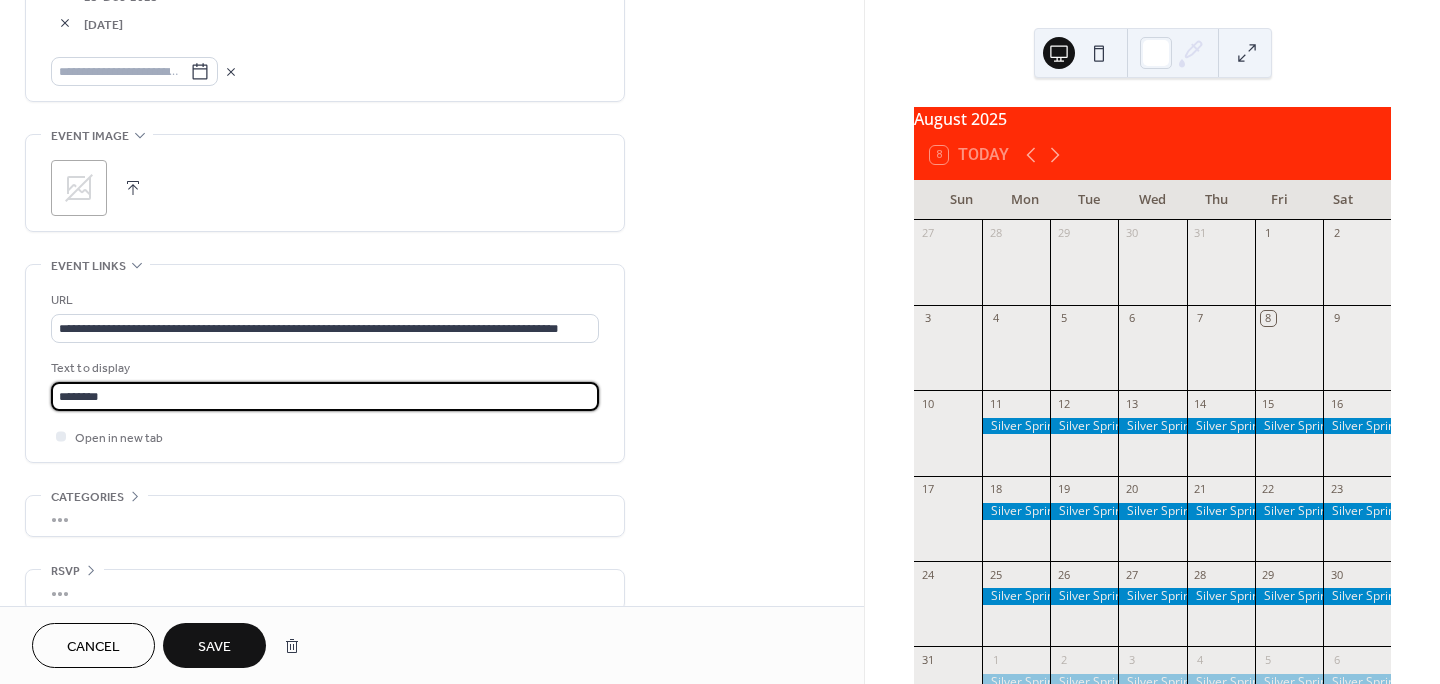 scroll, scrollTop: 1723, scrollLeft: 0, axis: vertical 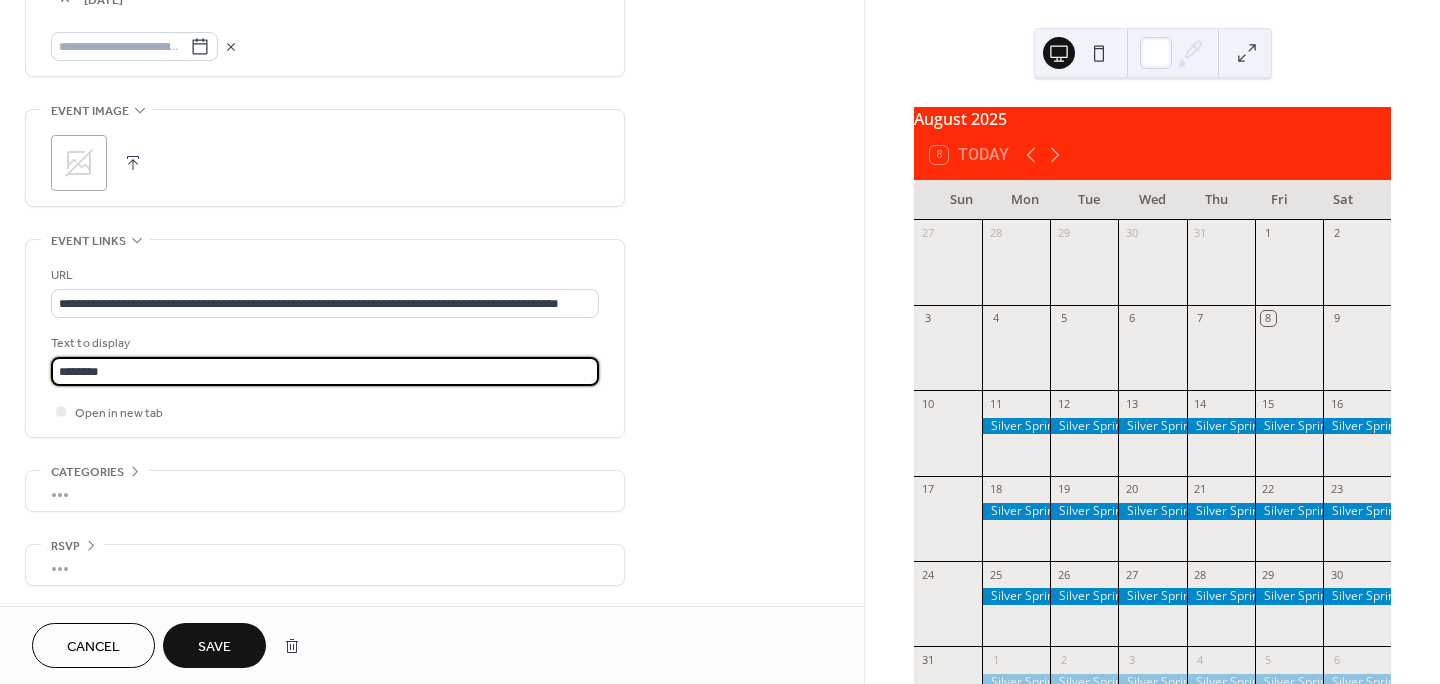 type on "********" 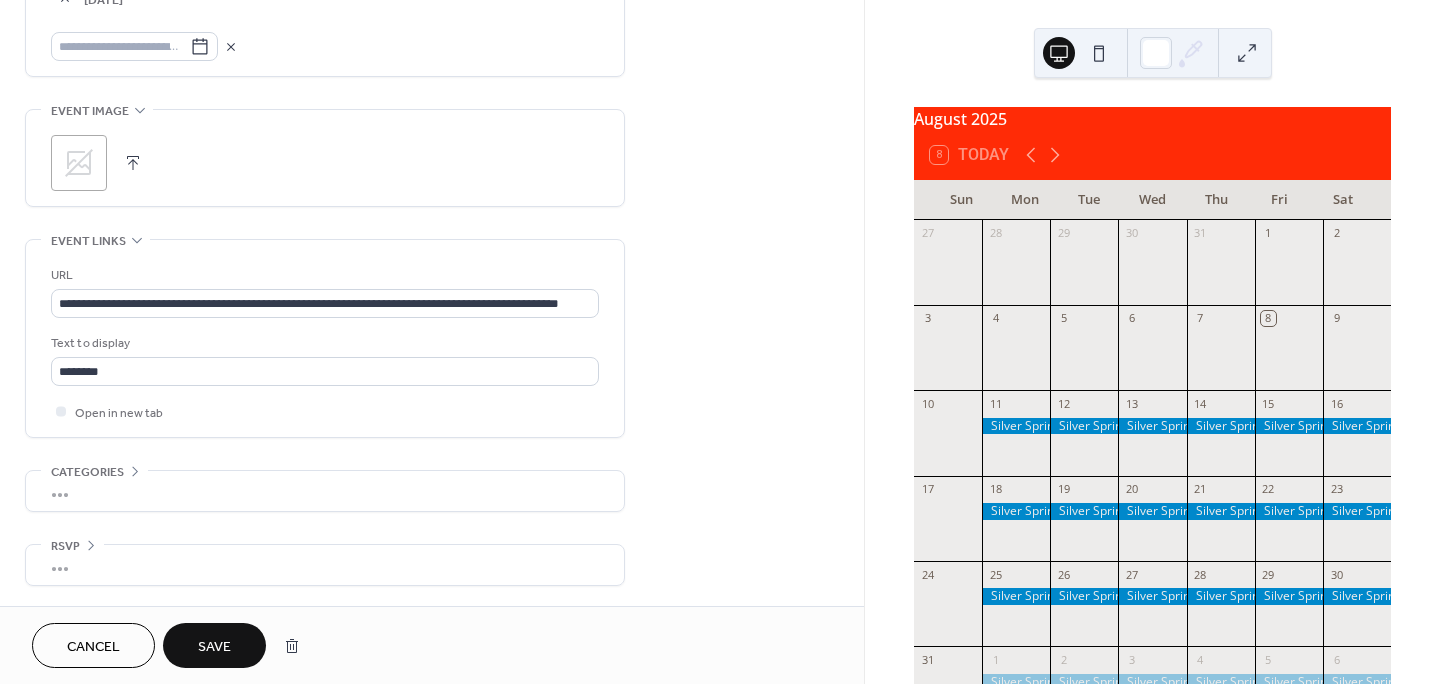 click 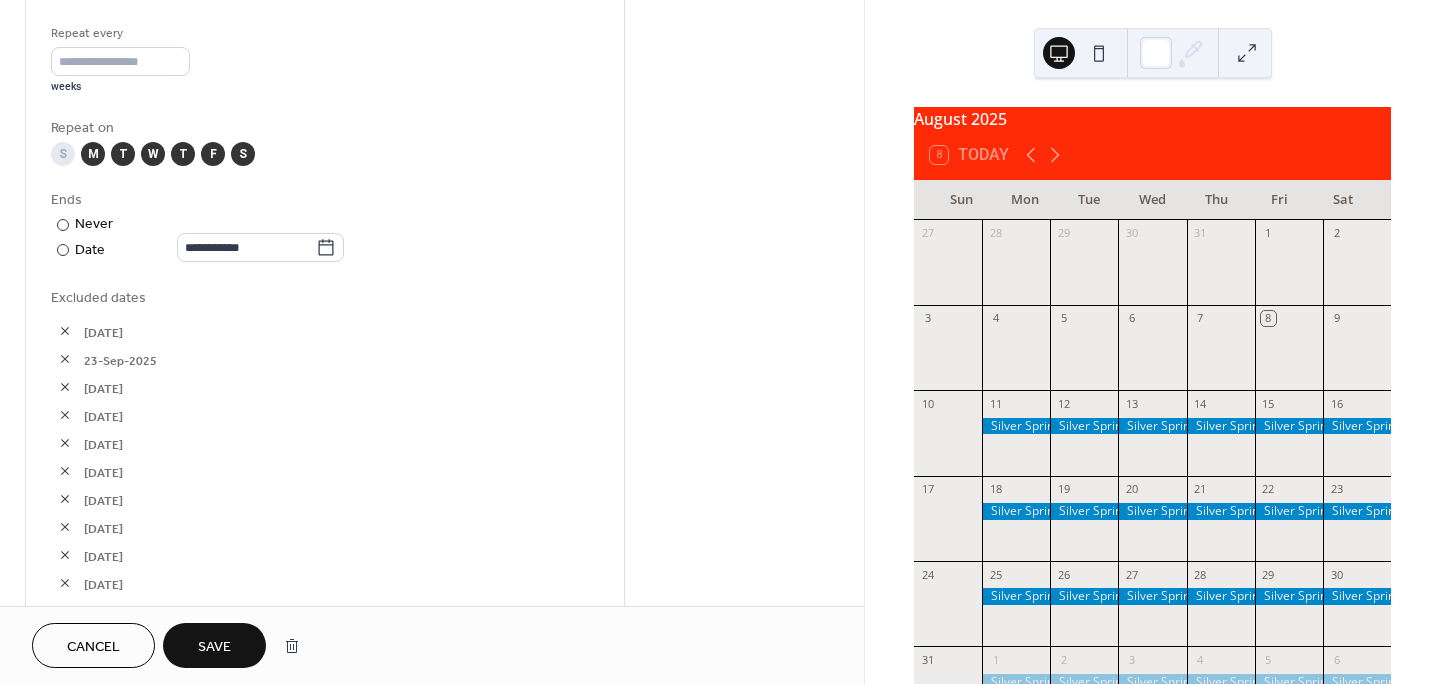 scroll, scrollTop: 910, scrollLeft: 0, axis: vertical 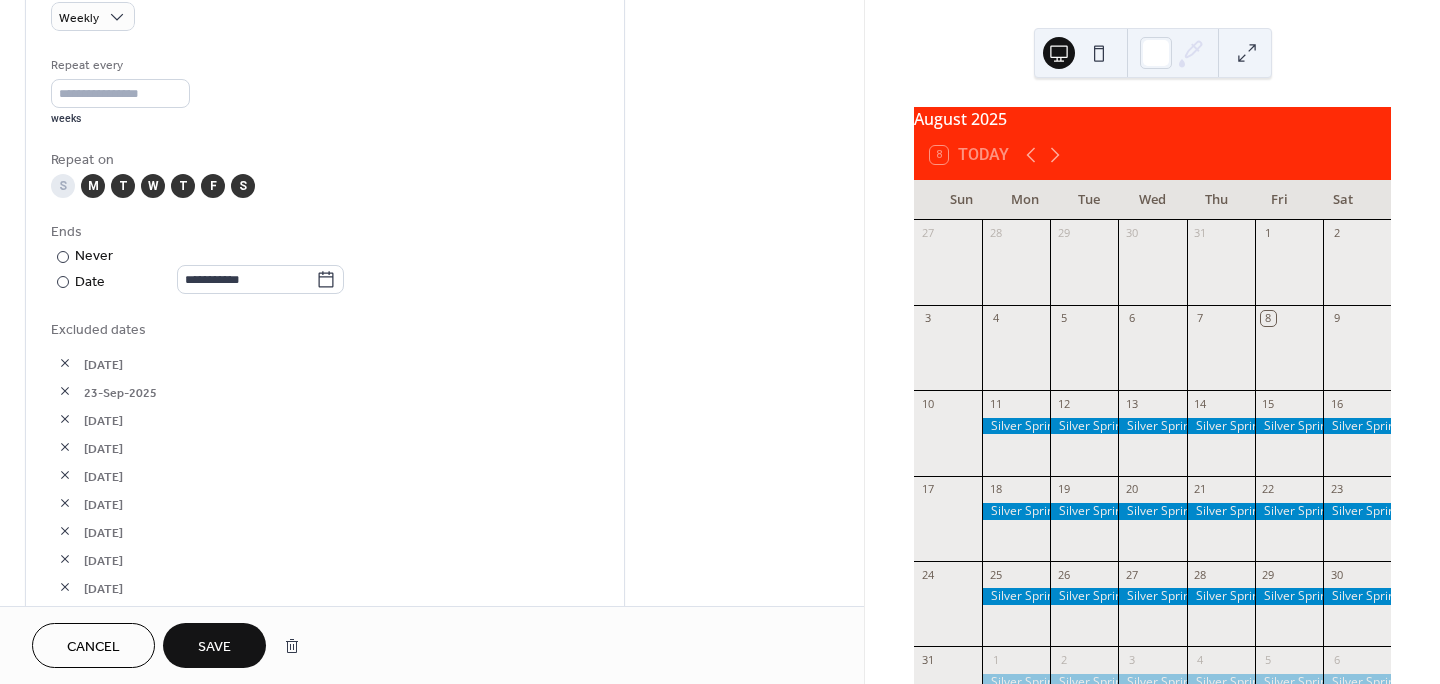 click on "Save" at bounding box center [214, 647] 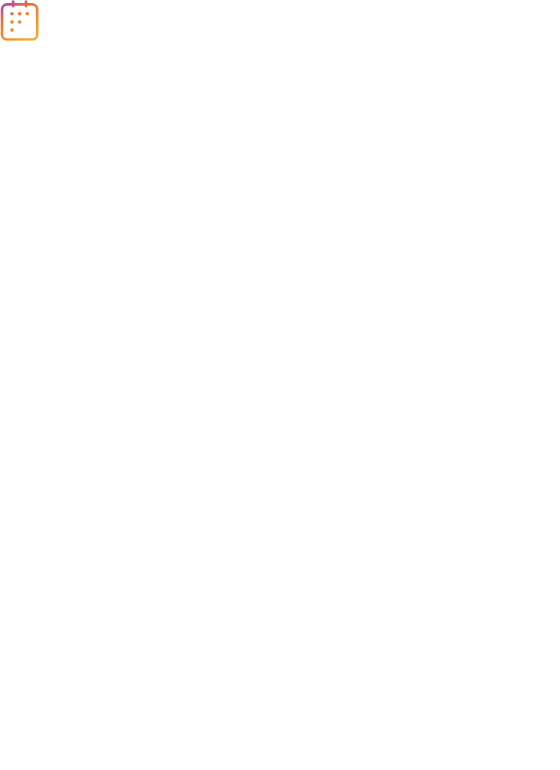 scroll, scrollTop: 0, scrollLeft: 0, axis: both 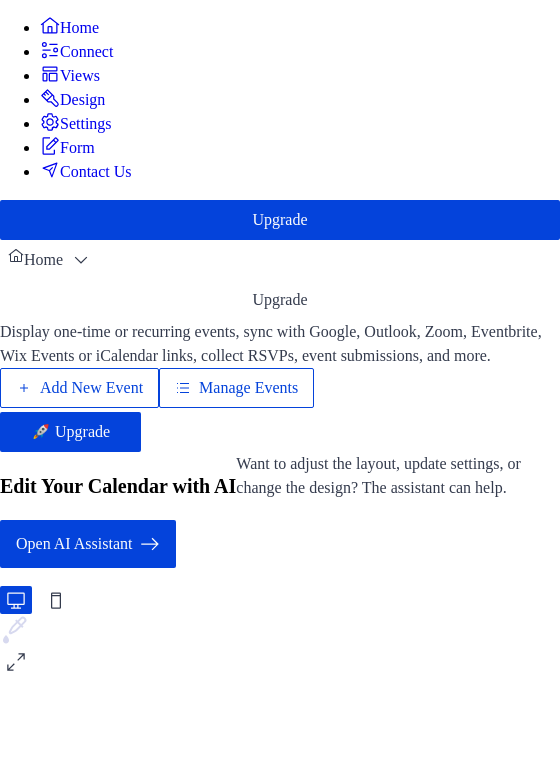 click on "Manage Events" at bounding box center [259, 412] 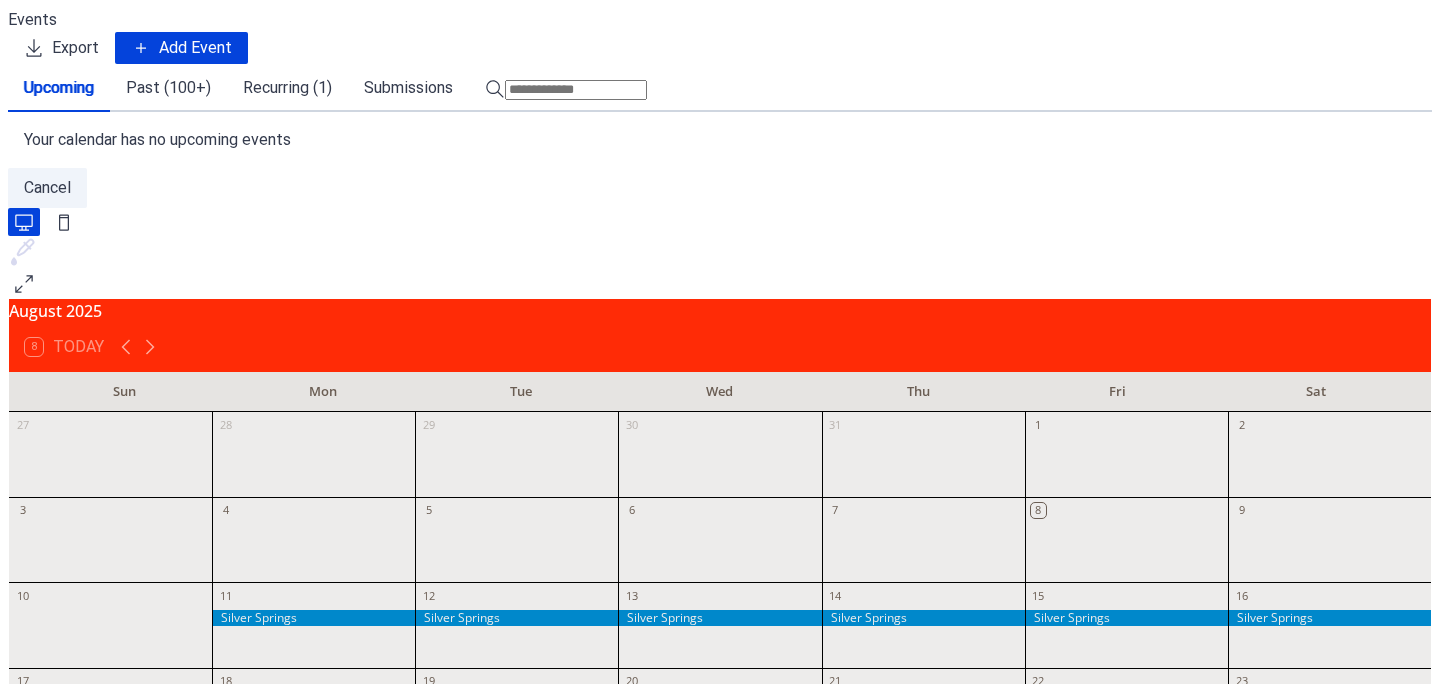 scroll, scrollTop: 0, scrollLeft: 0, axis: both 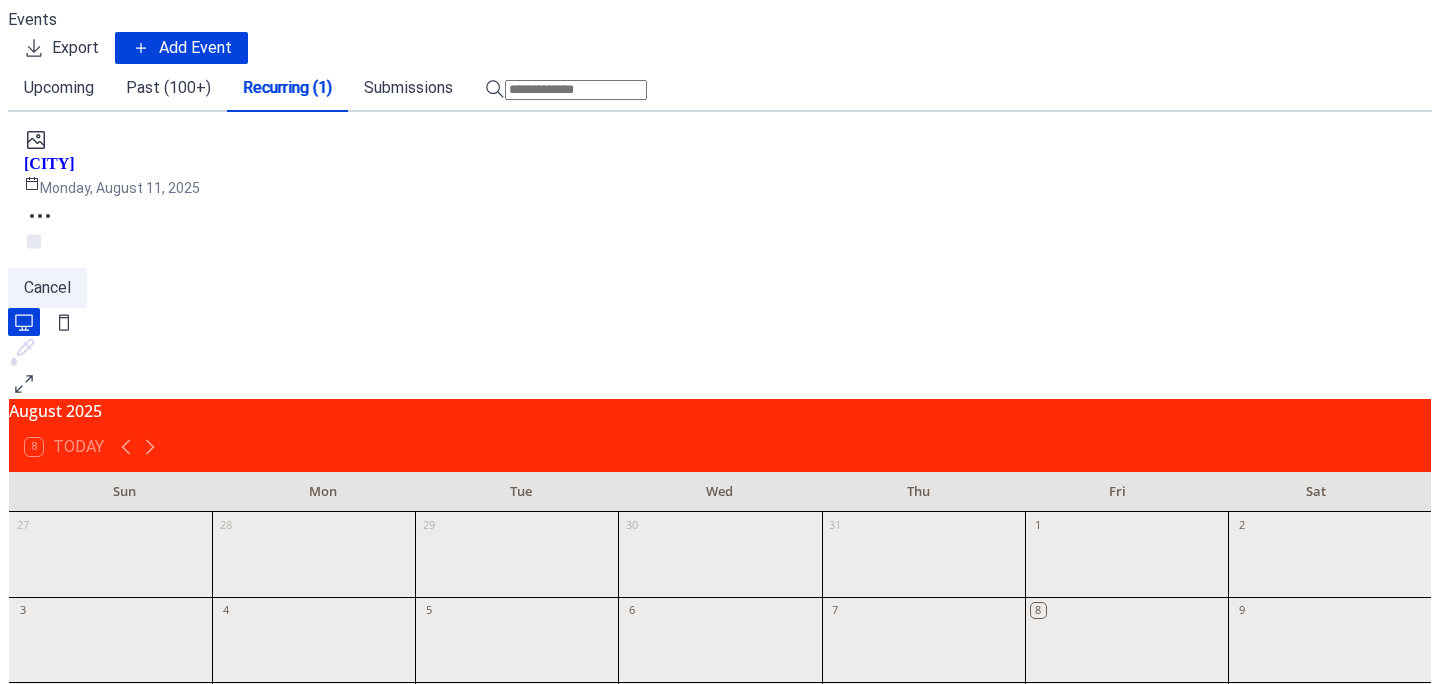 click on "[CITY] [DAY], [MONTH] [DAY], [YEAR]" at bounding box center [720, 176] 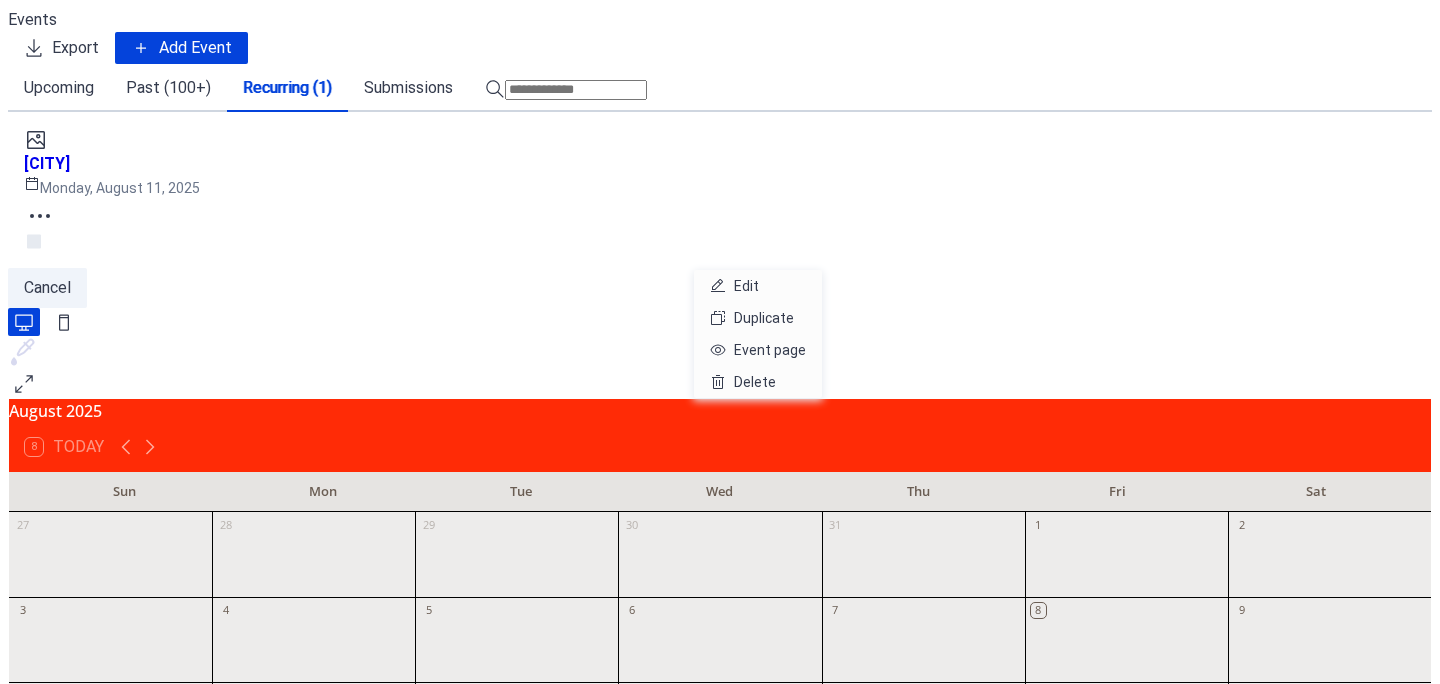 click 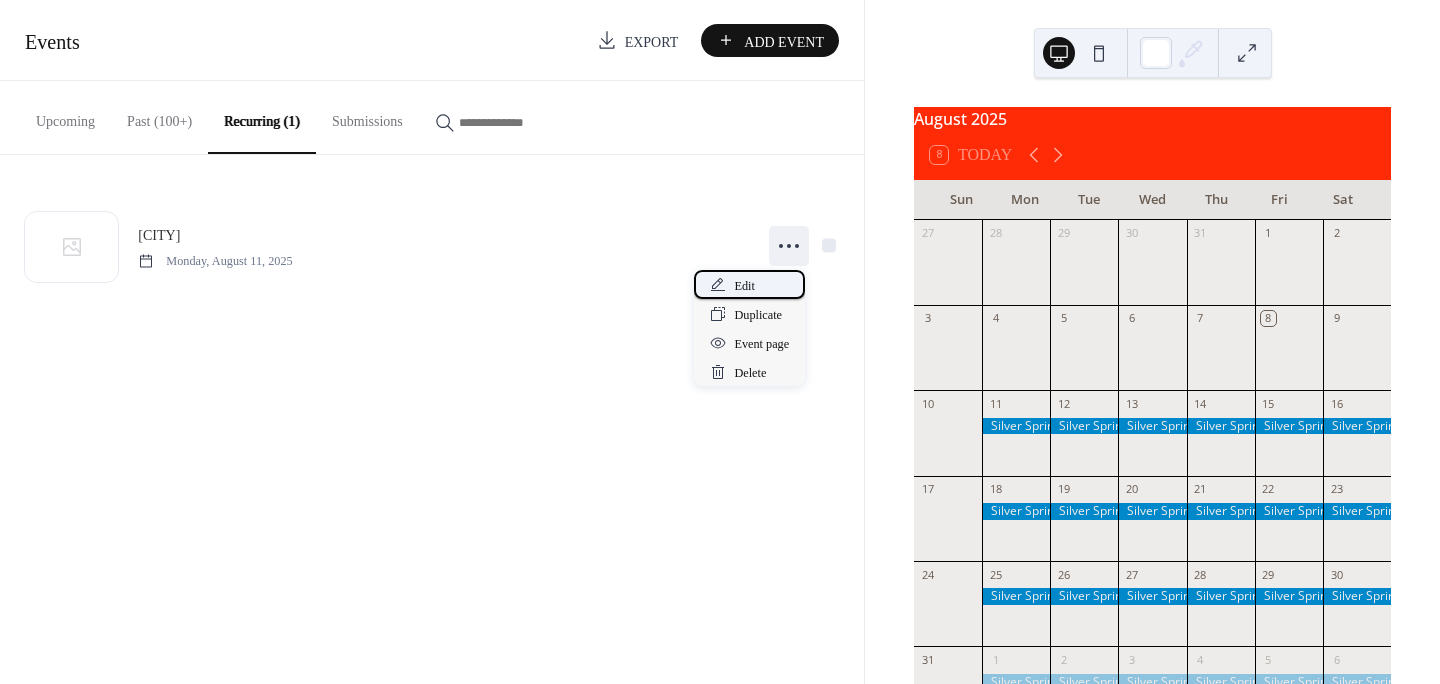 click on "Edit" at bounding box center (744, 286) 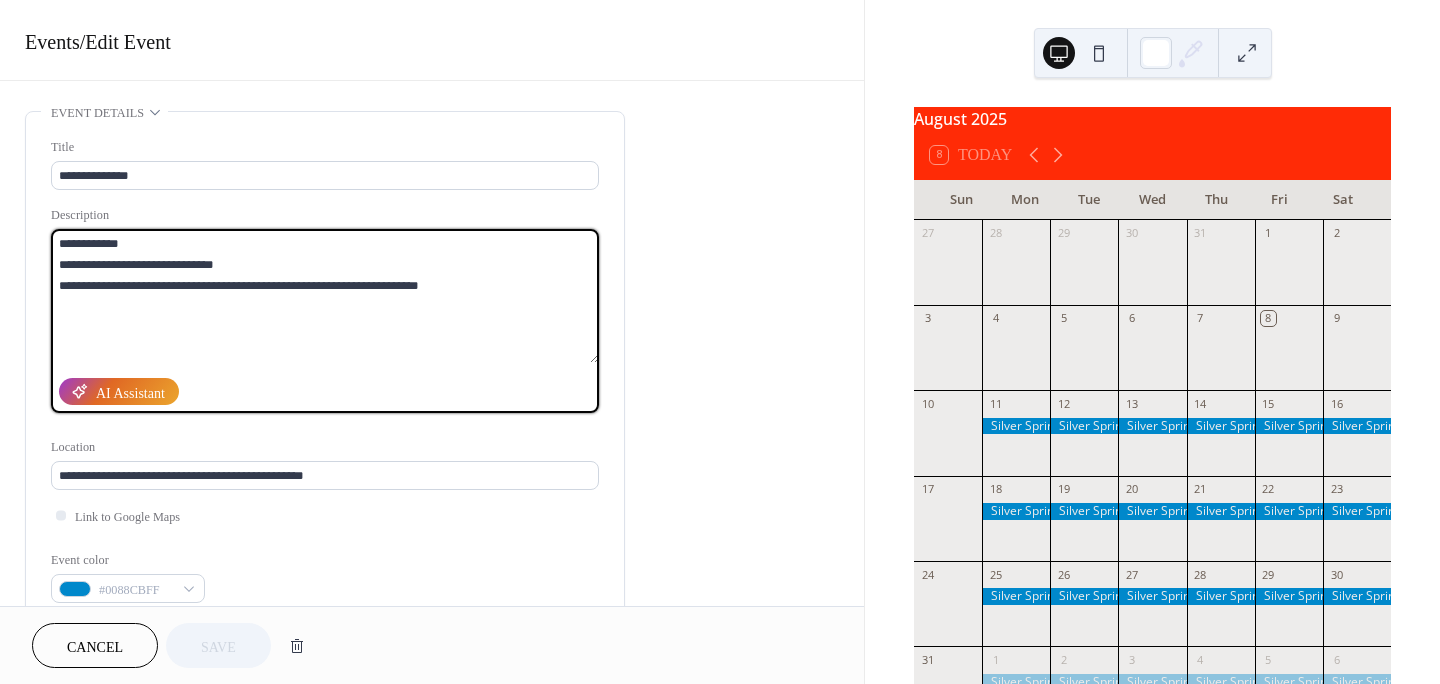 click on "**********" at bounding box center [325, 296] 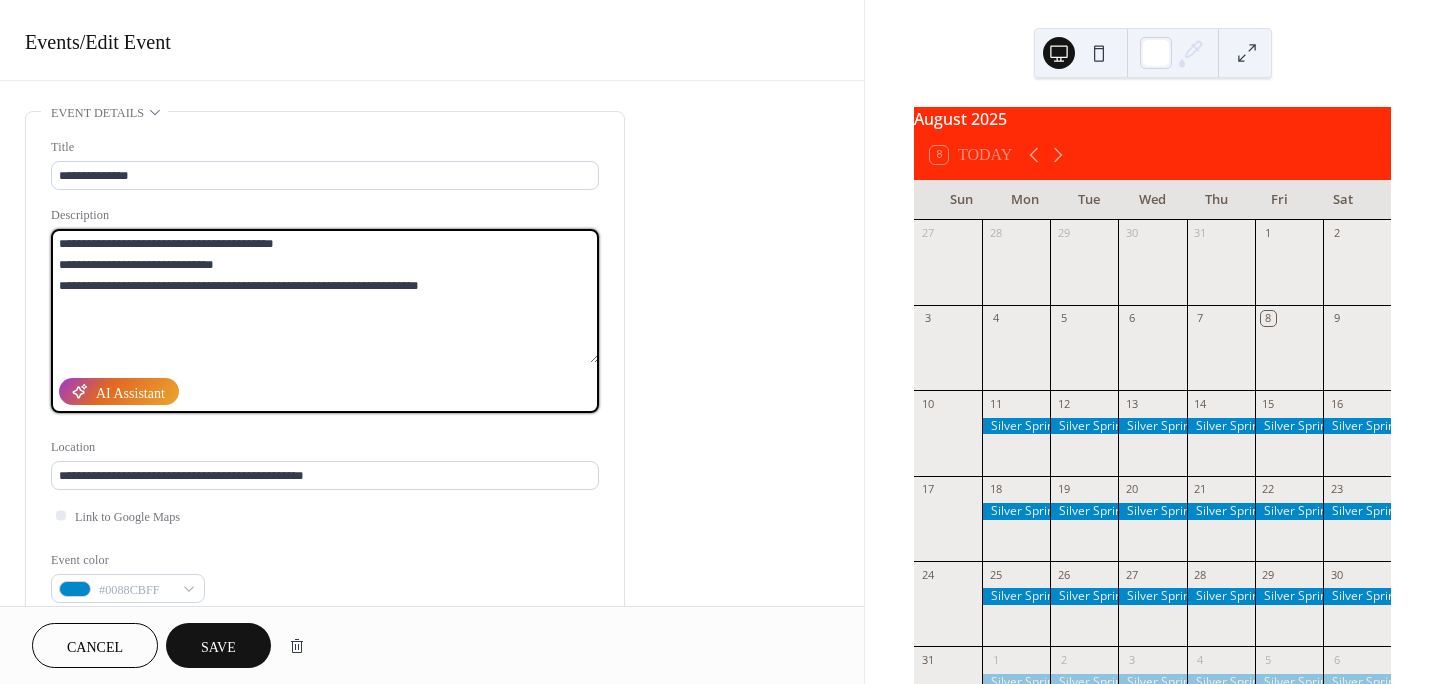 click on "**********" at bounding box center [325, 296] 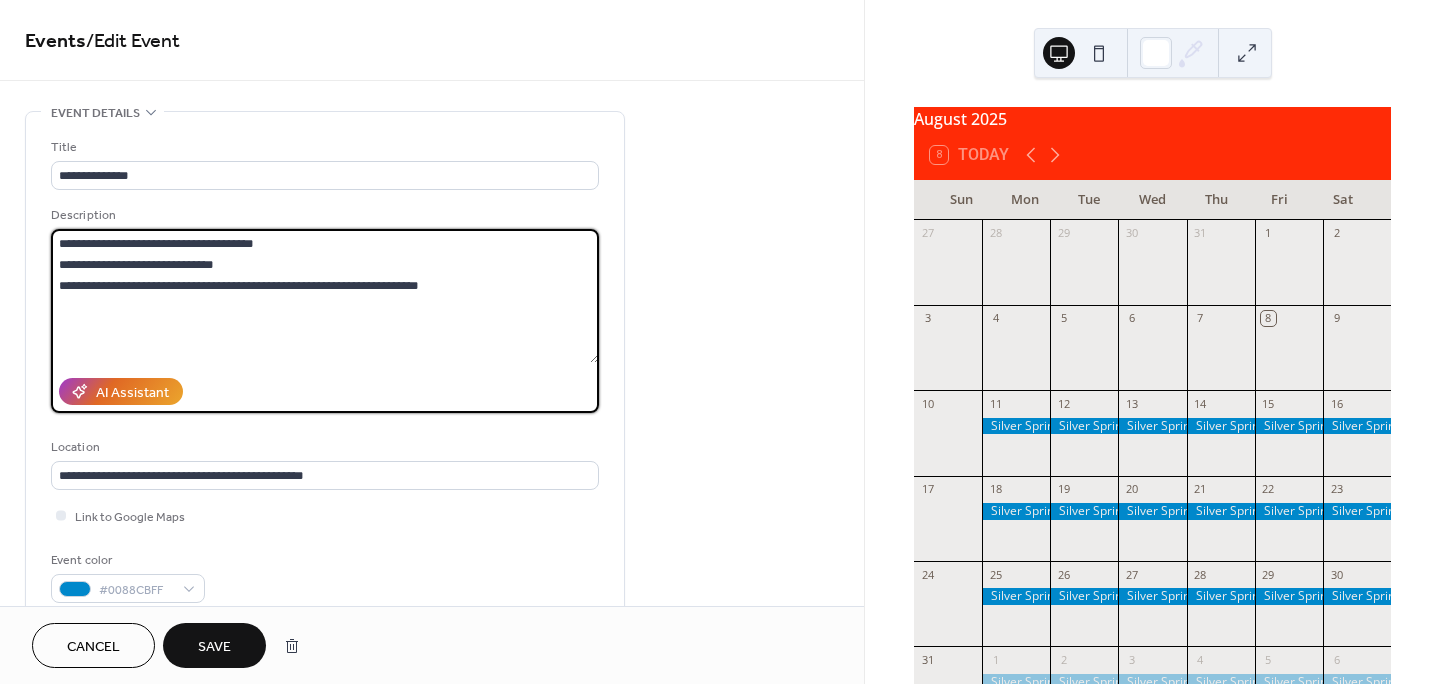 click on "**********" at bounding box center (325, 296) 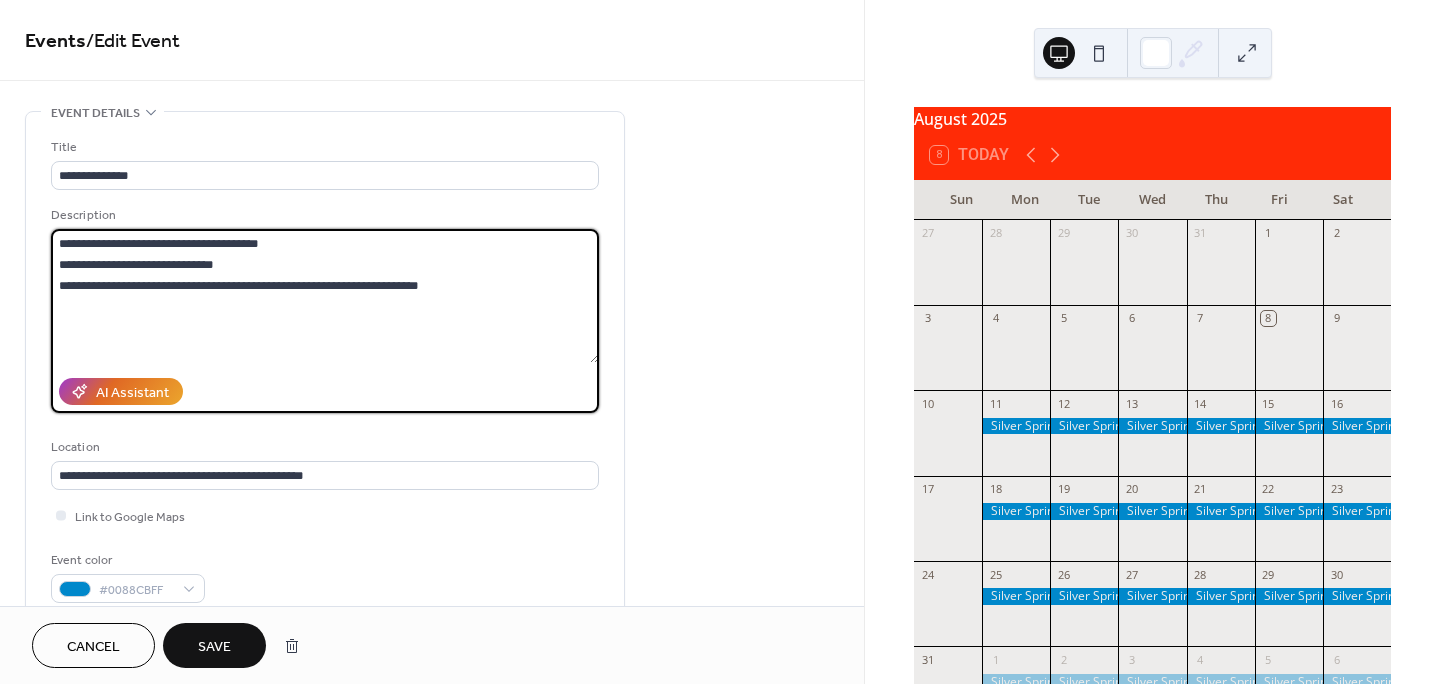 click on "**********" at bounding box center [325, 296] 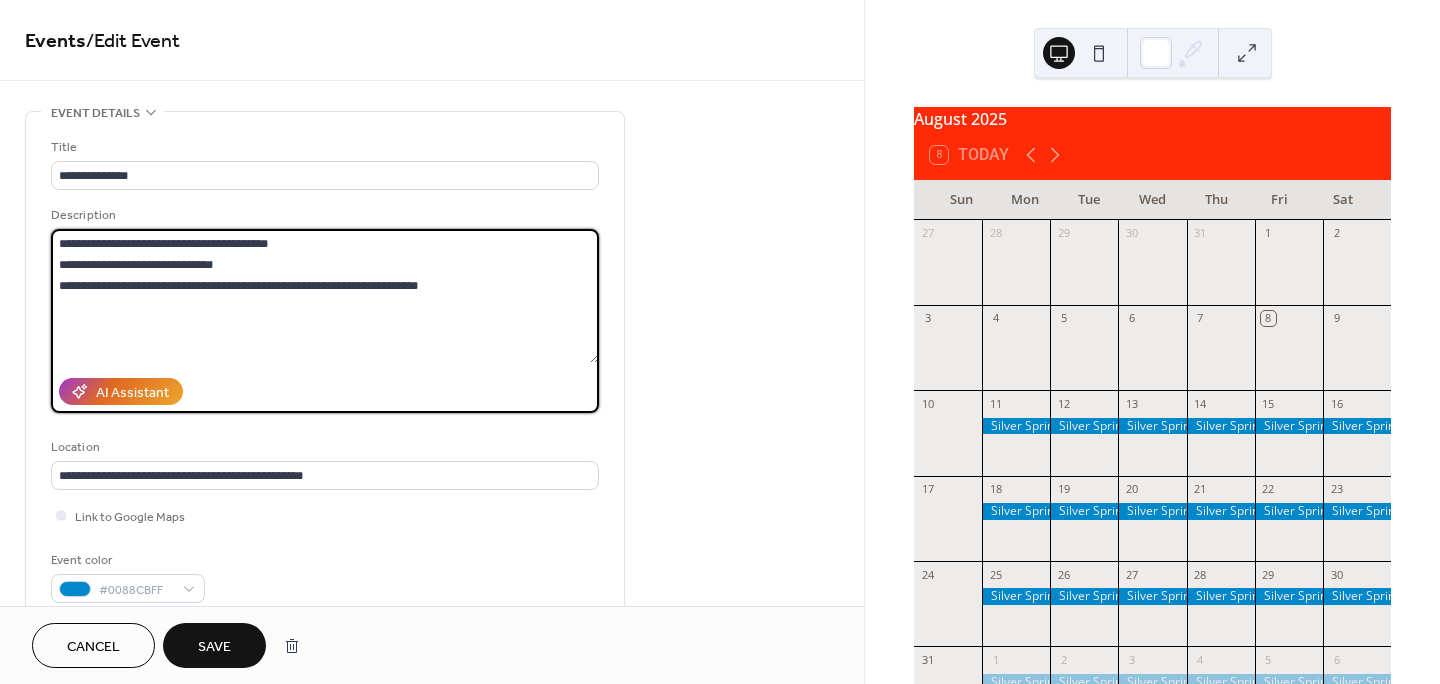 type on "**********" 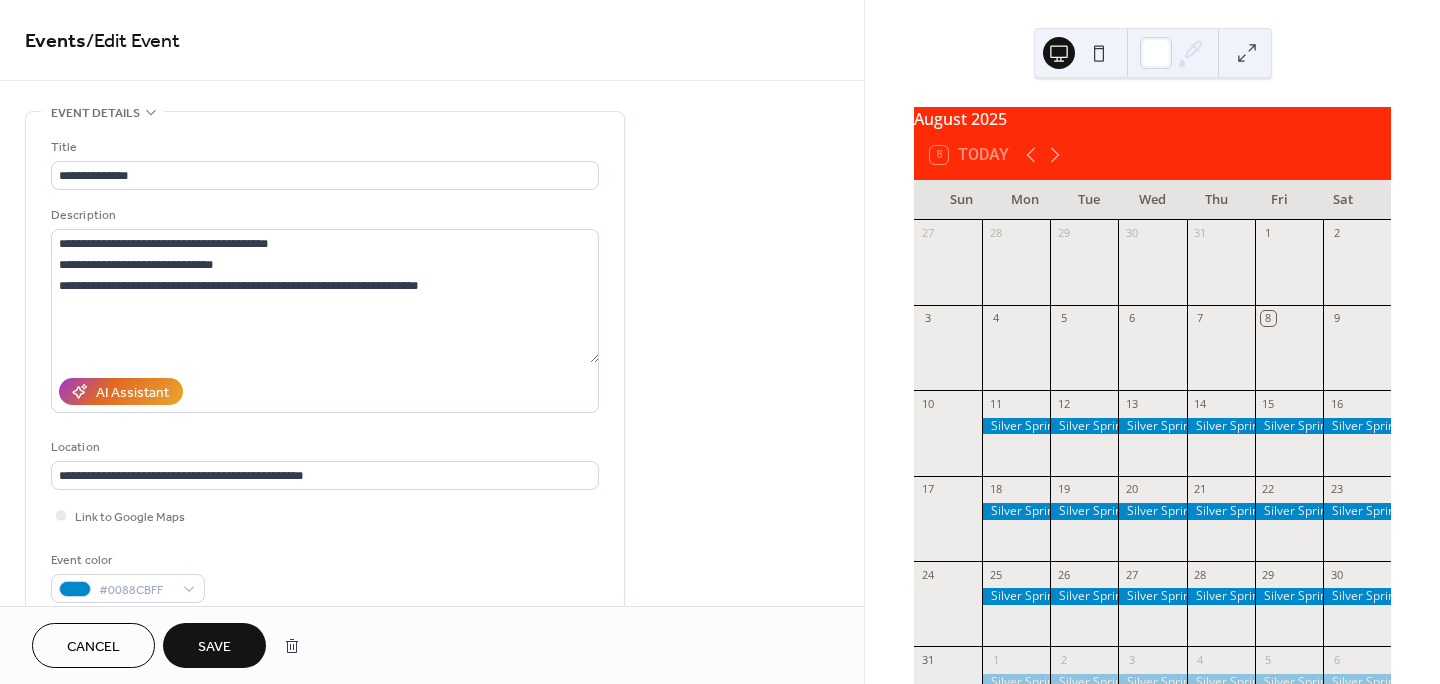 click on "Save" at bounding box center [214, 647] 